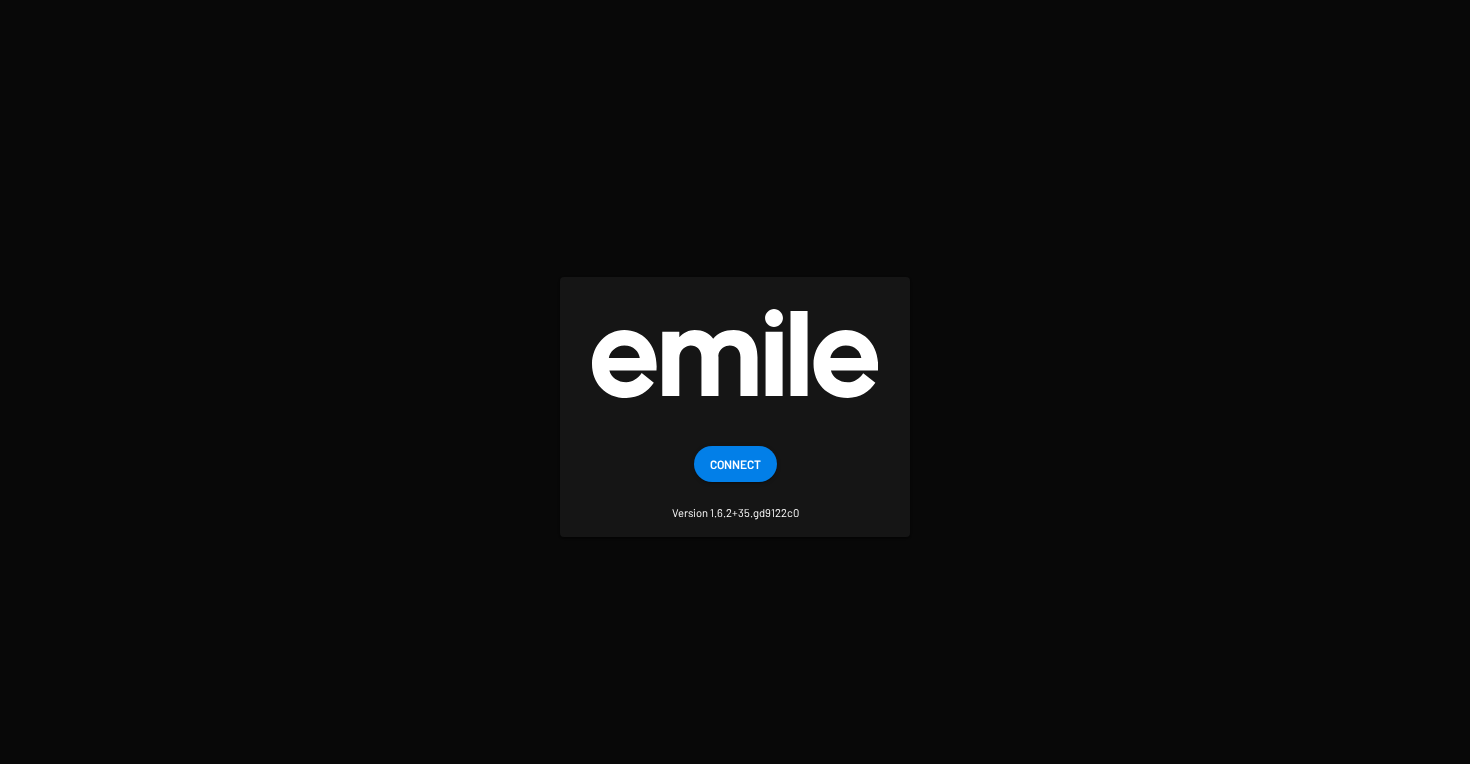 scroll, scrollTop: 0, scrollLeft: 0, axis: both 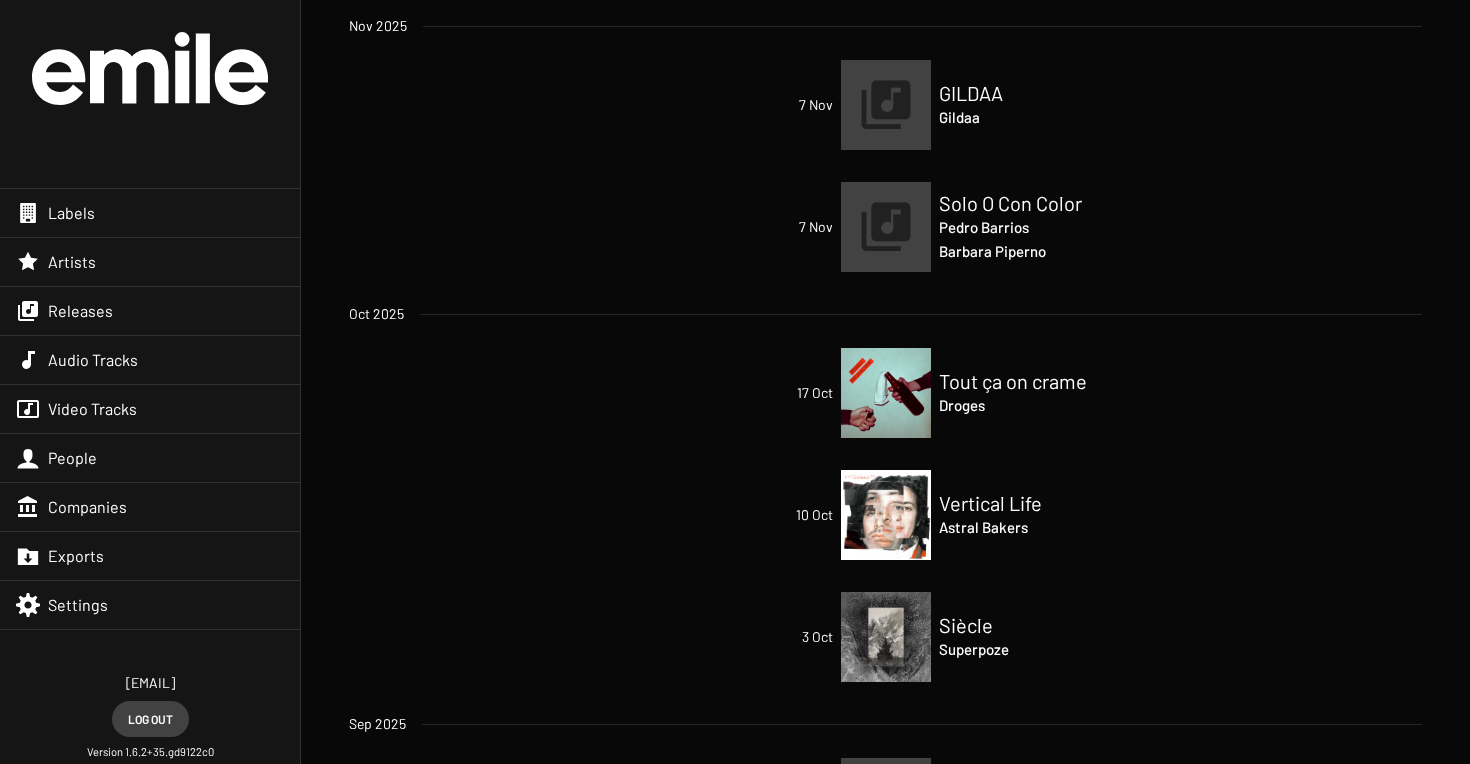 click on "Labels" 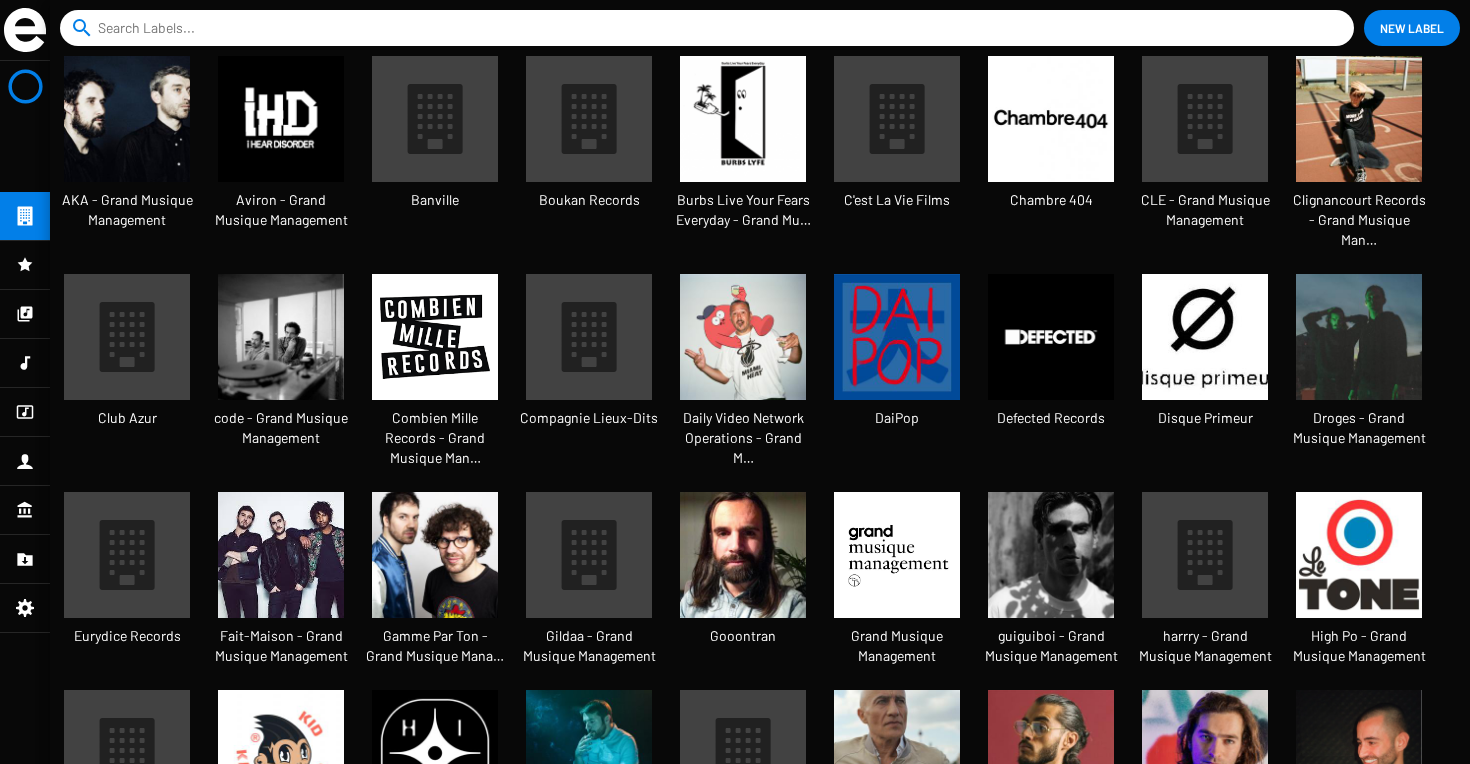 scroll, scrollTop: 10, scrollLeft: 10, axis: both 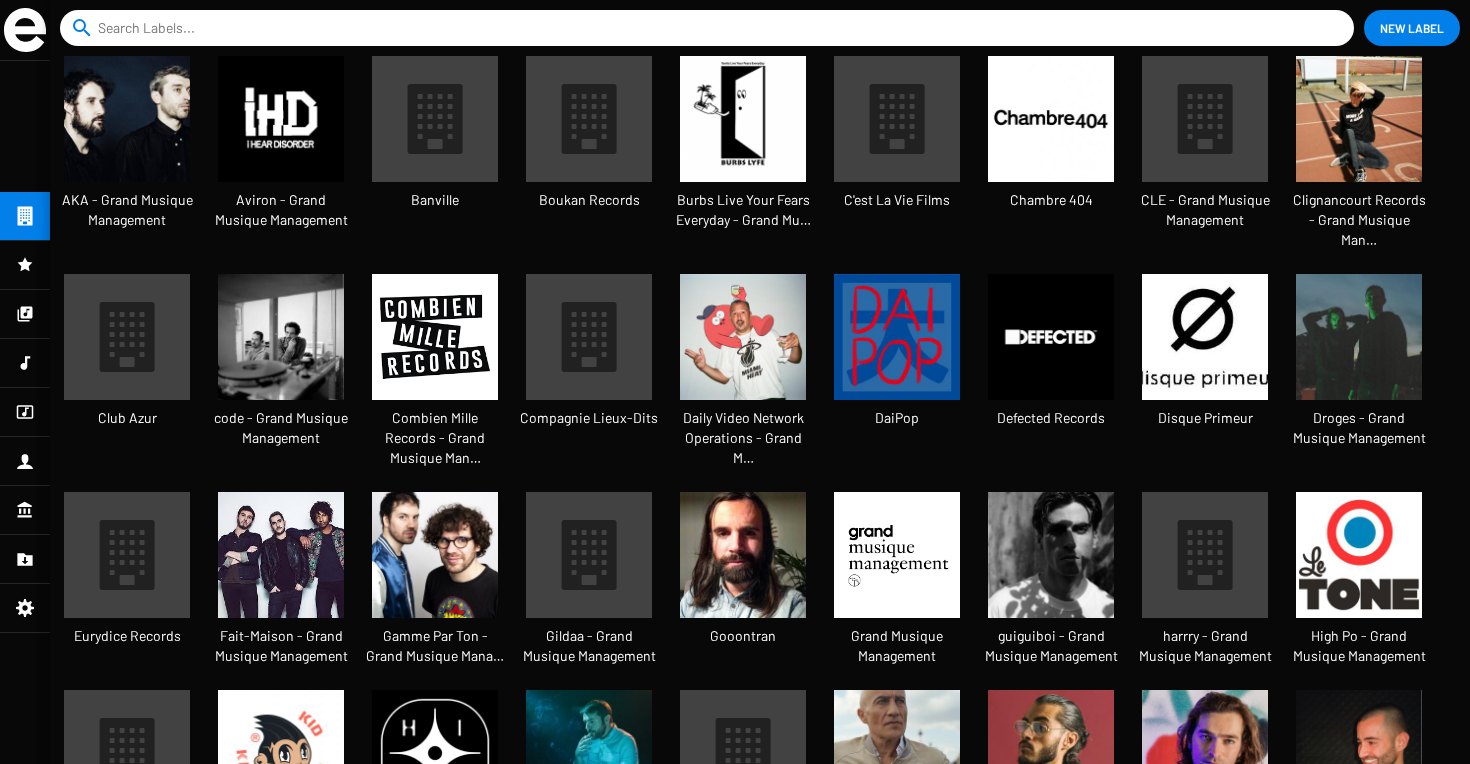 click 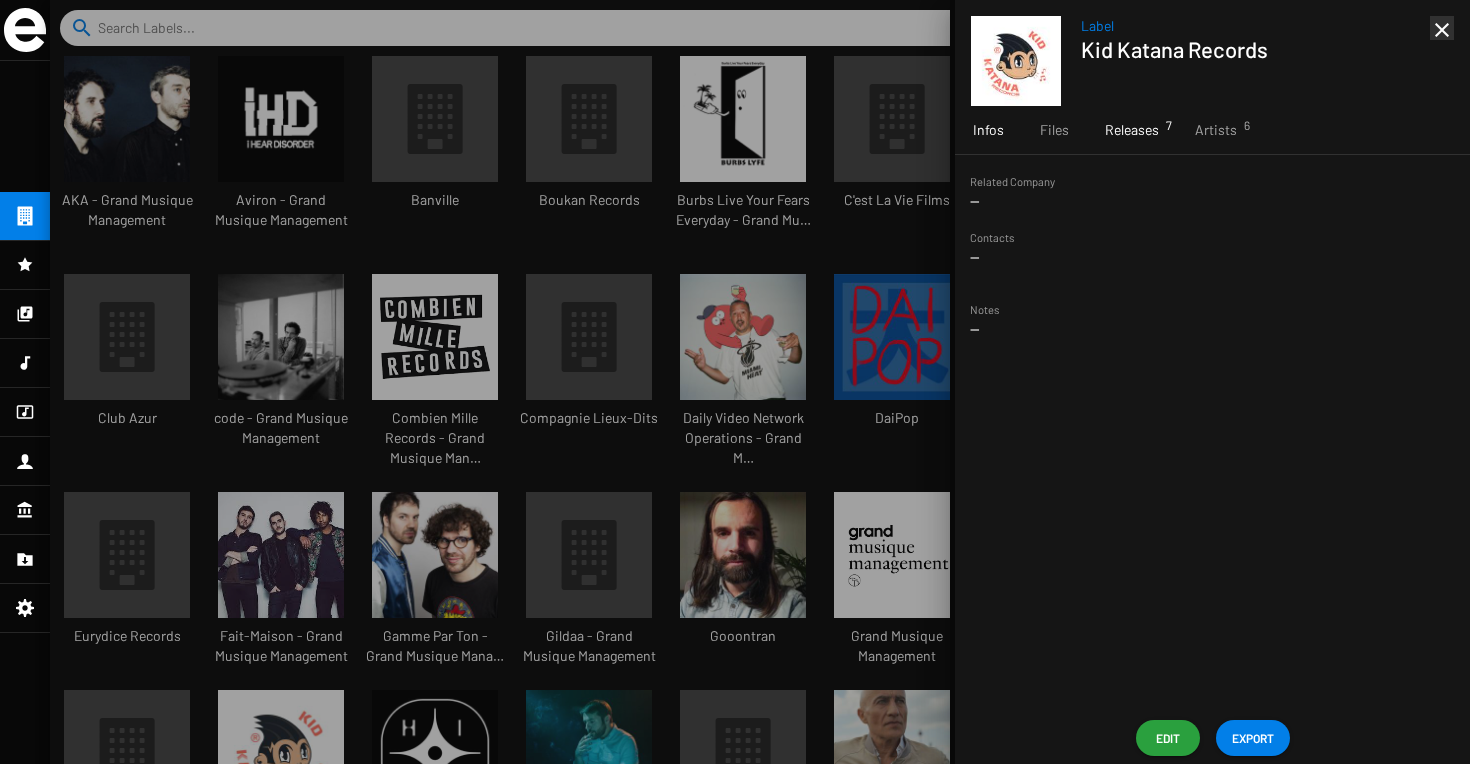 click on "Releases  7" at bounding box center (1132, 130) 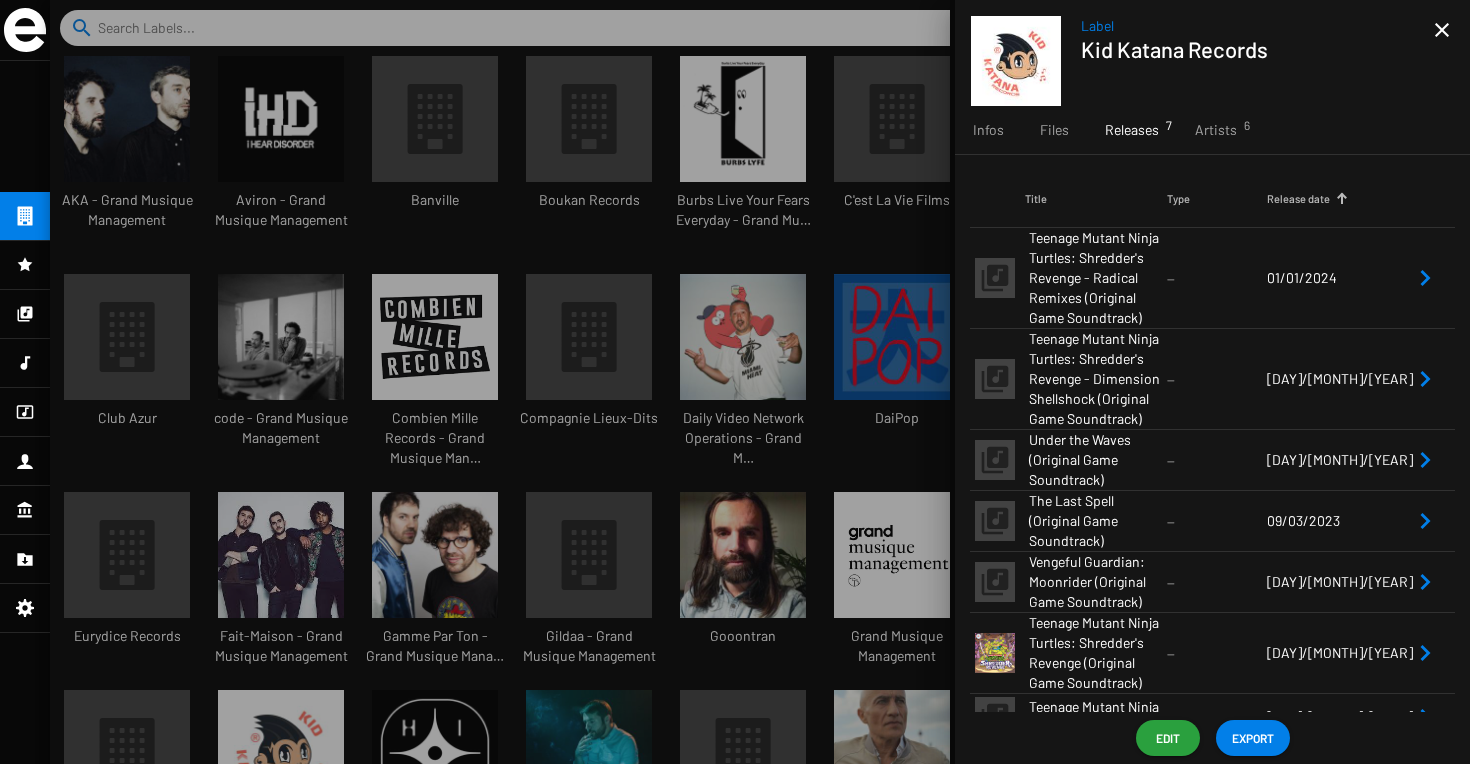 click on "--" at bounding box center [1217, 582] 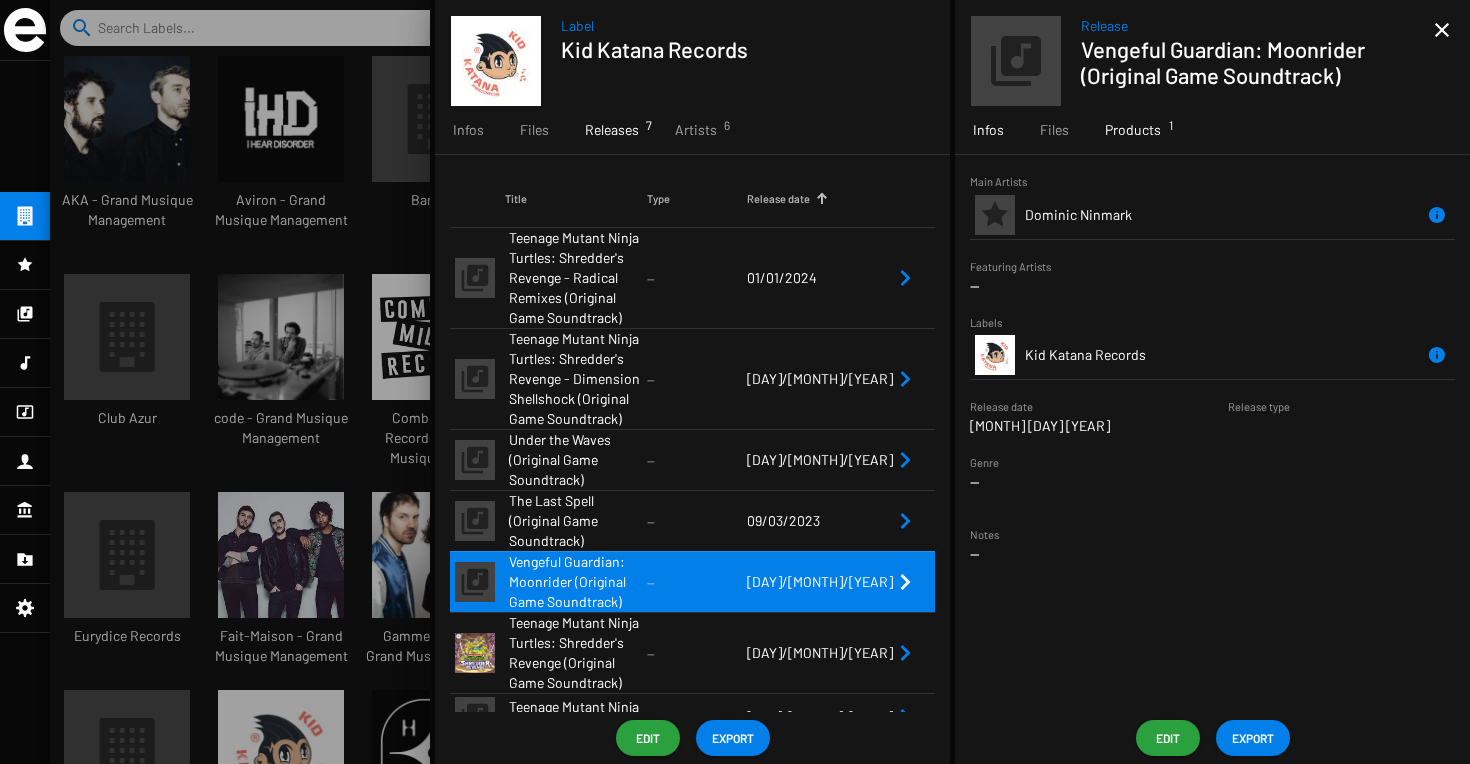 click on "Products  1" at bounding box center [1133, 130] 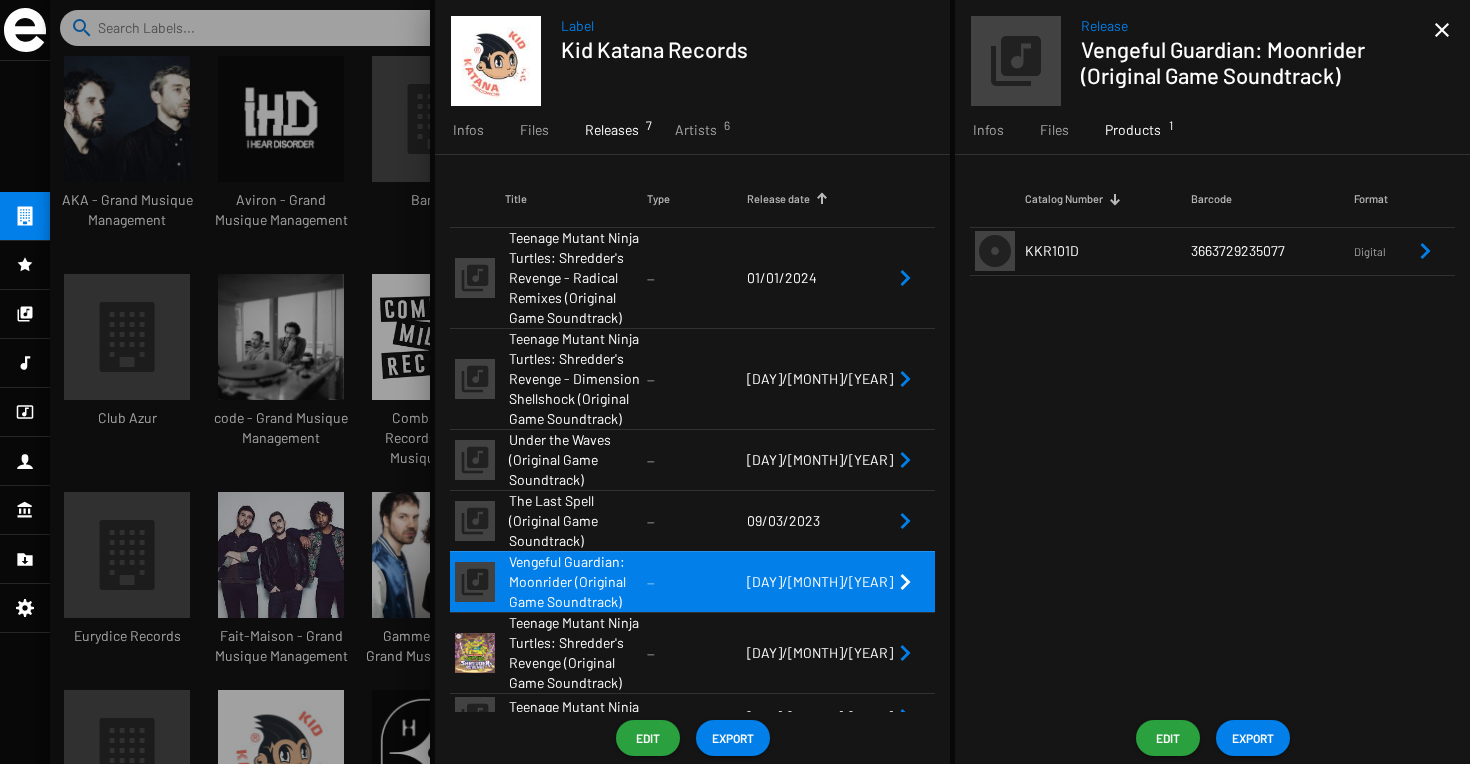 click on "Catalog Number Barcode Format
KKR101D [NUMBER] Digital" at bounding box center [1212, 433] 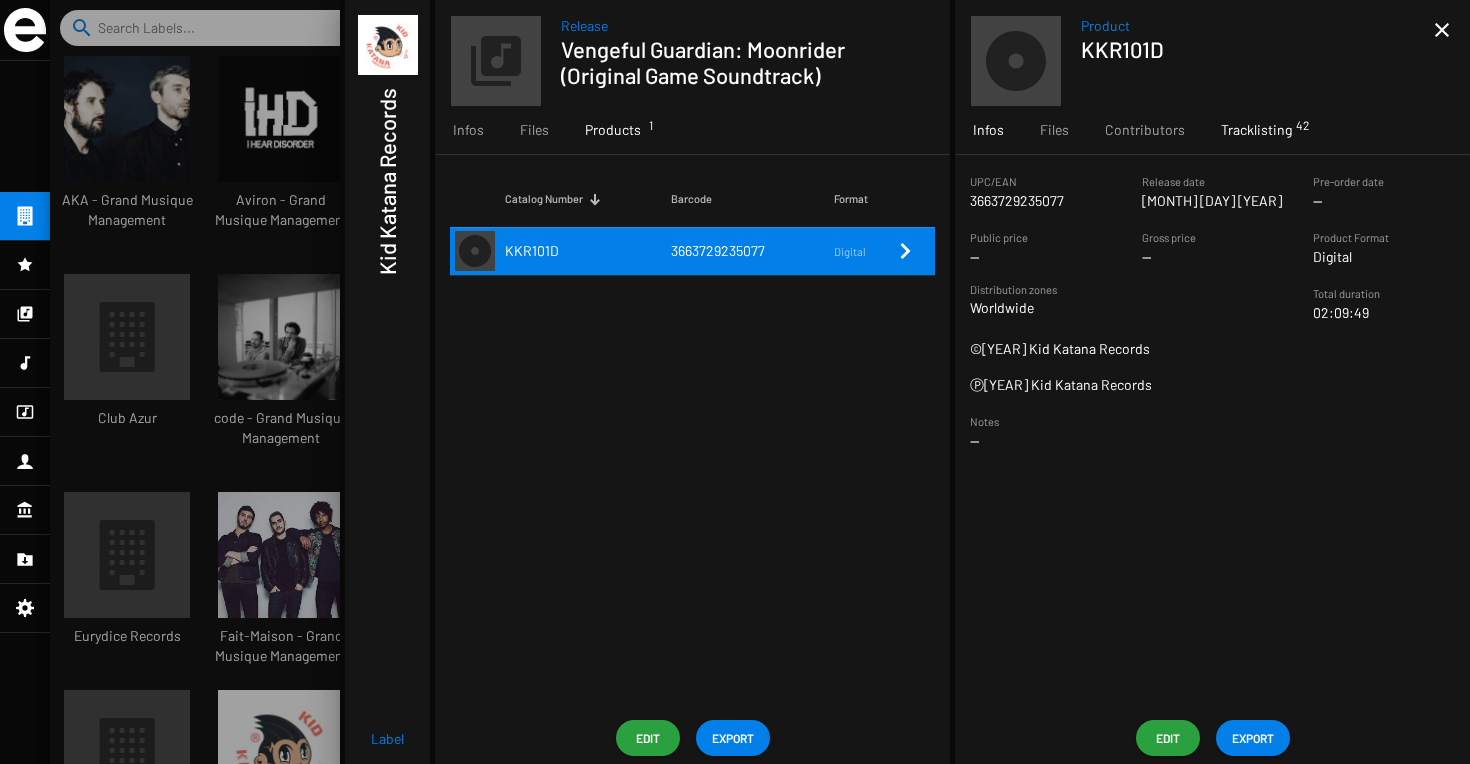 click on "Tracklisting  42" at bounding box center (1256, 130) 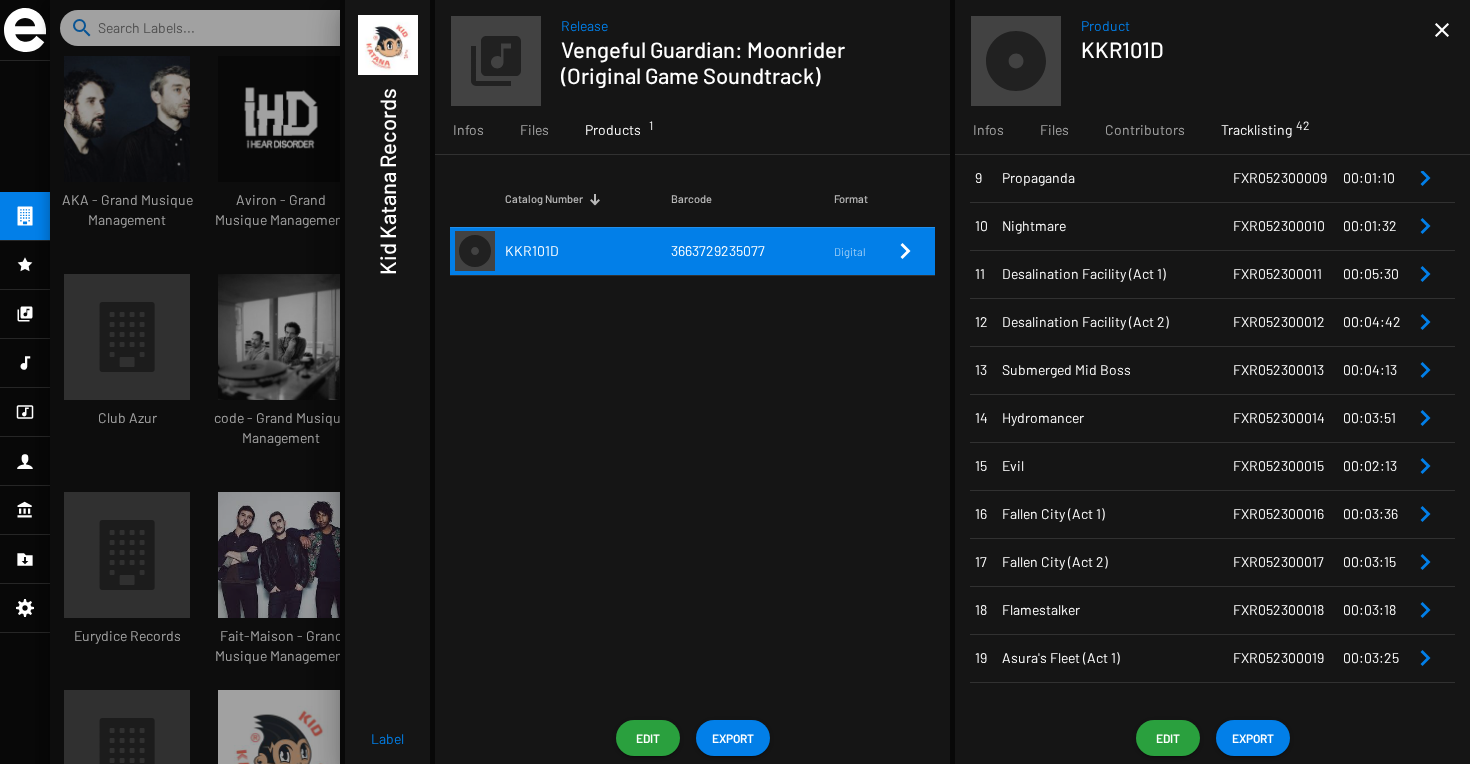 scroll, scrollTop: 460, scrollLeft: 0, axis: vertical 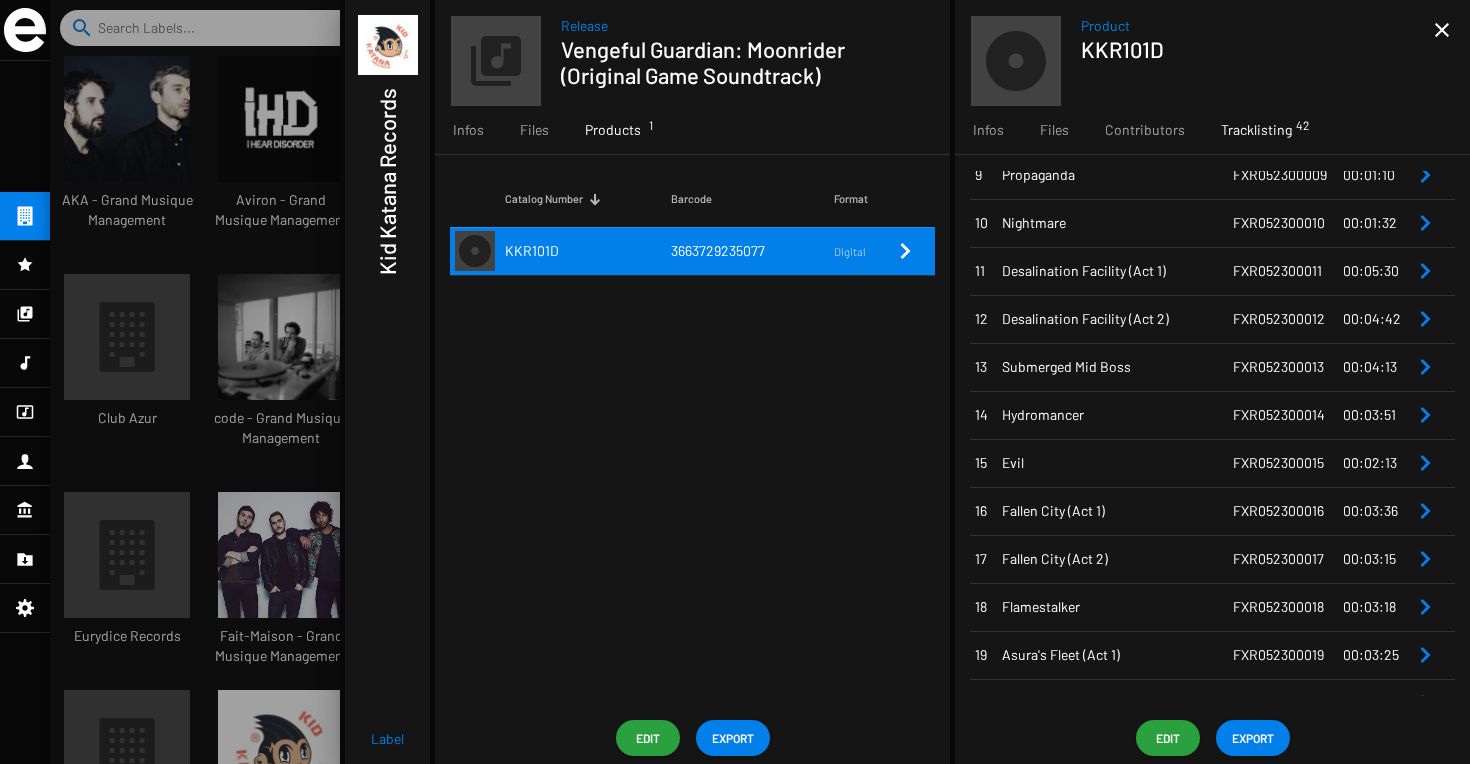 drag, startPoint x: 1005, startPoint y: 418, endPoint x: 1080, endPoint y: 423, distance: 75.16648 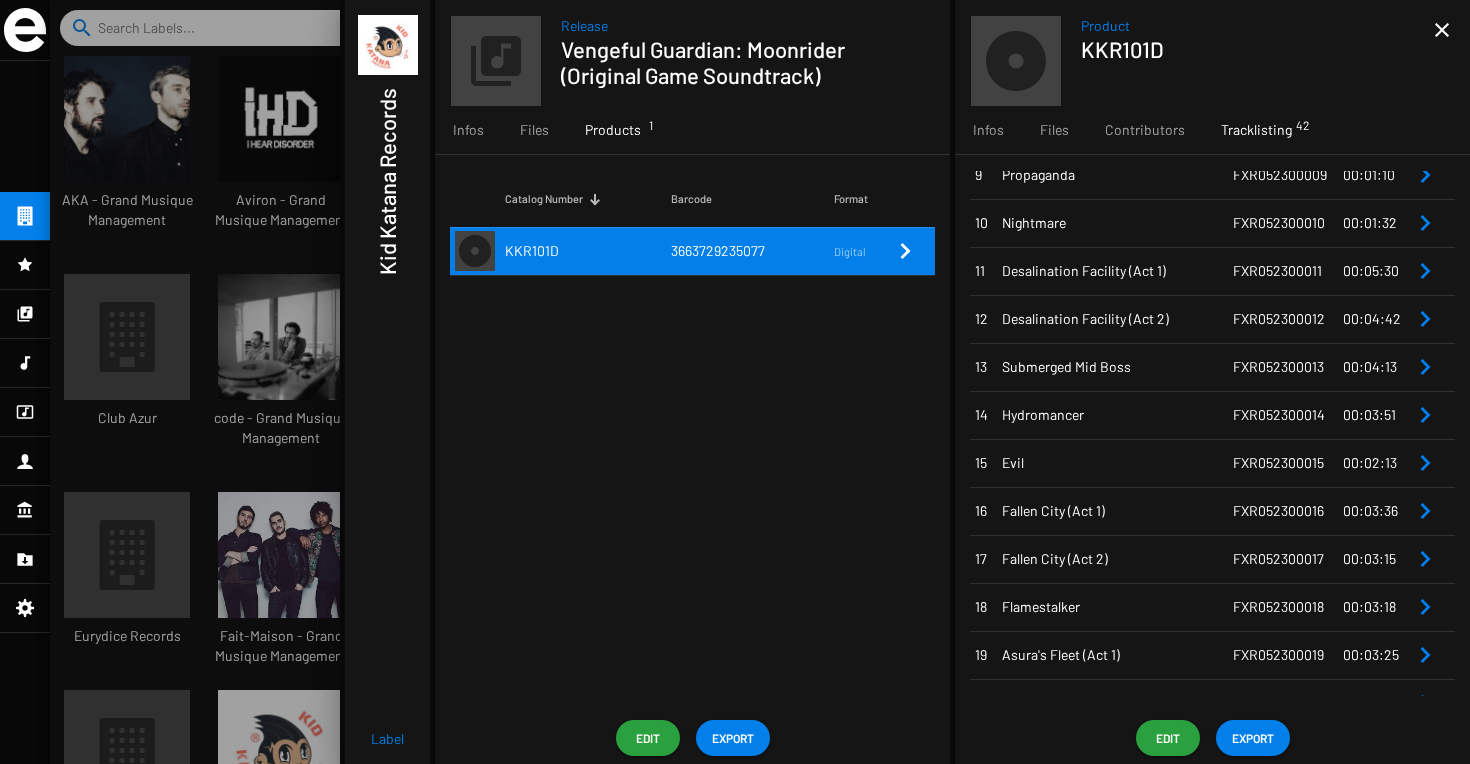 click on "Hydromancer" at bounding box center (1117, 415) 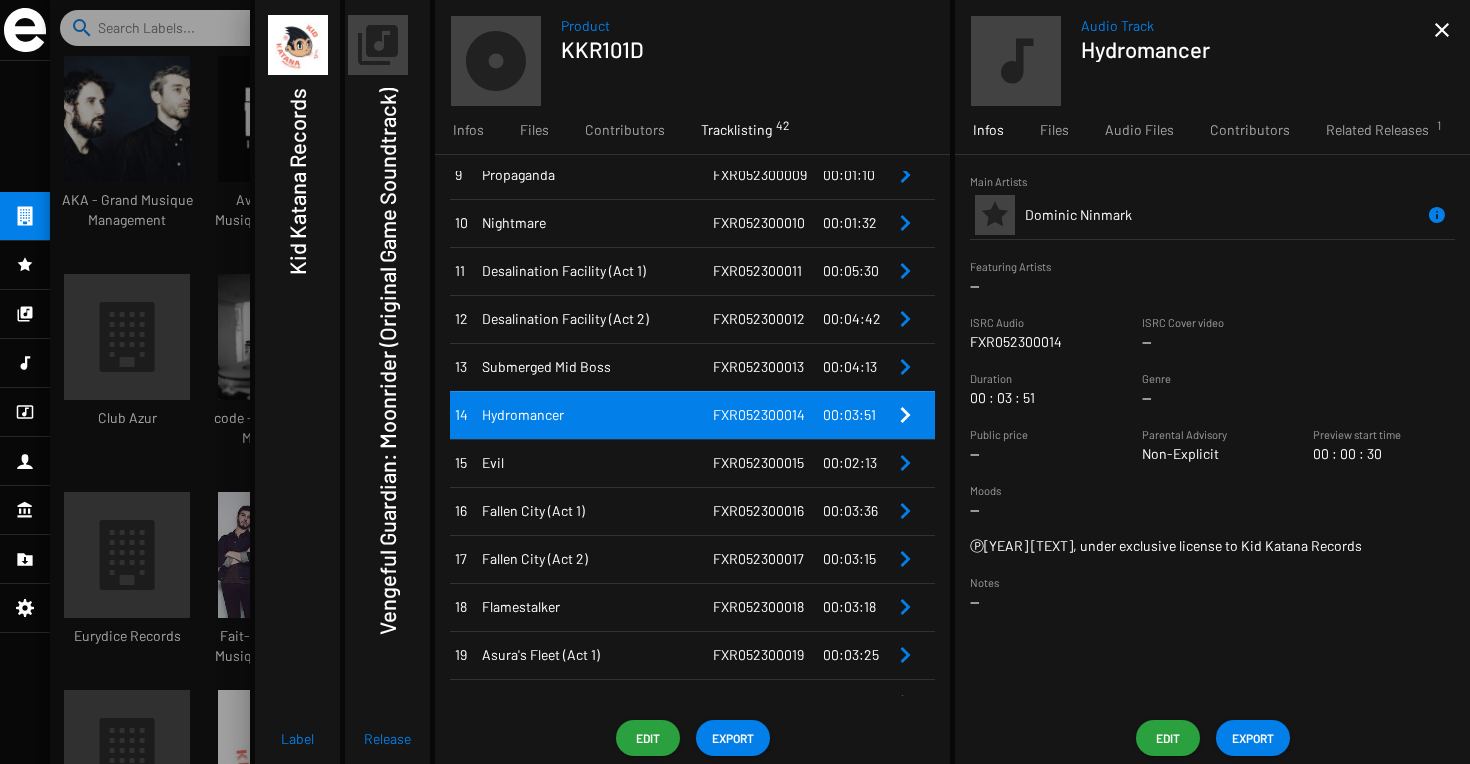 drag, startPoint x: 797, startPoint y: 417, endPoint x: 708, endPoint y: 418, distance: 89.005615 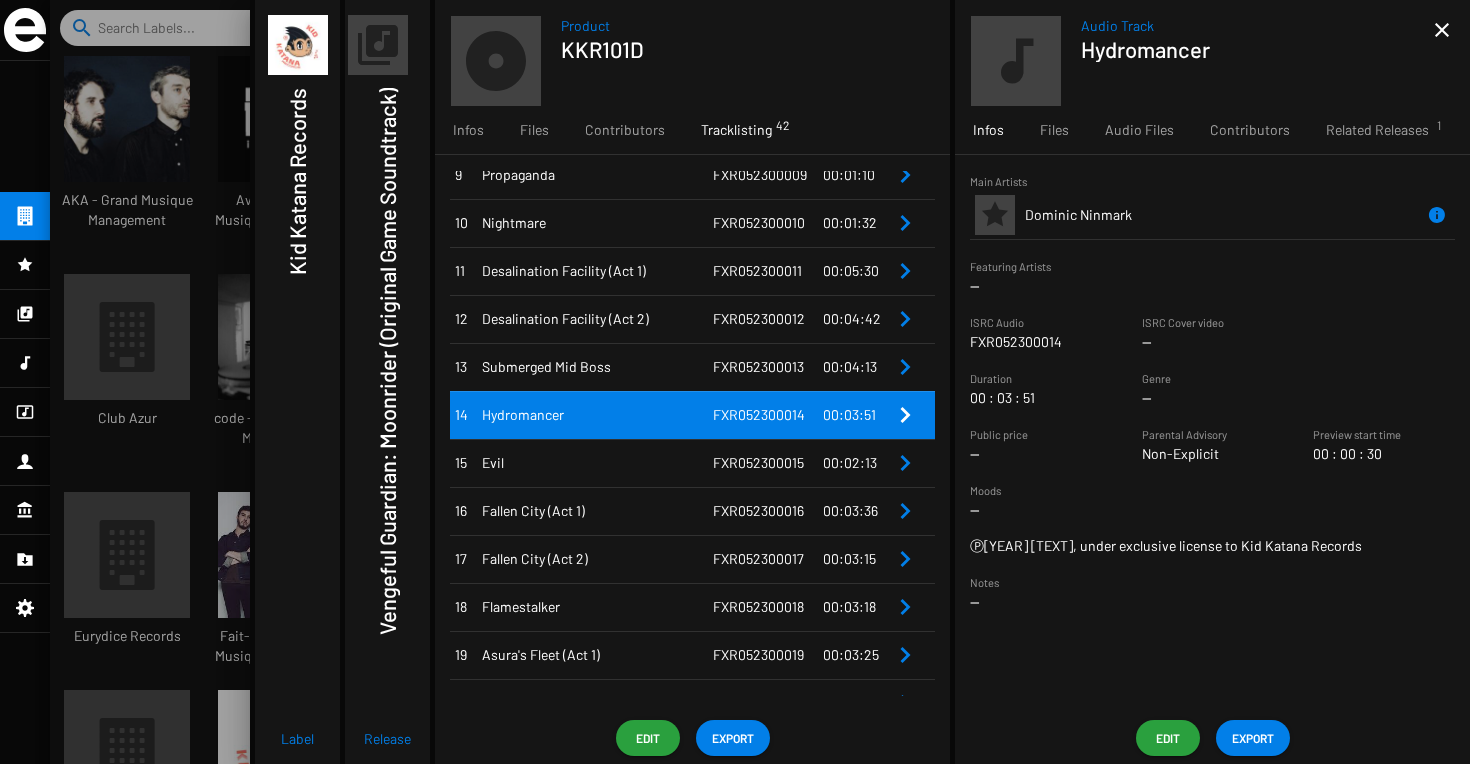 click on "FXR052300014" at bounding box center [759, 414] 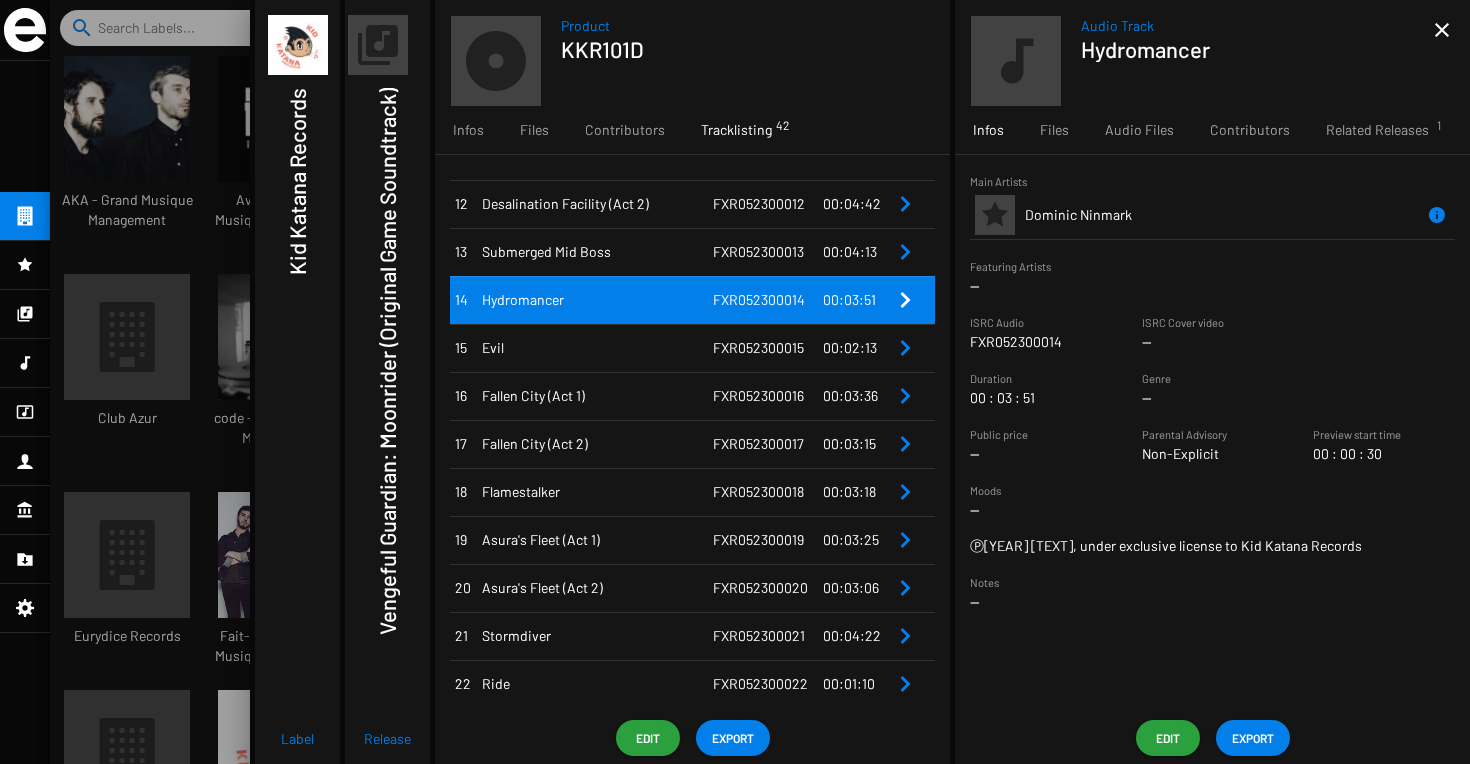 scroll, scrollTop: 579, scrollLeft: 0, axis: vertical 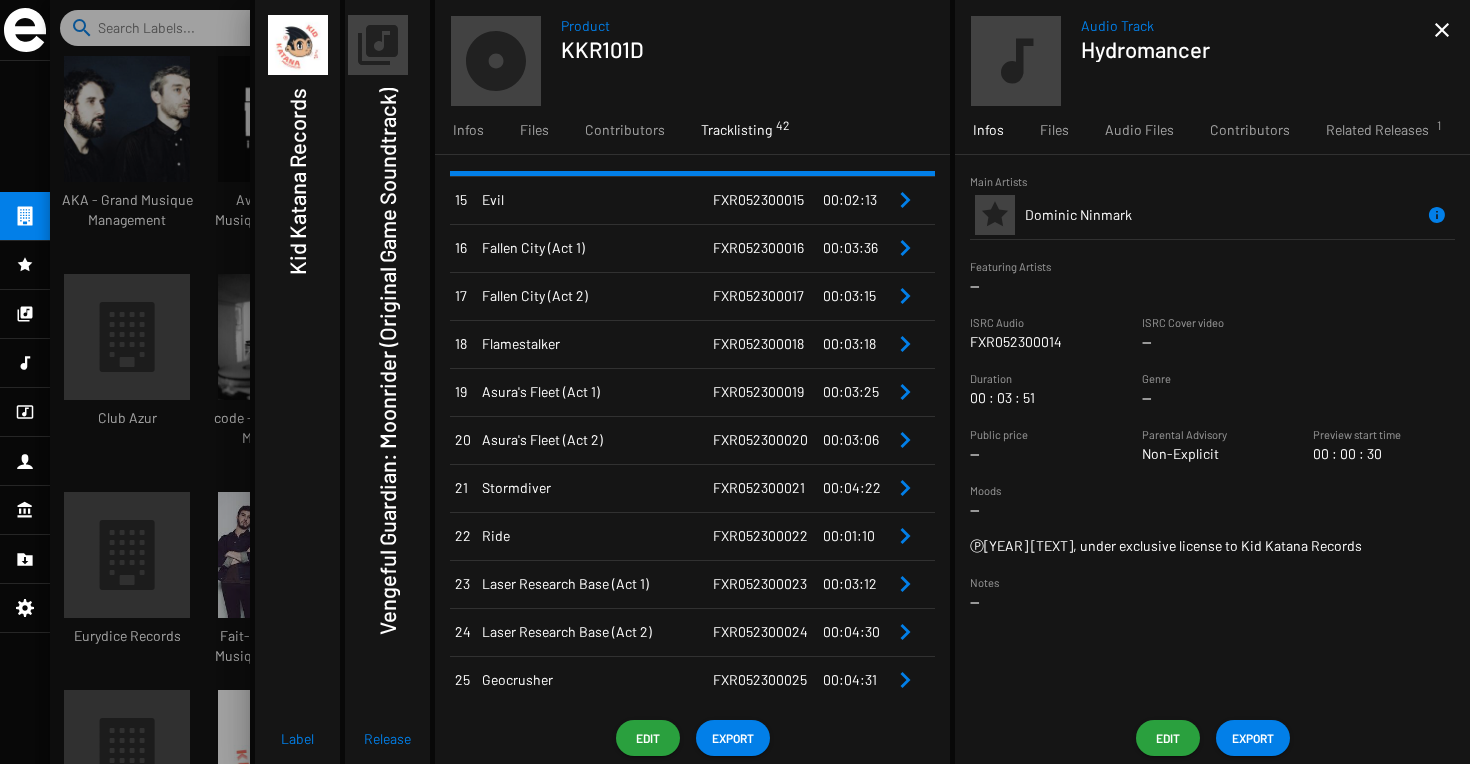 drag, startPoint x: 506, startPoint y: 203, endPoint x: 481, endPoint y: 206, distance: 25.179358 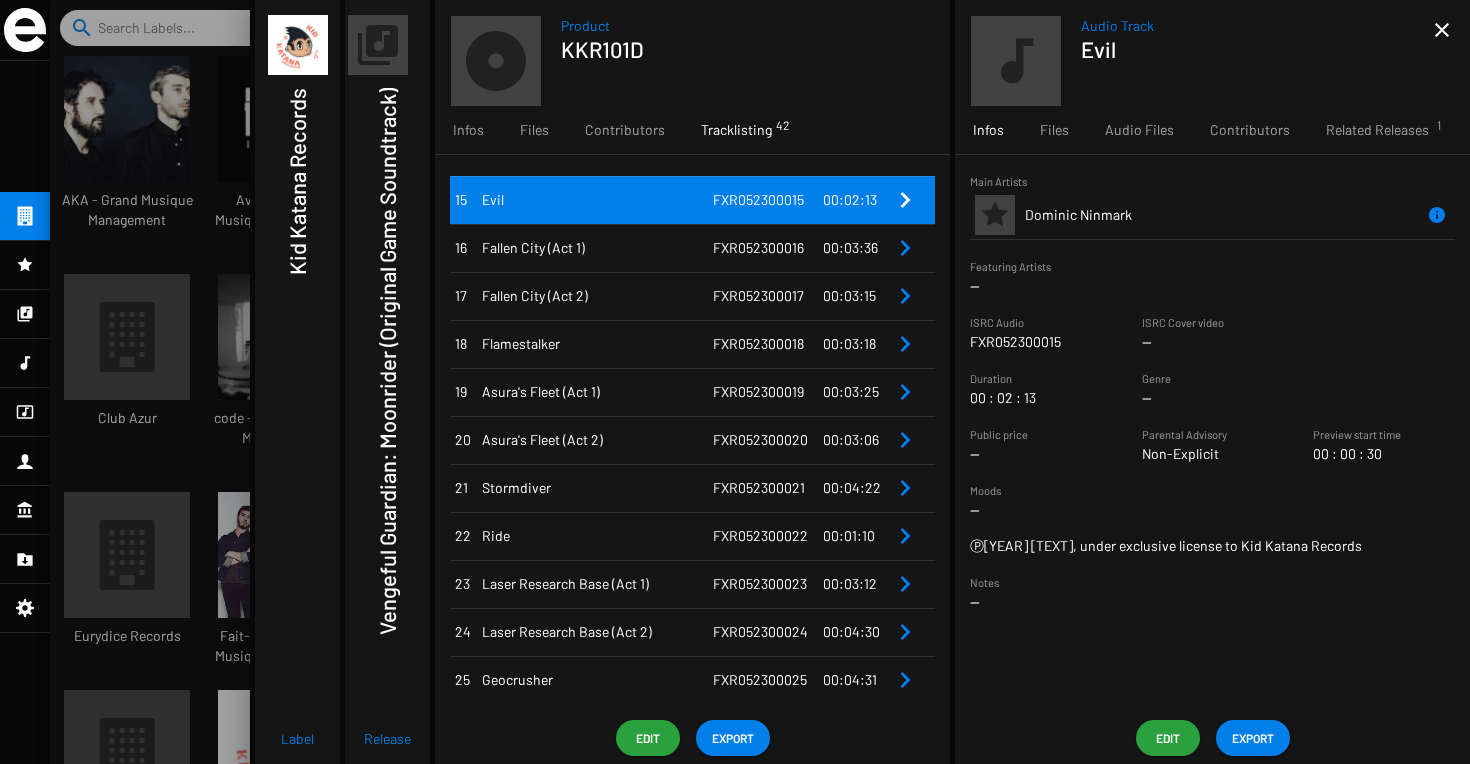 drag, startPoint x: 798, startPoint y: 202, endPoint x: 707, endPoint y: 206, distance: 91.08787 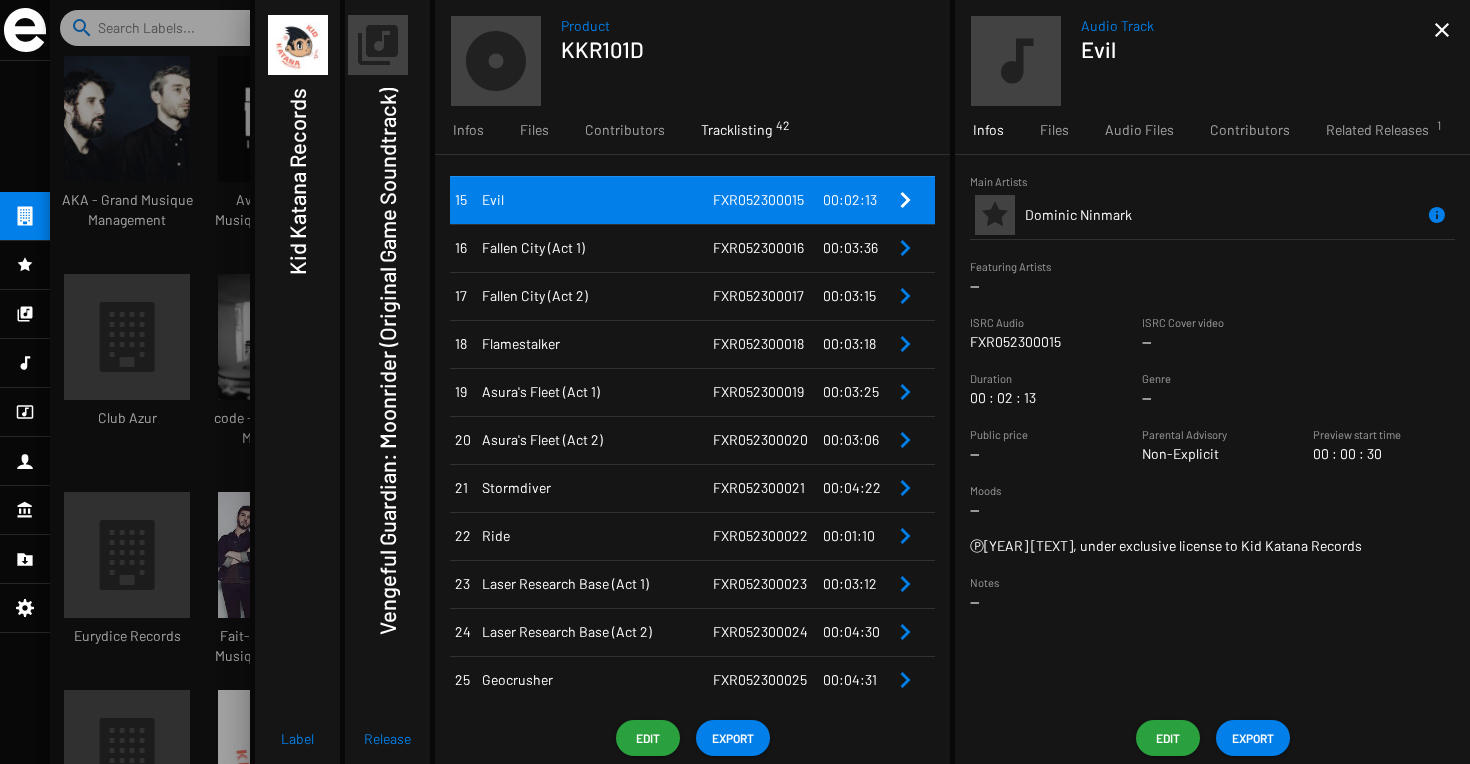 click on "FXR052300015" at bounding box center [768, 200] 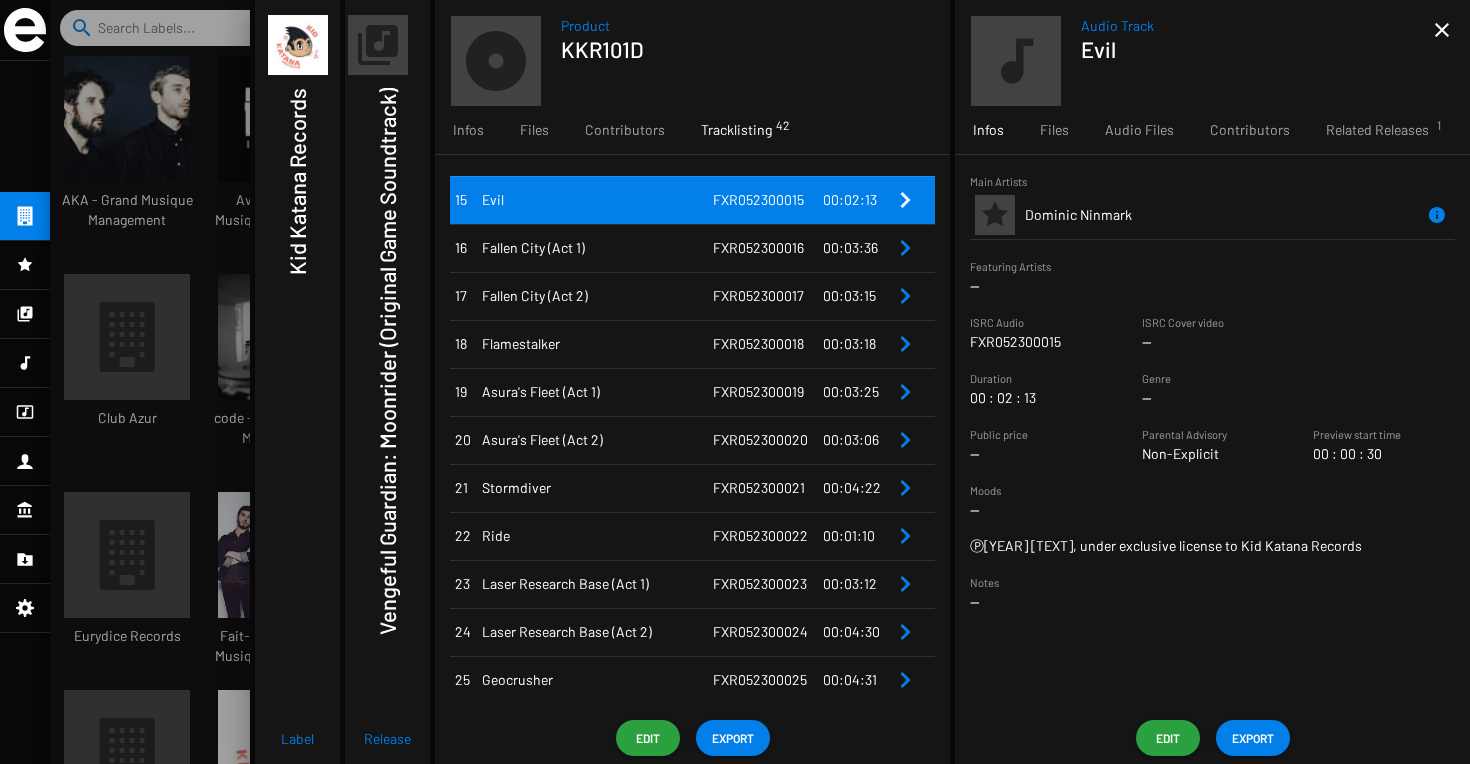 drag, startPoint x: 584, startPoint y: 254, endPoint x: 480, endPoint y: 253, distance: 104.00481 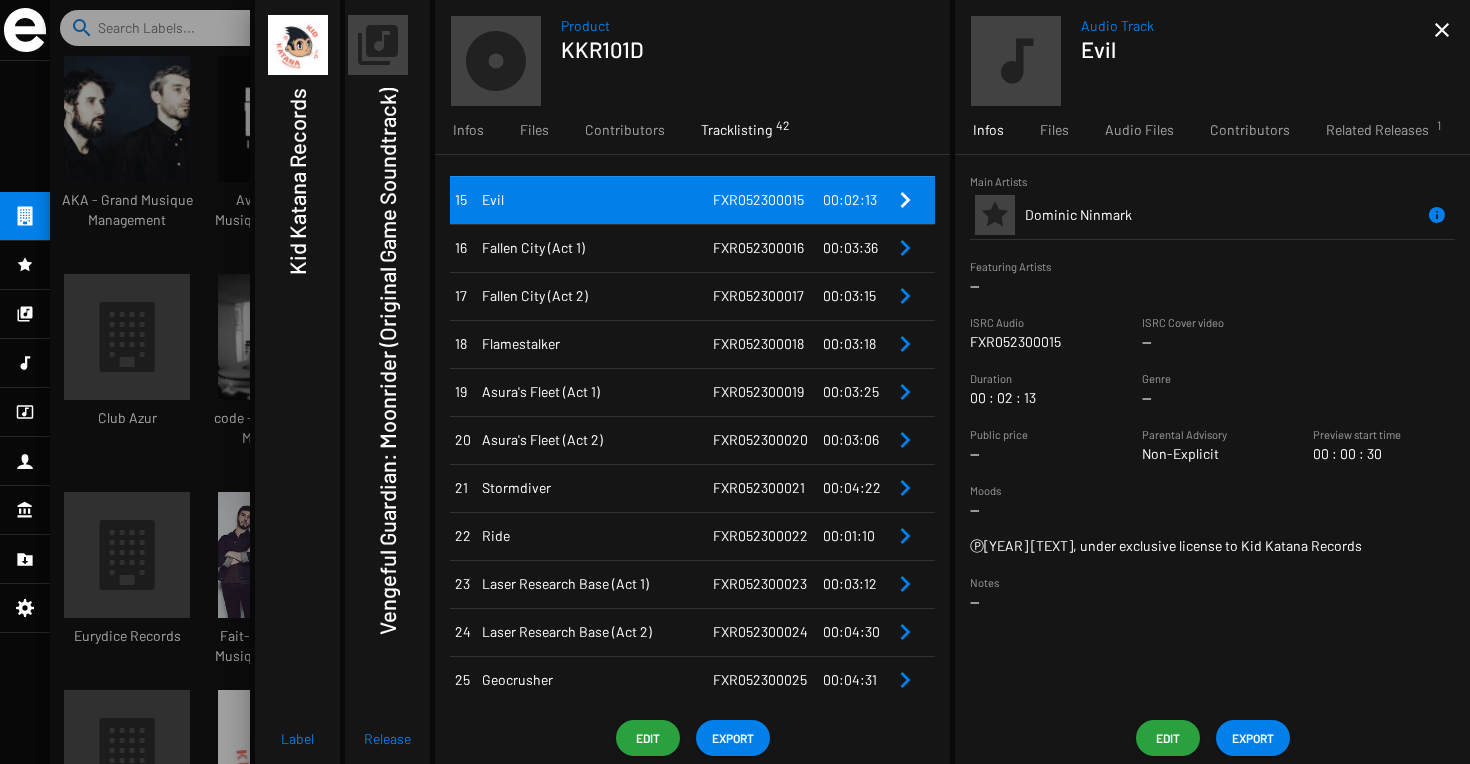 click on "Fallen City (Act 1)" at bounding box center (595, 248) 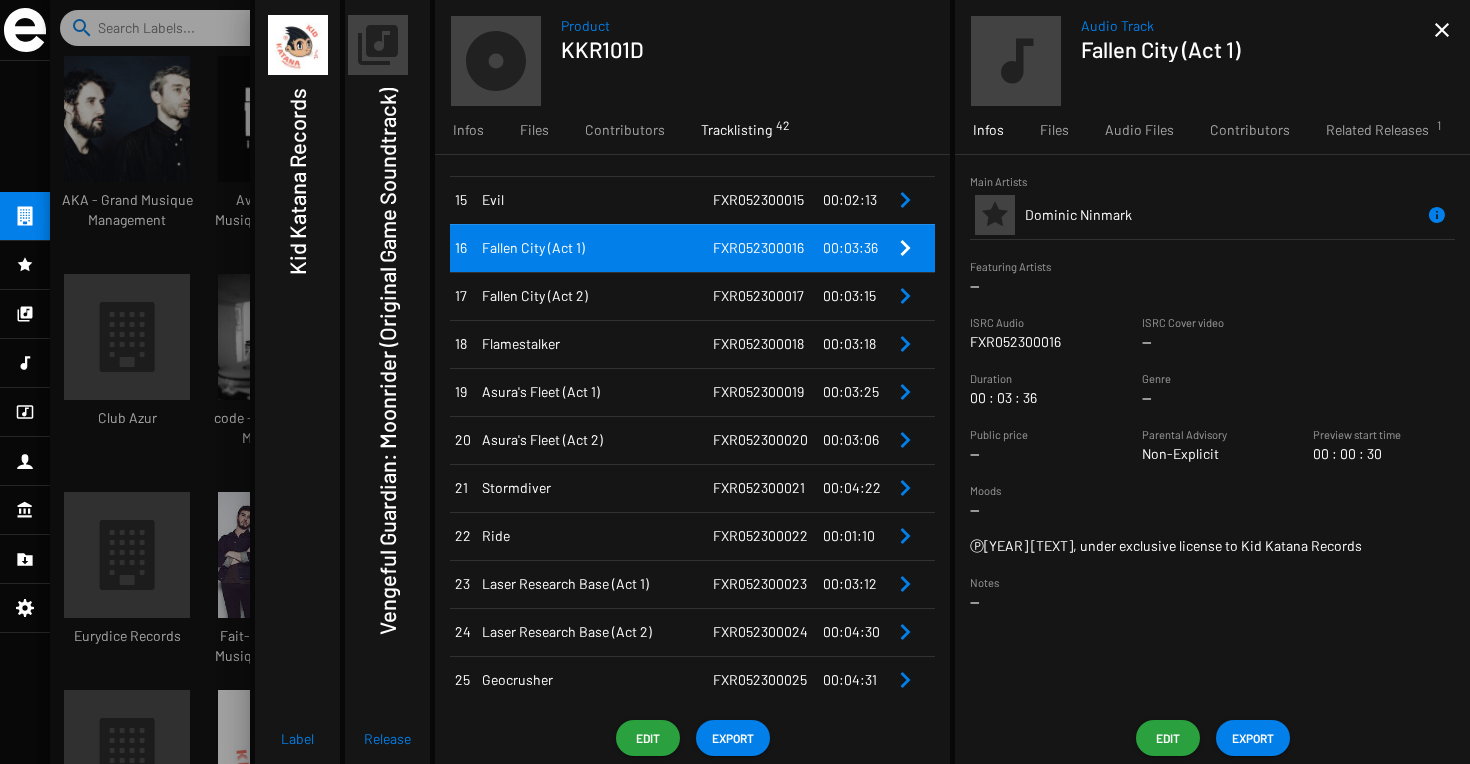 drag, startPoint x: 798, startPoint y: 253, endPoint x: 700, endPoint y: 249, distance: 98.0816 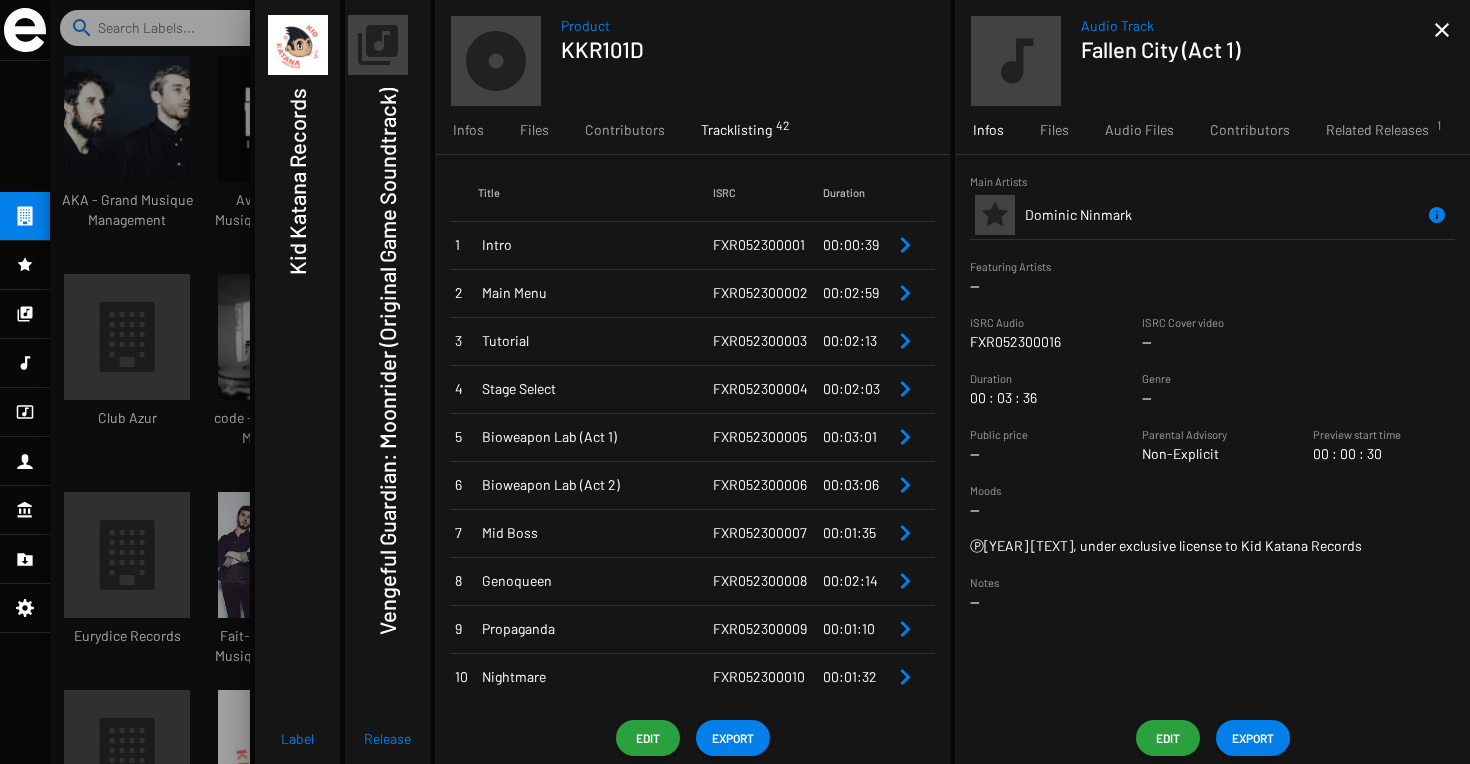 scroll, scrollTop: 0, scrollLeft: 0, axis: both 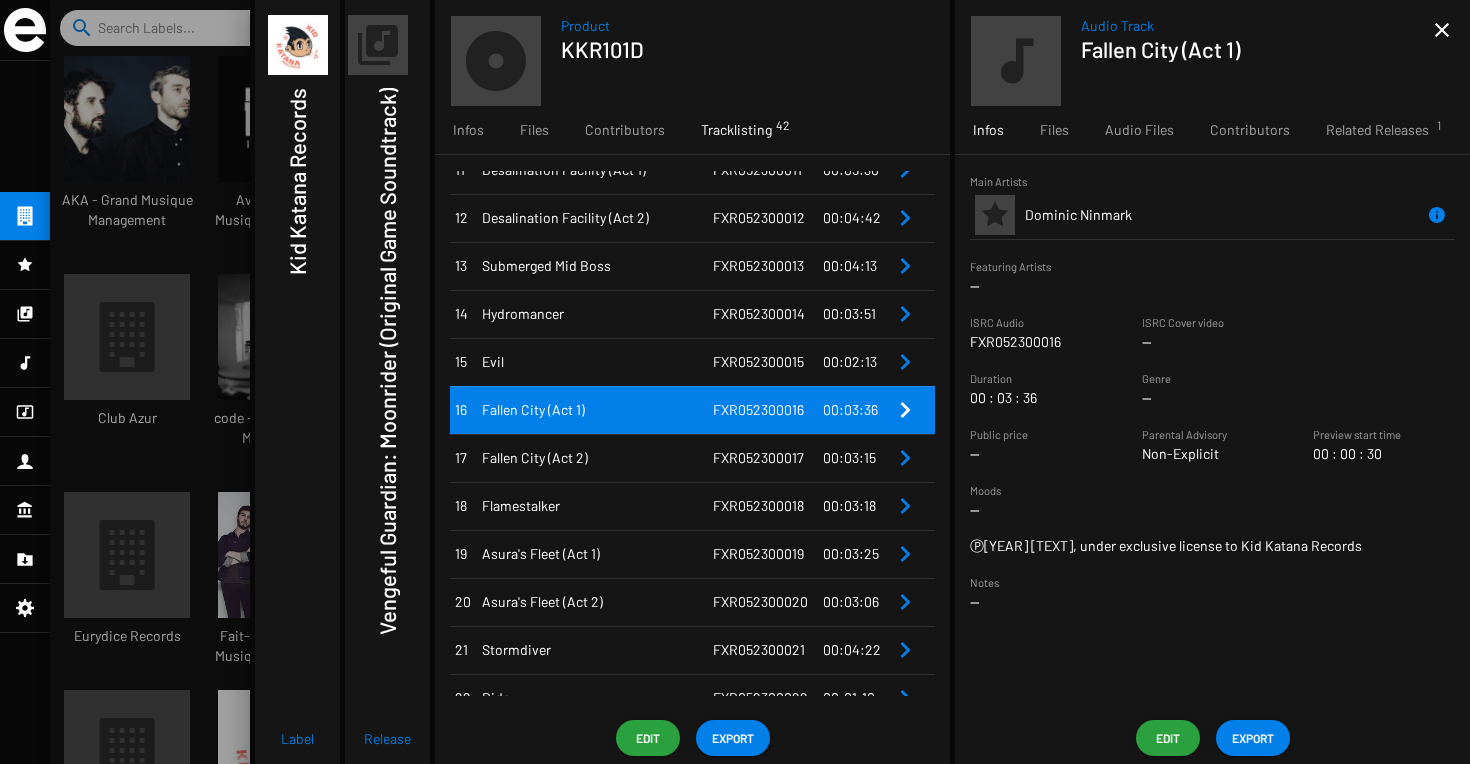 drag, startPoint x: 589, startPoint y: 460, endPoint x: 482, endPoint y: 463, distance: 107.042046 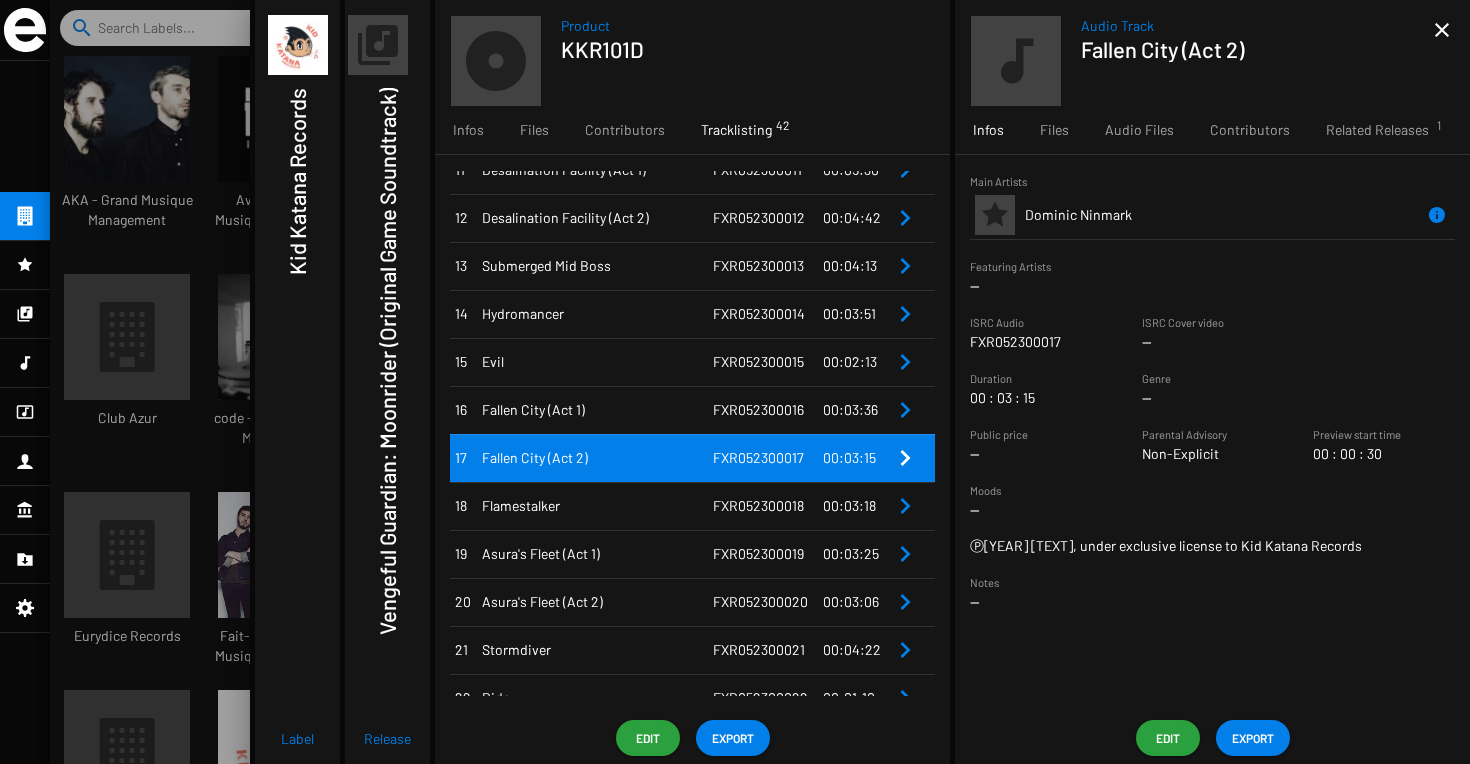 drag, startPoint x: 799, startPoint y: 455, endPoint x: 706, endPoint y: 461, distance: 93.193344 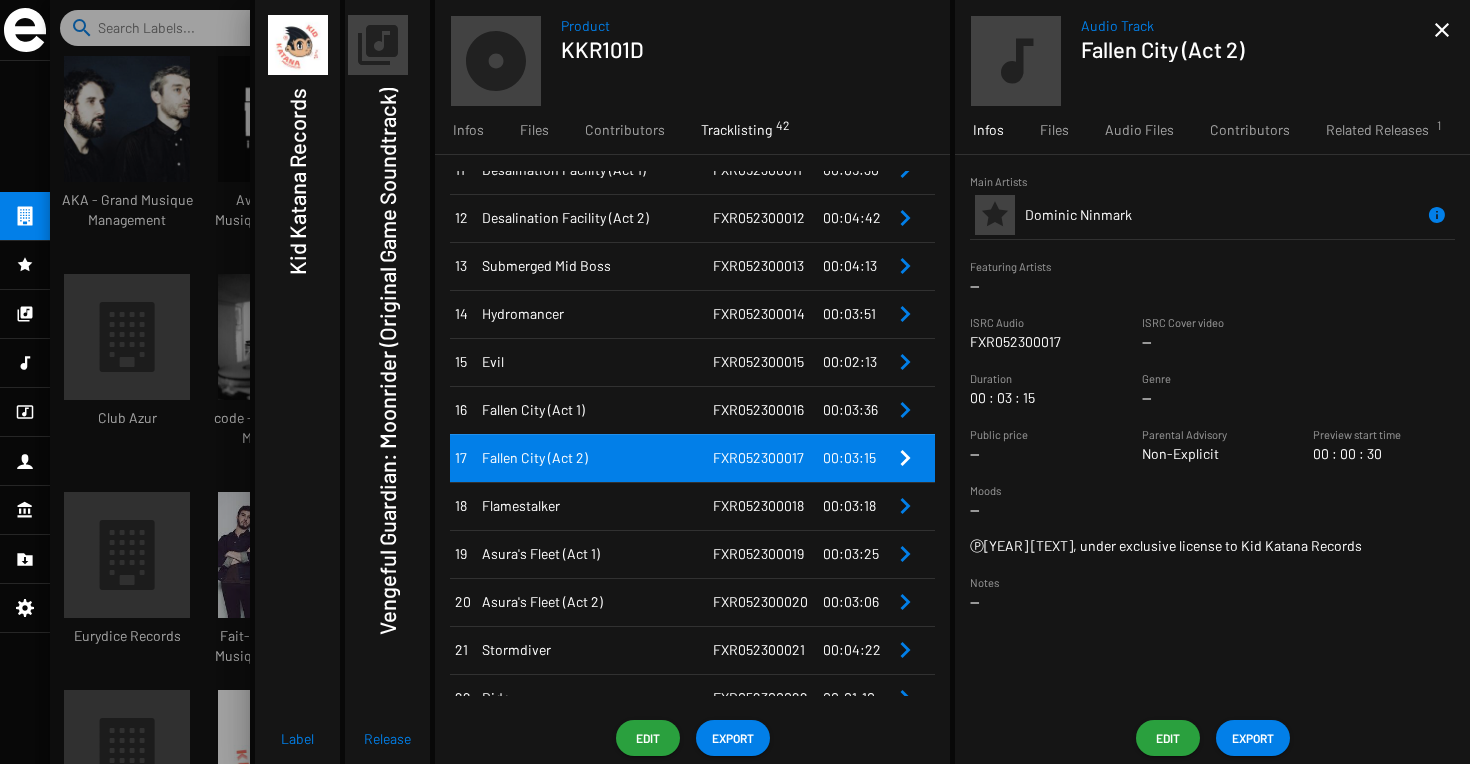 click on "[NUMBER] [TEXT] FXR052300017 00:03:15" at bounding box center [692, 458] 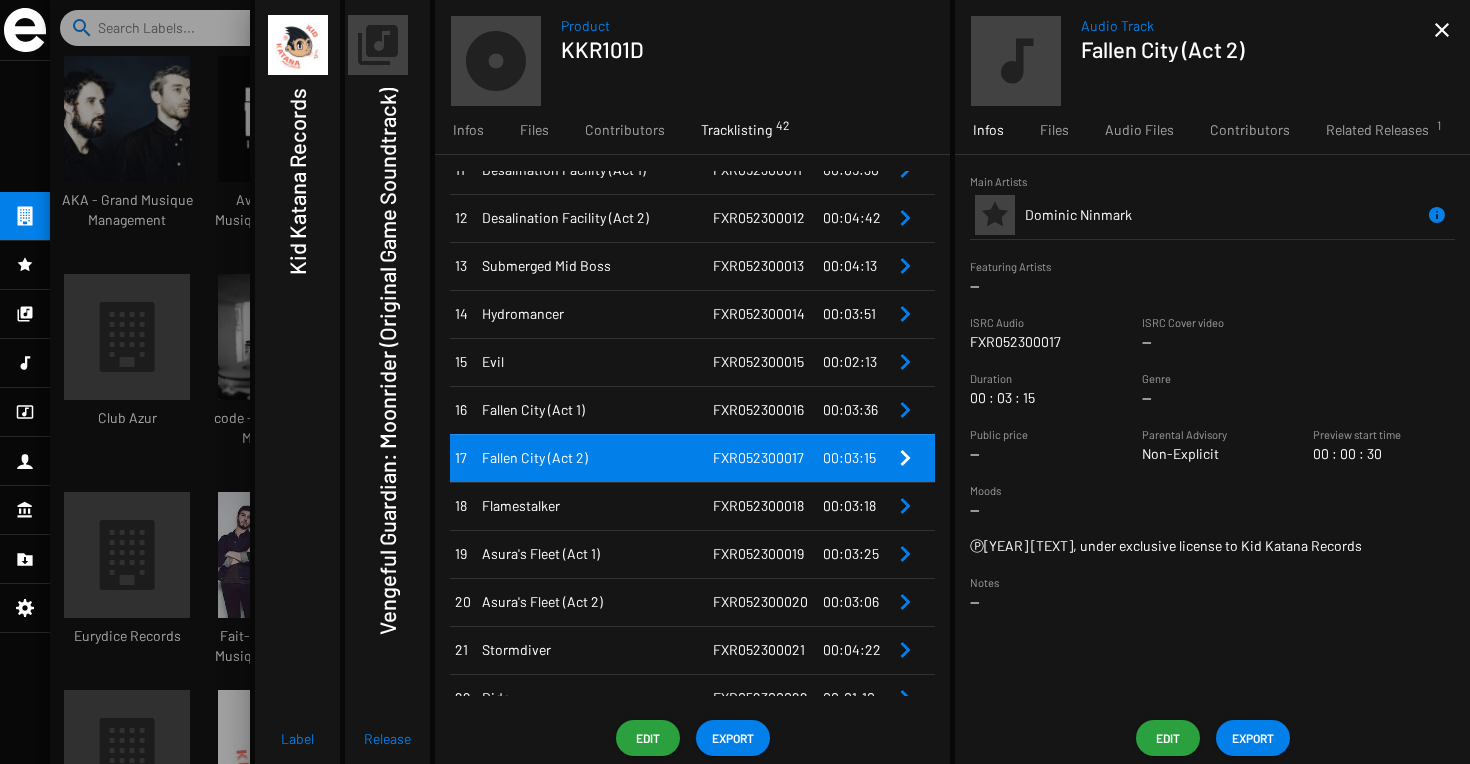 drag, startPoint x: 563, startPoint y: 507, endPoint x: 481, endPoint y: 512, distance: 82.1523 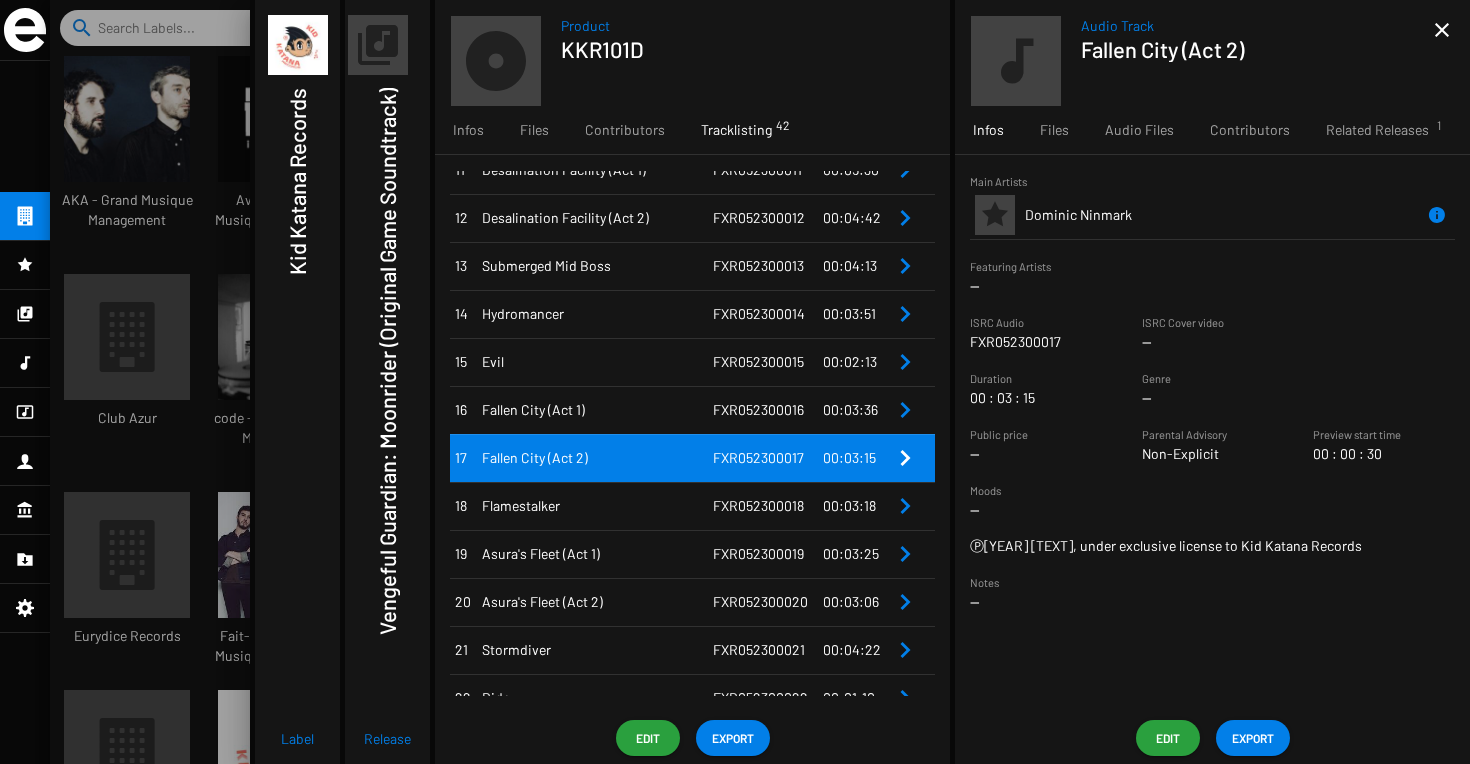 click on "Flamestalker" at bounding box center [597, 506] 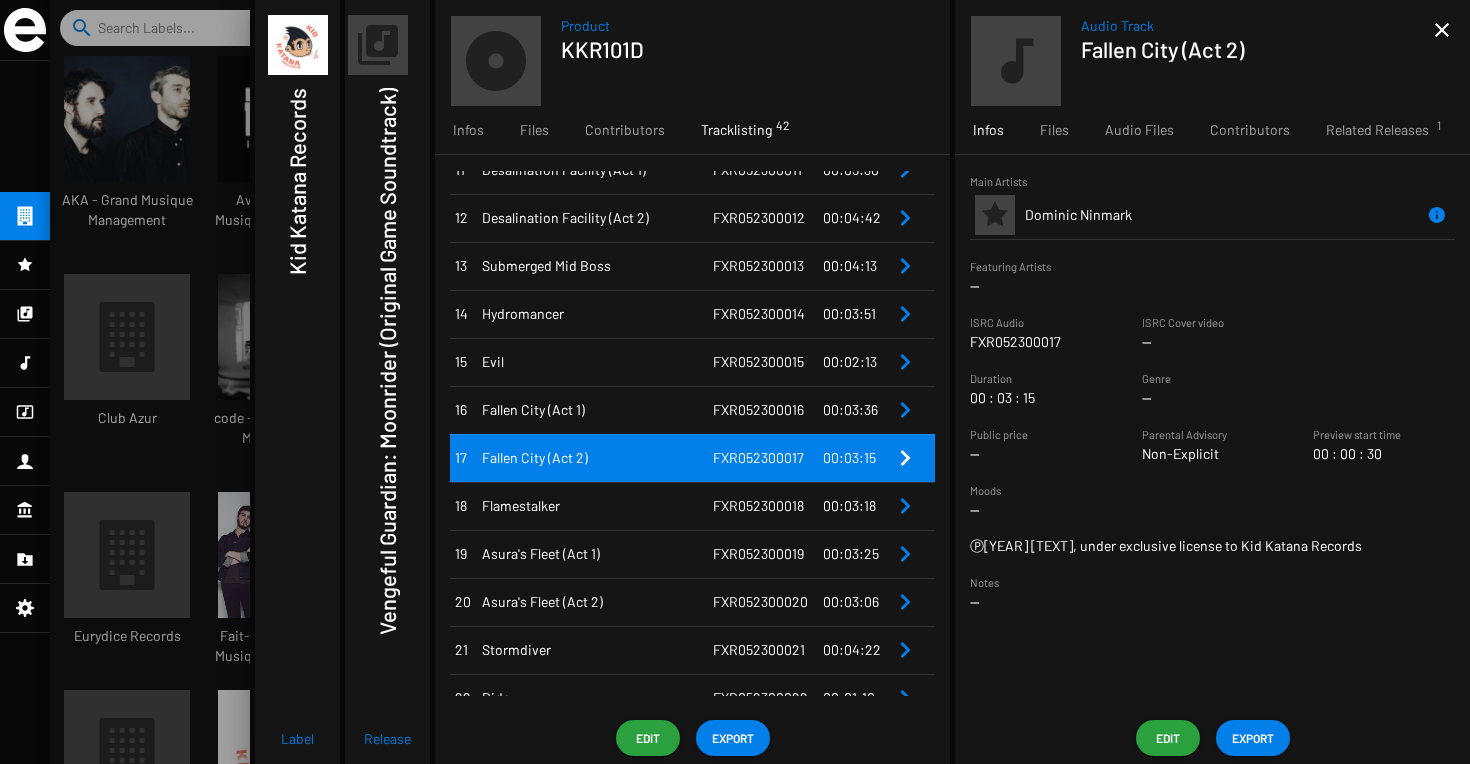 drag, startPoint x: 797, startPoint y: 457, endPoint x: 710, endPoint y: 459, distance: 87.02299 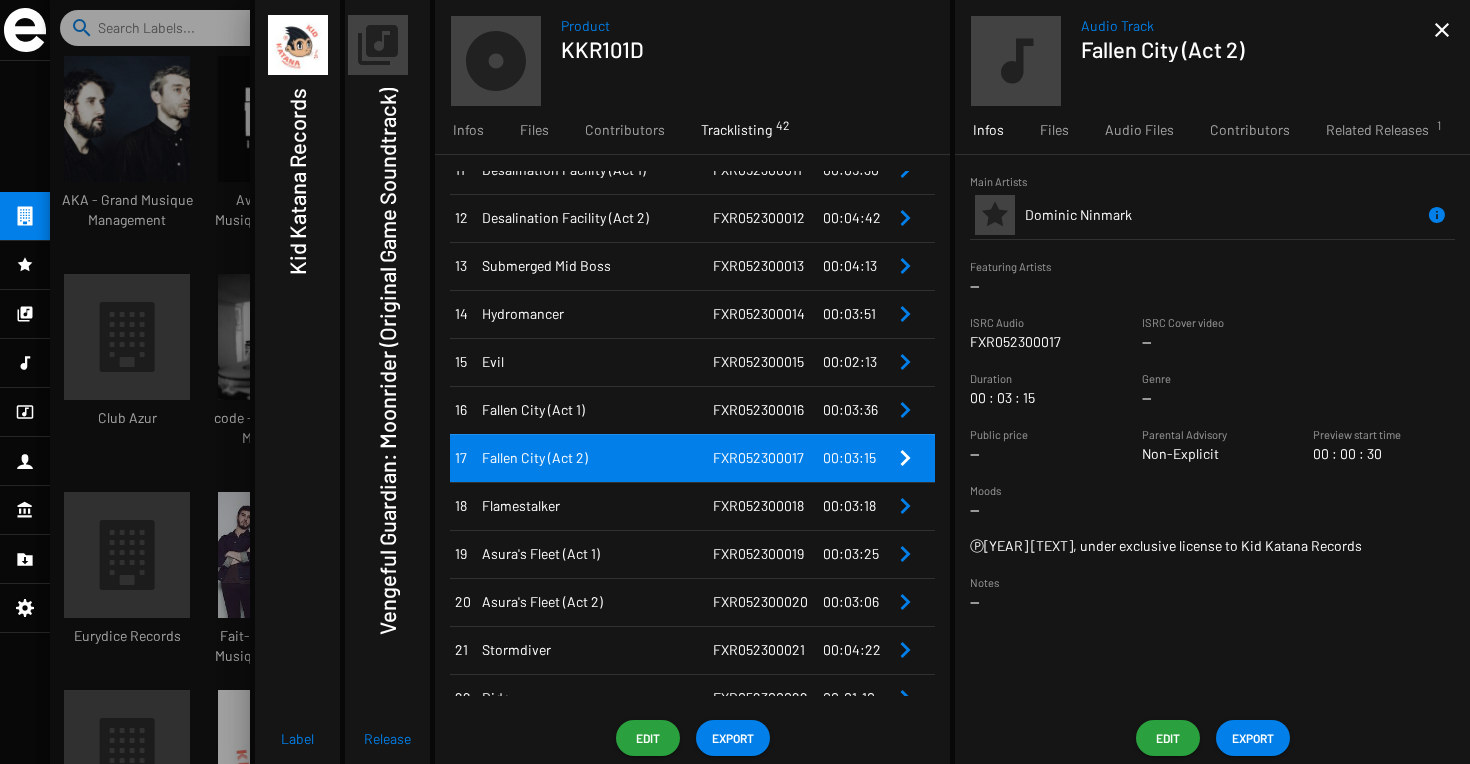 click on "FXR052300017" at bounding box center [768, 458] 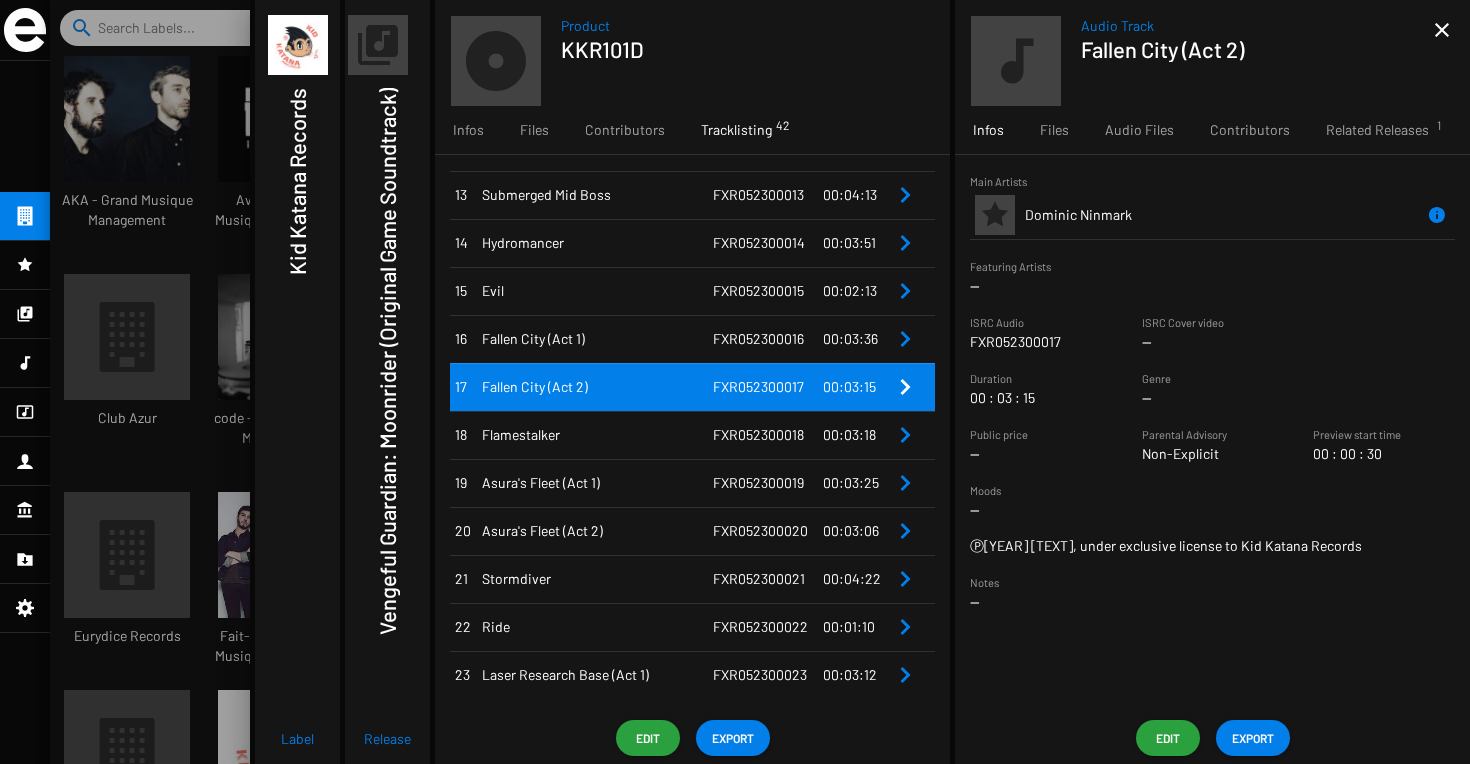 click on "Asura's Fleet (Act 1)" at bounding box center [595, 483] 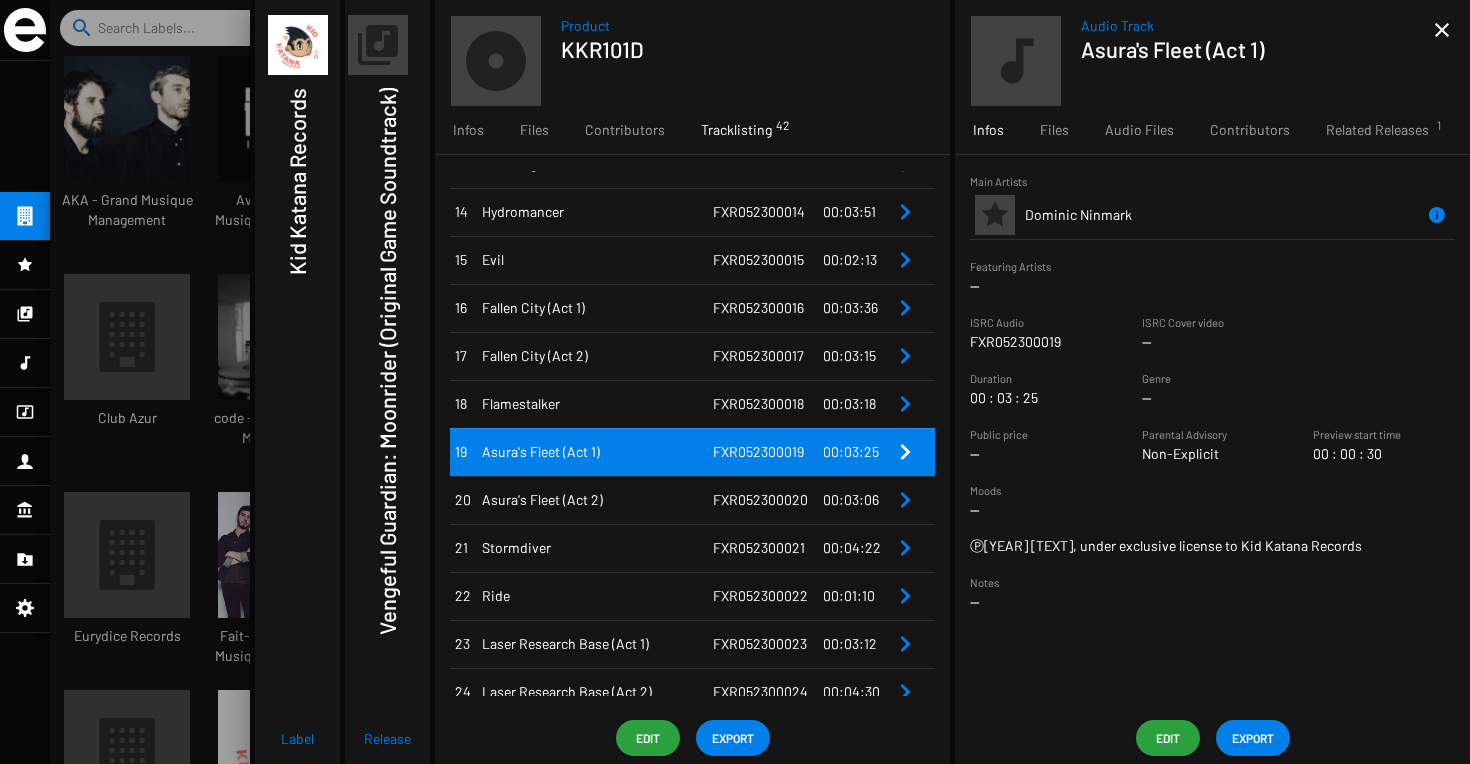 scroll, scrollTop: 669, scrollLeft: 0, axis: vertical 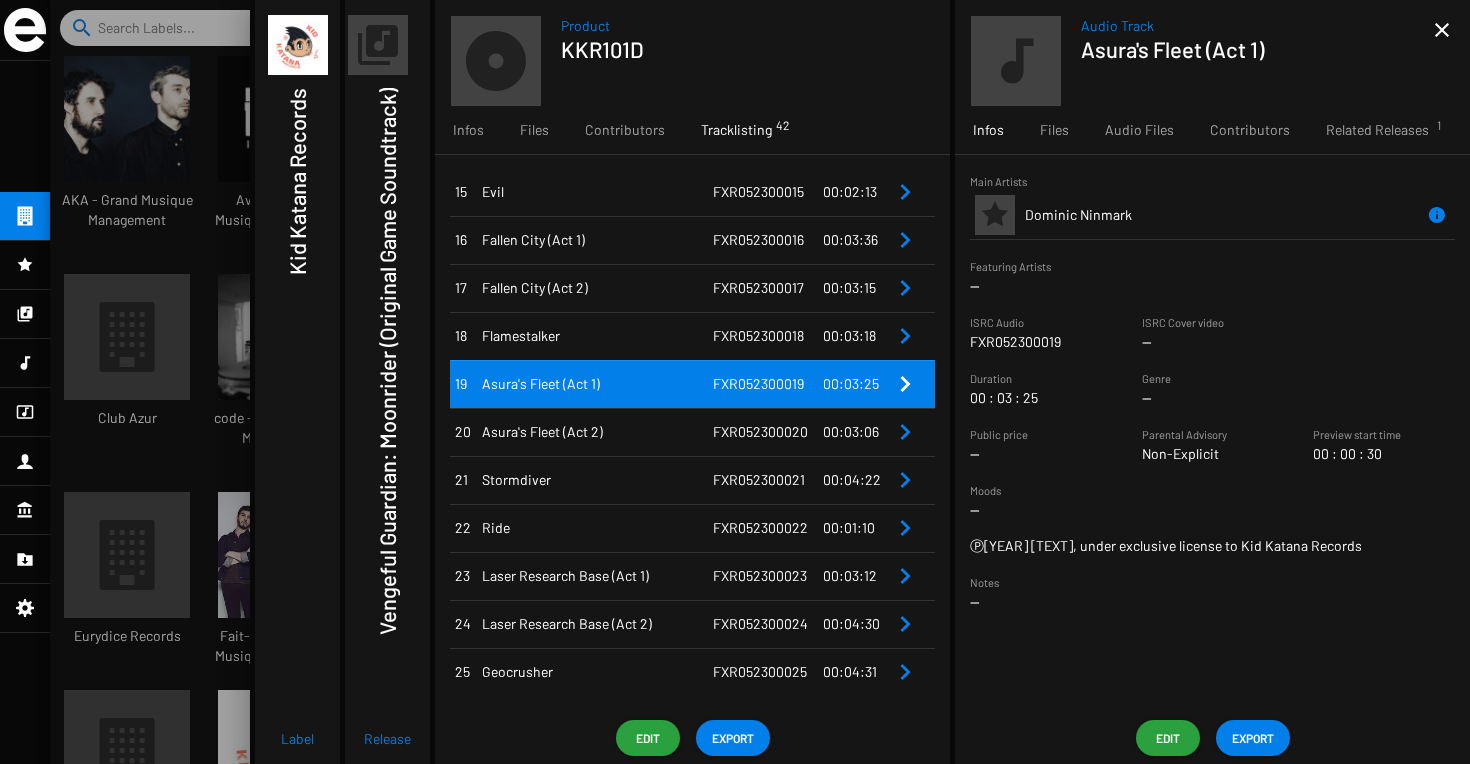 drag, startPoint x: 798, startPoint y: 387, endPoint x: 708, endPoint y: 388, distance: 90.005554 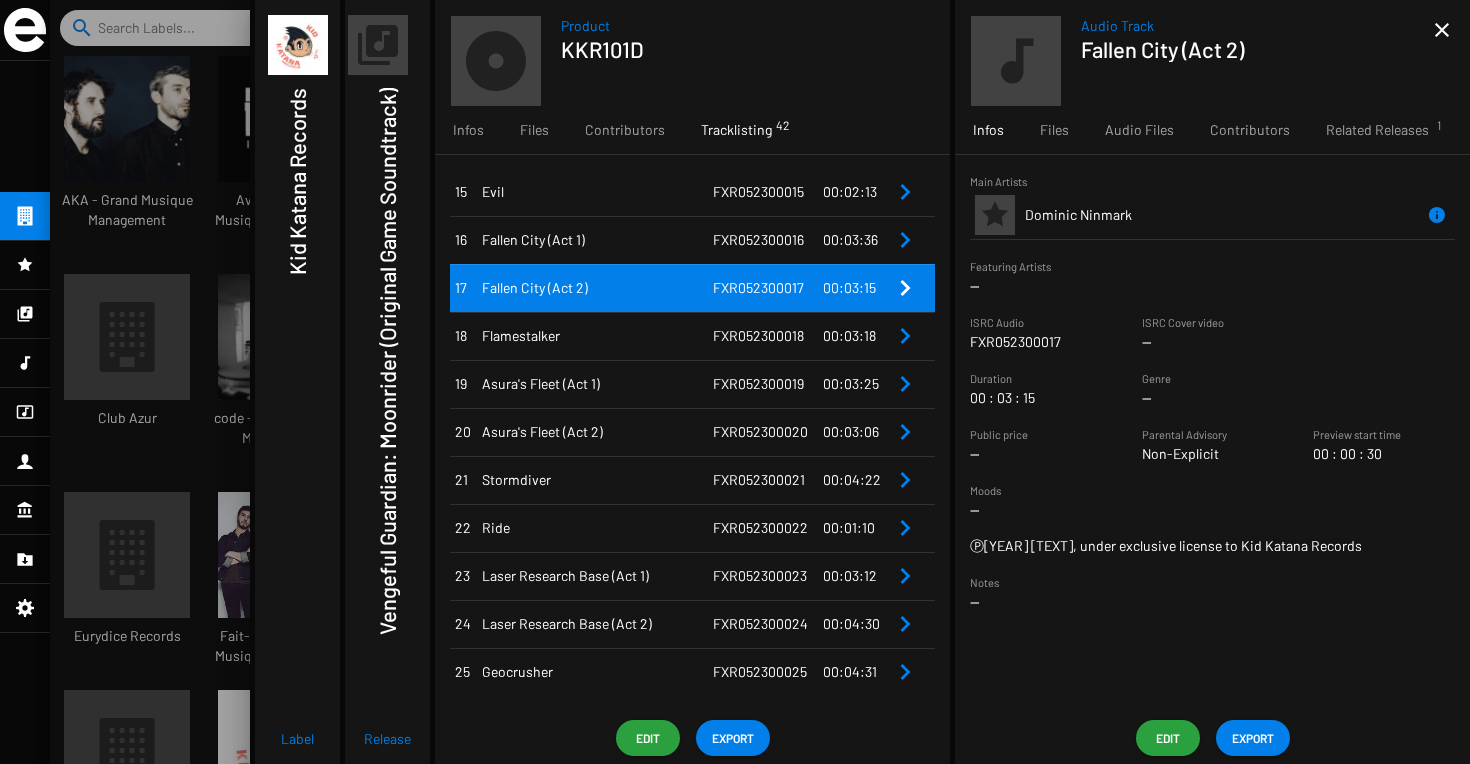 drag, startPoint x: 603, startPoint y: 431, endPoint x: 480, endPoint y: 435, distance: 123.065025 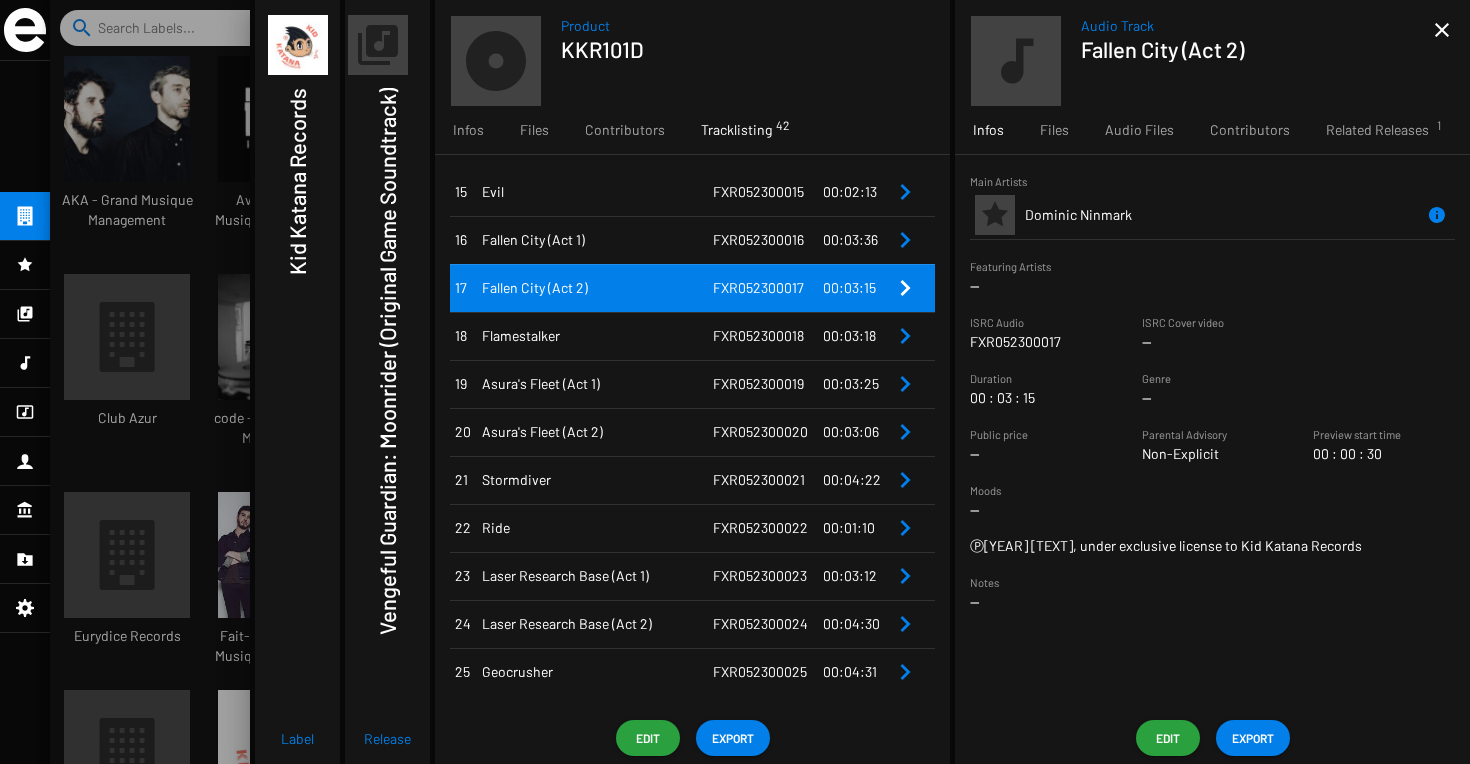 click on "Asura's Fleet (Act 2)" at bounding box center (595, 432) 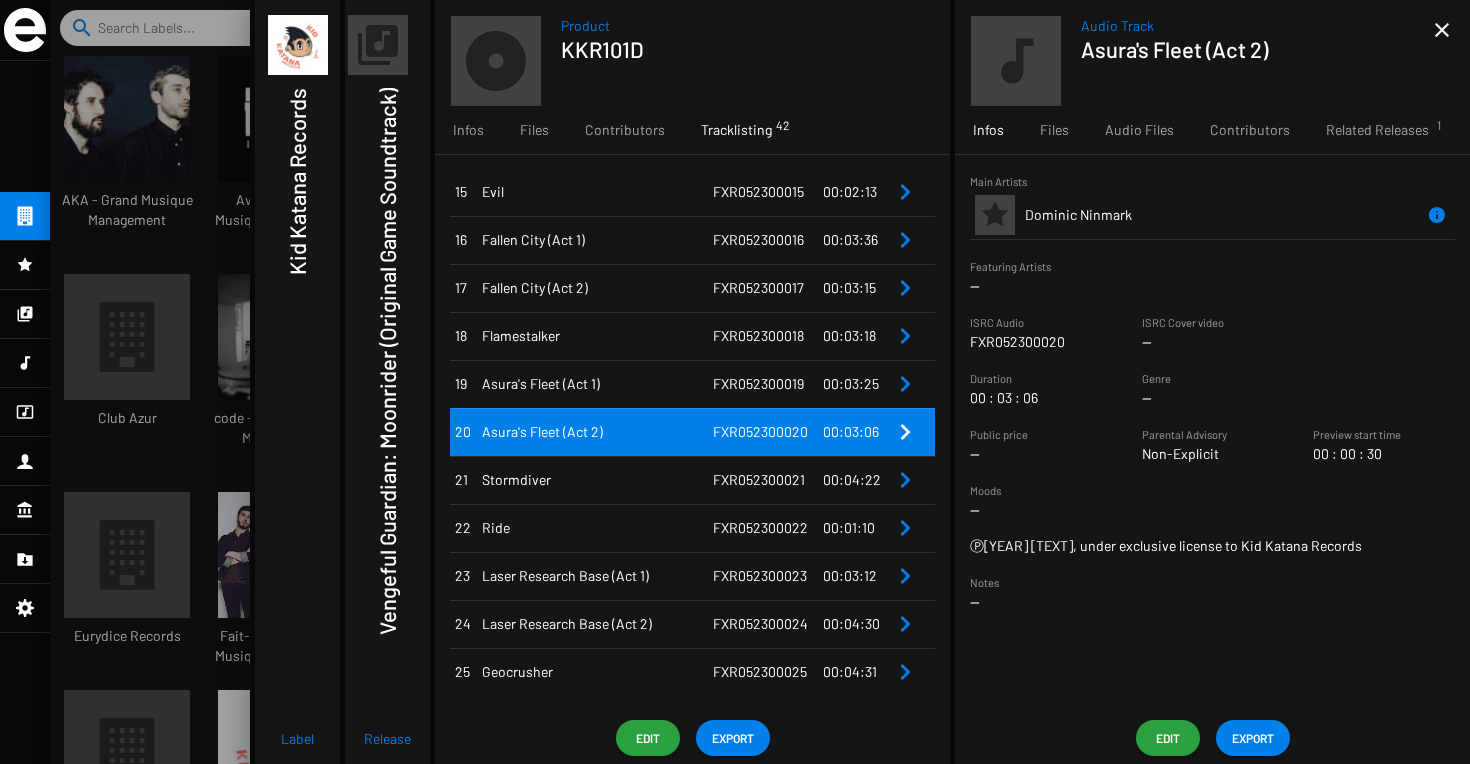 drag, startPoint x: 803, startPoint y: 436, endPoint x: 708, endPoint y: 433, distance: 95.047356 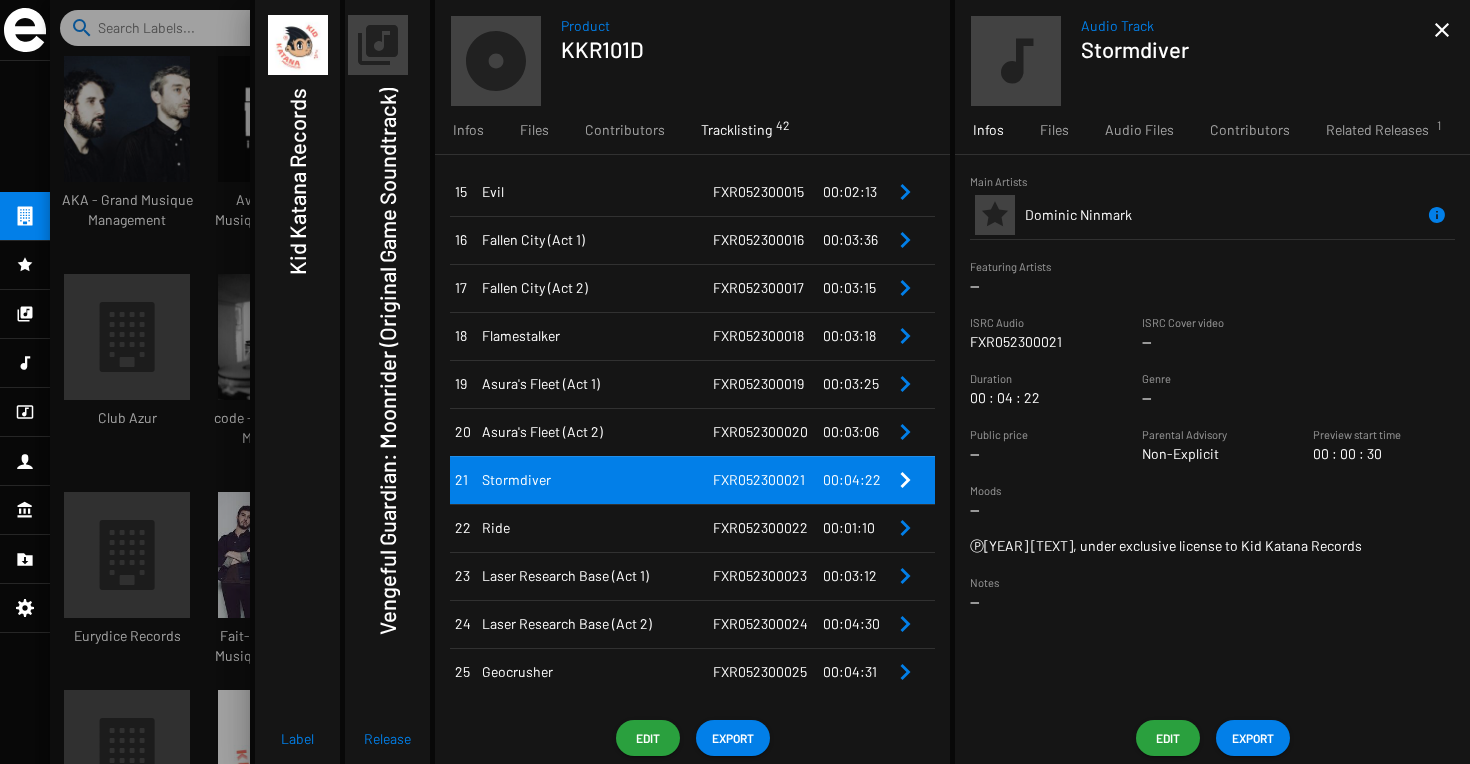 drag, startPoint x: 785, startPoint y: 481, endPoint x: 709, endPoint y: 481, distance: 76 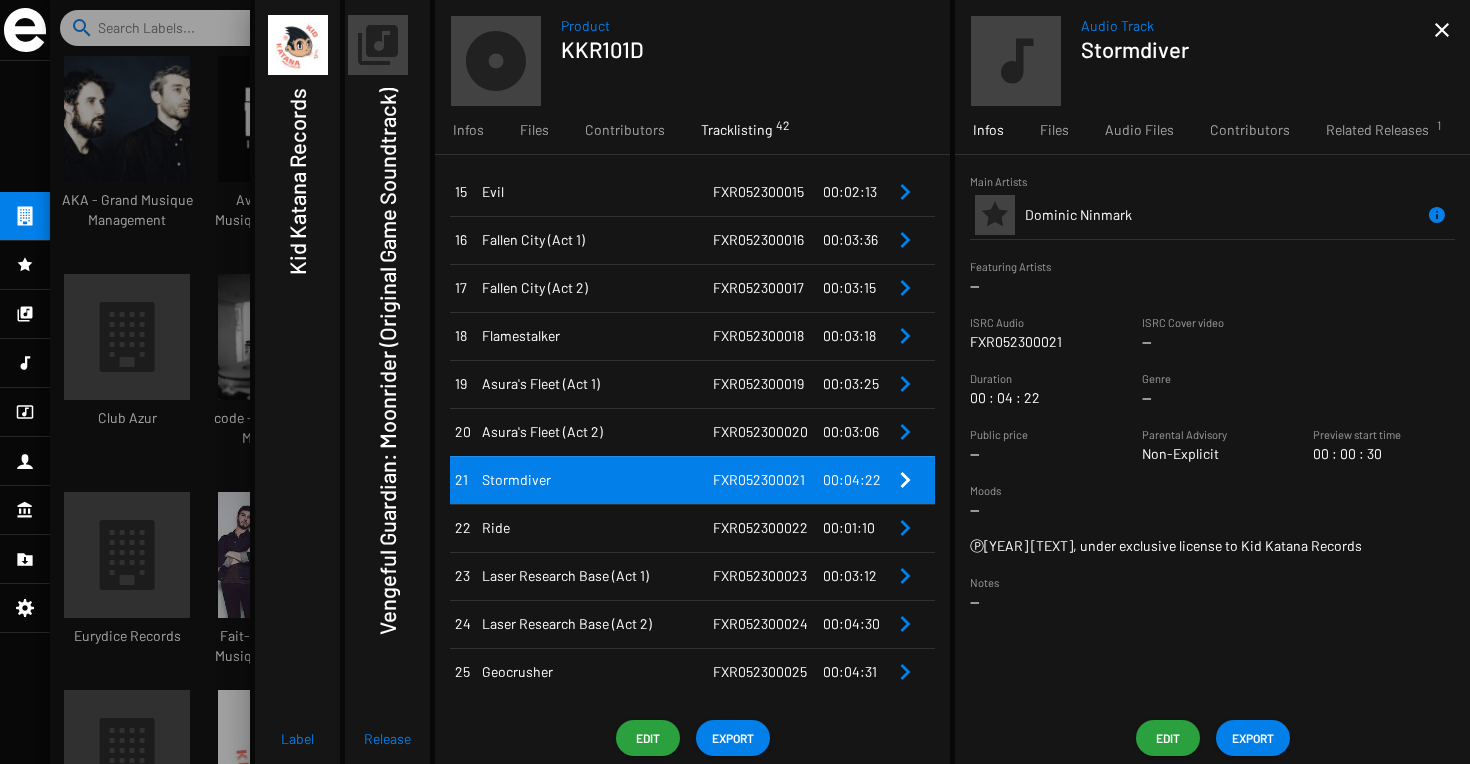 click on "FXR052300021" at bounding box center (768, 480) 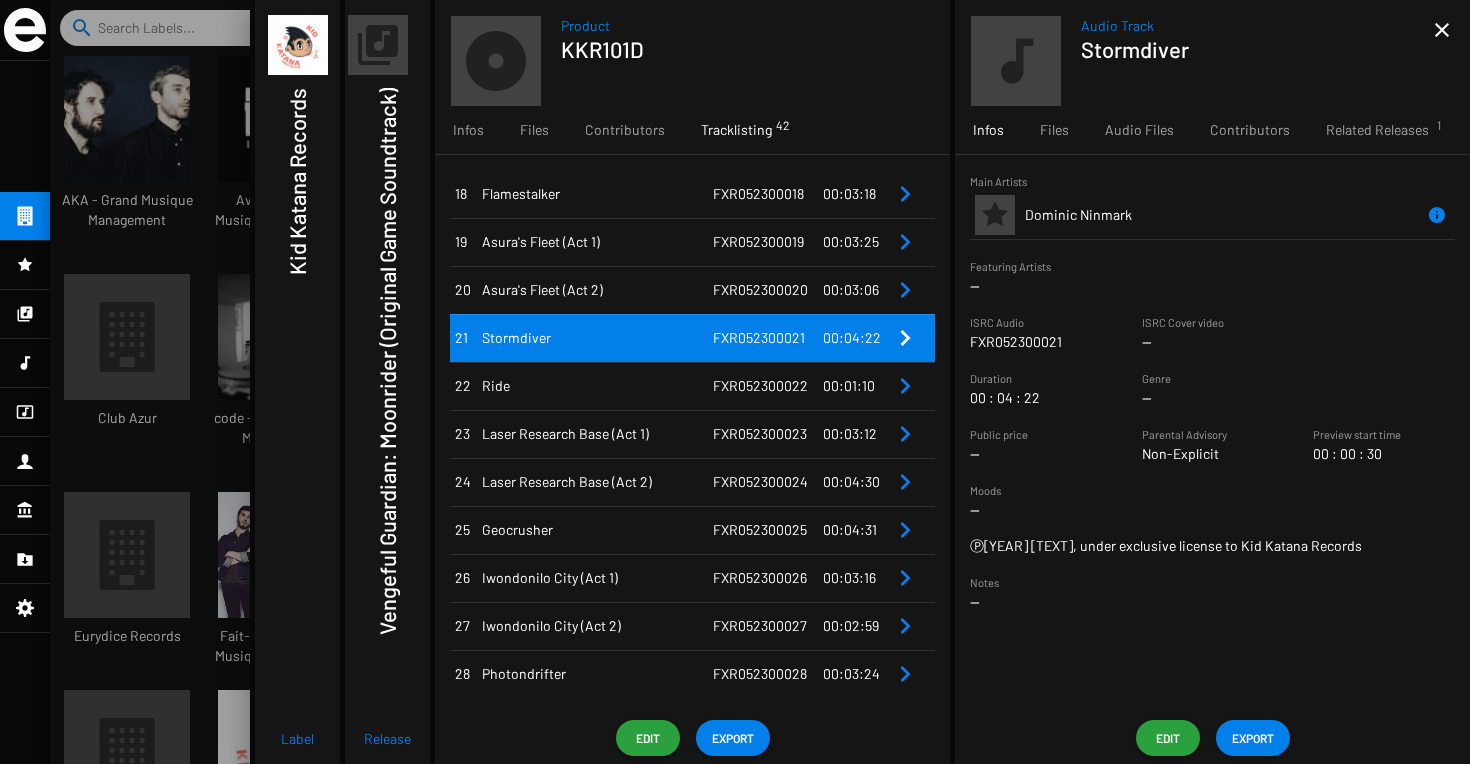 scroll, scrollTop: 874, scrollLeft: 0, axis: vertical 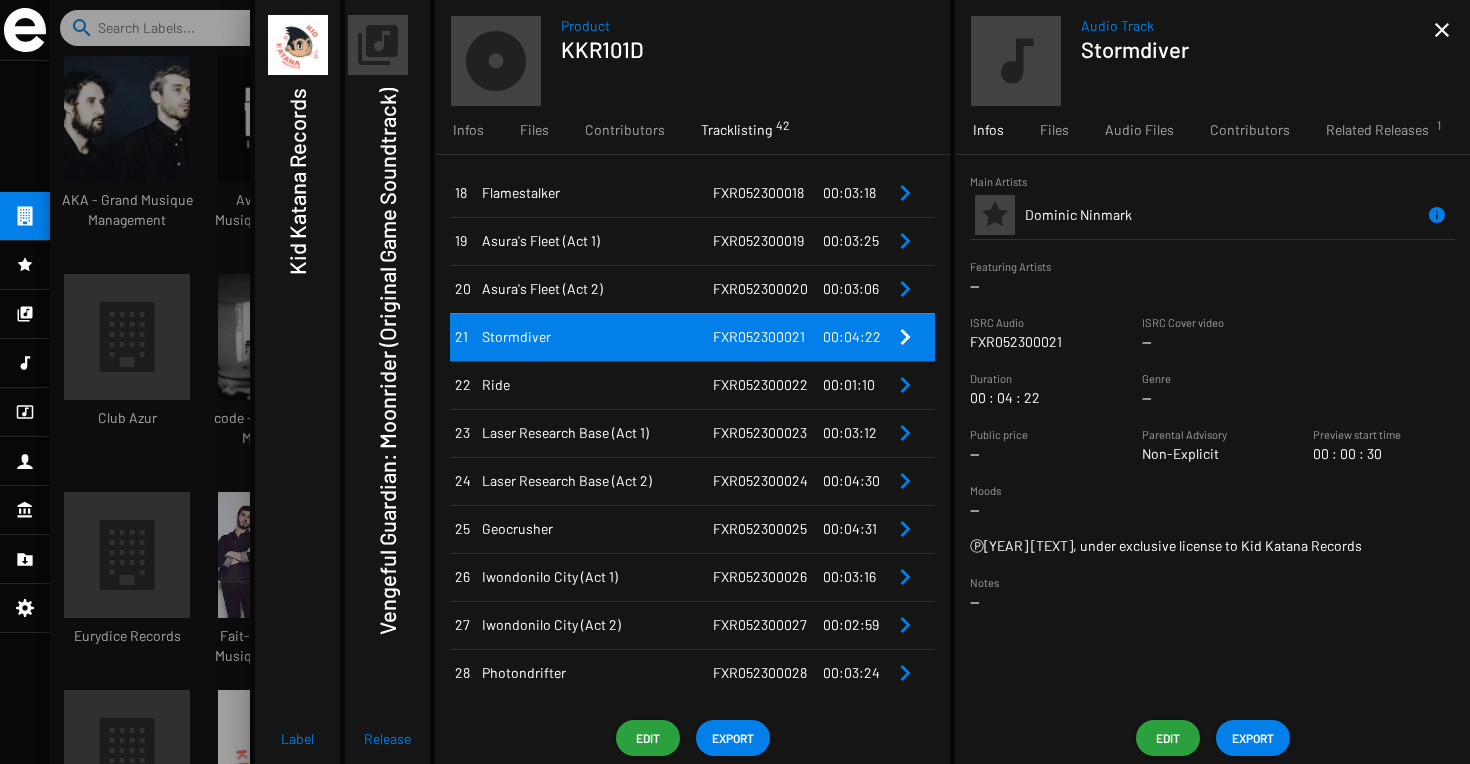drag, startPoint x: 802, startPoint y: 388, endPoint x: 706, endPoint y: 387, distance: 96.00521 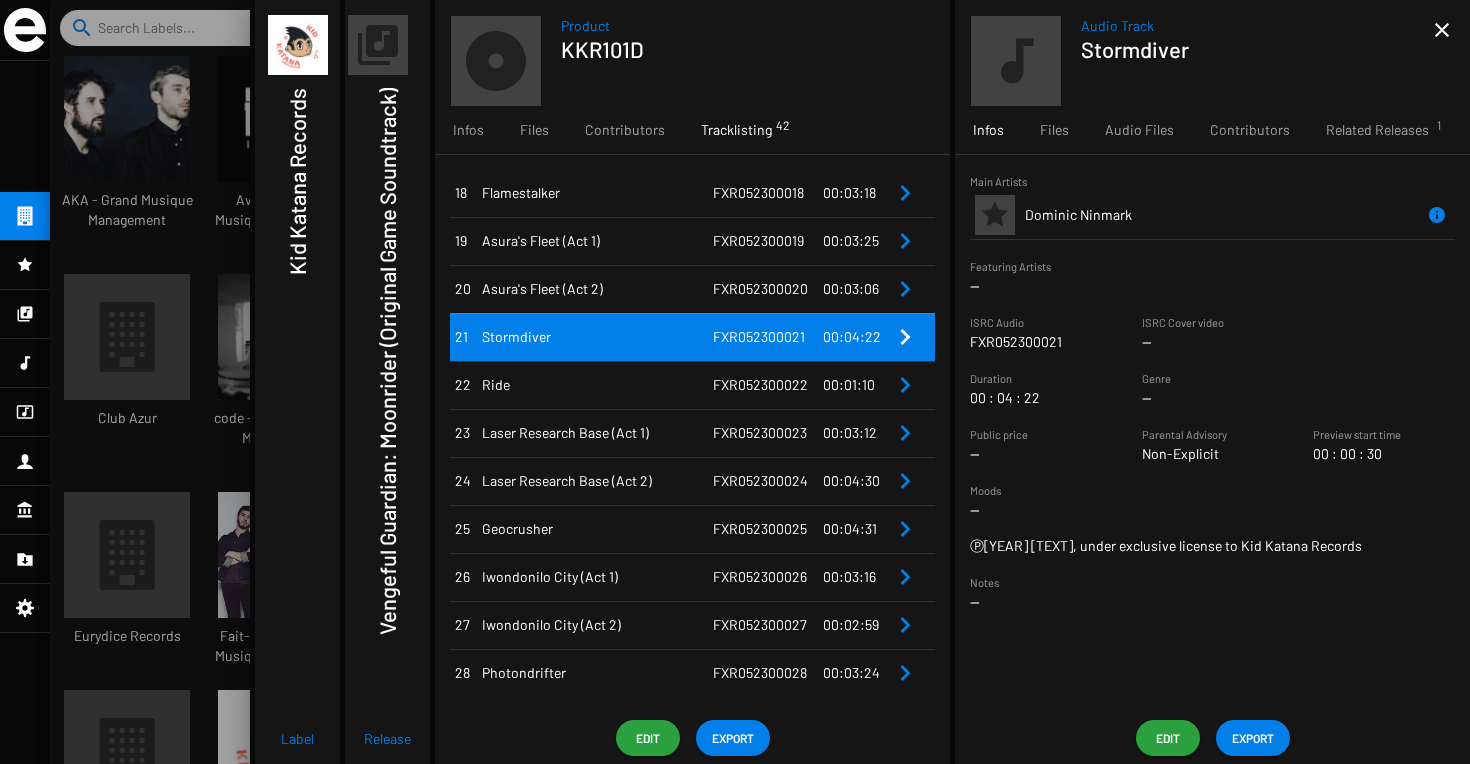 click on "FXR052300022" at bounding box center [768, 385] 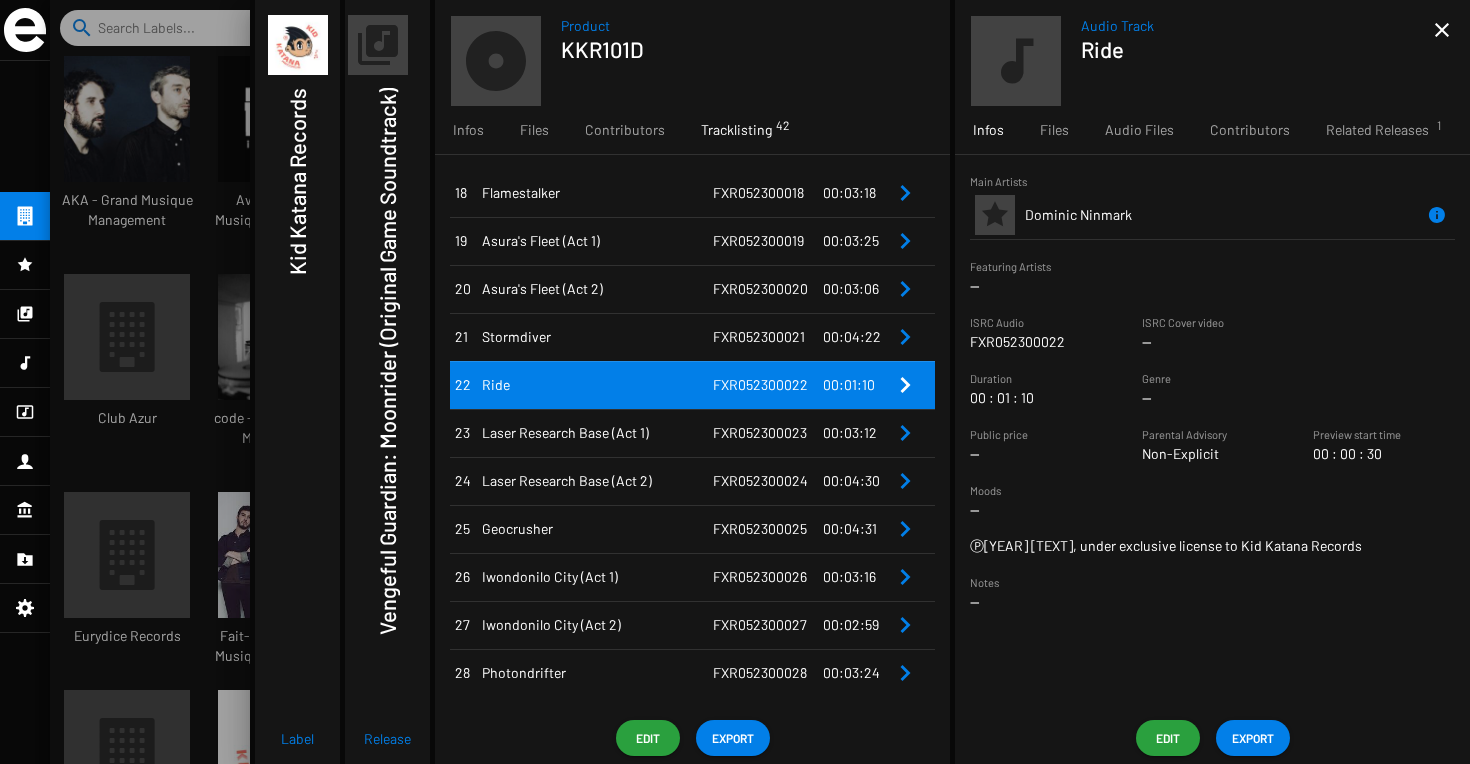 scroll, scrollTop: 947, scrollLeft: 0, axis: vertical 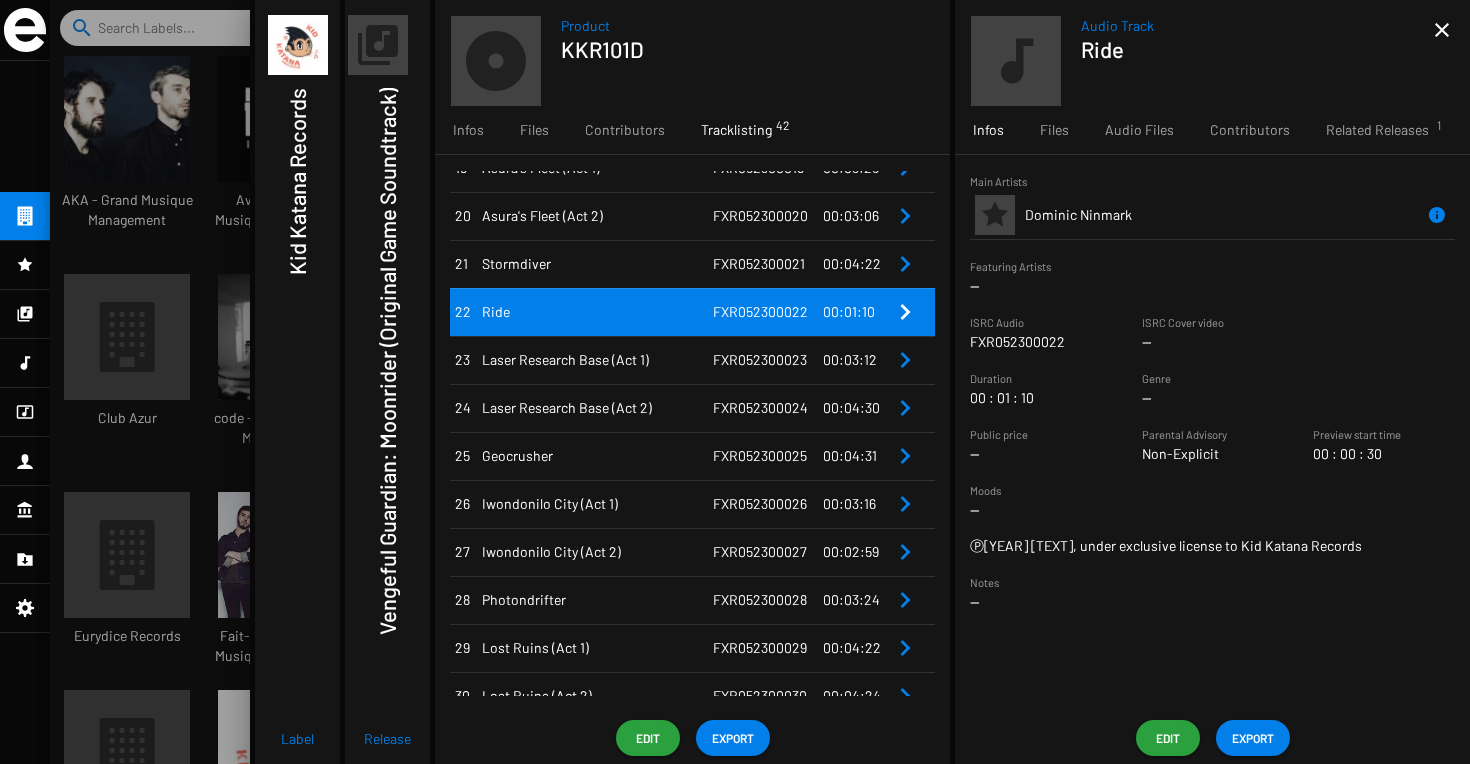 drag, startPoint x: 652, startPoint y: 360, endPoint x: 481, endPoint y: 367, distance: 171.14322 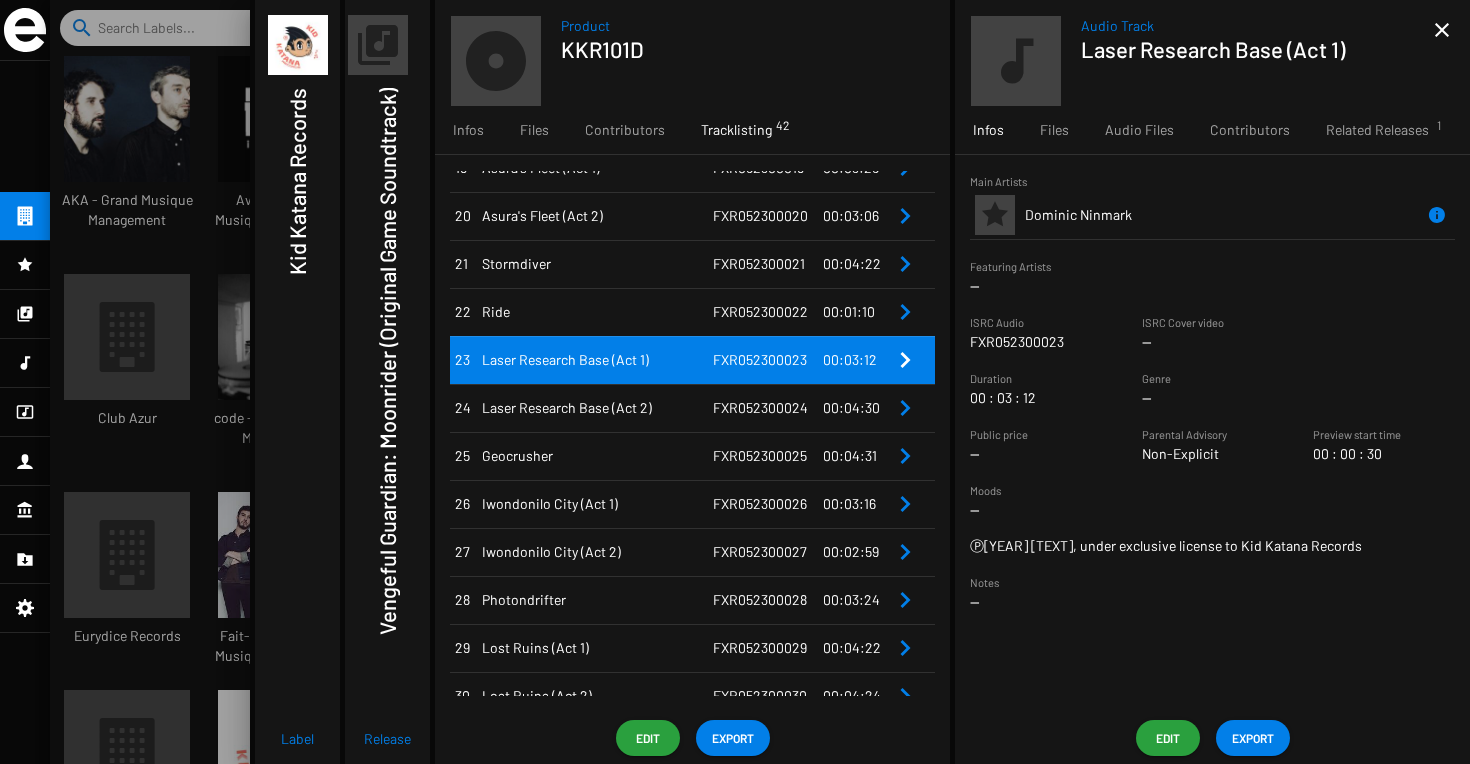 drag, startPoint x: 652, startPoint y: 361, endPoint x: 495, endPoint y: 365, distance: 157.05095 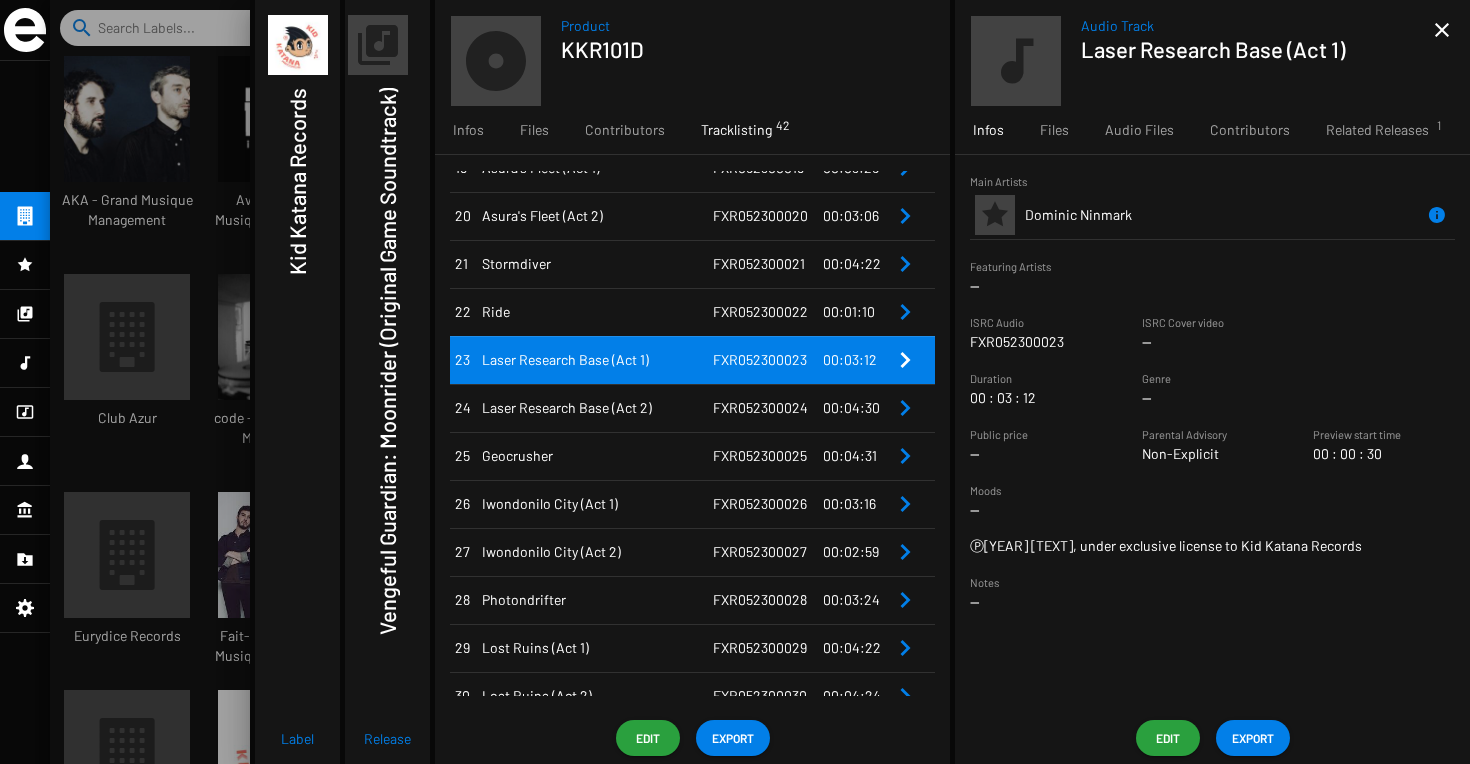 click on "Laser Research Base (Act 1)" at bounding box center [597, 360] 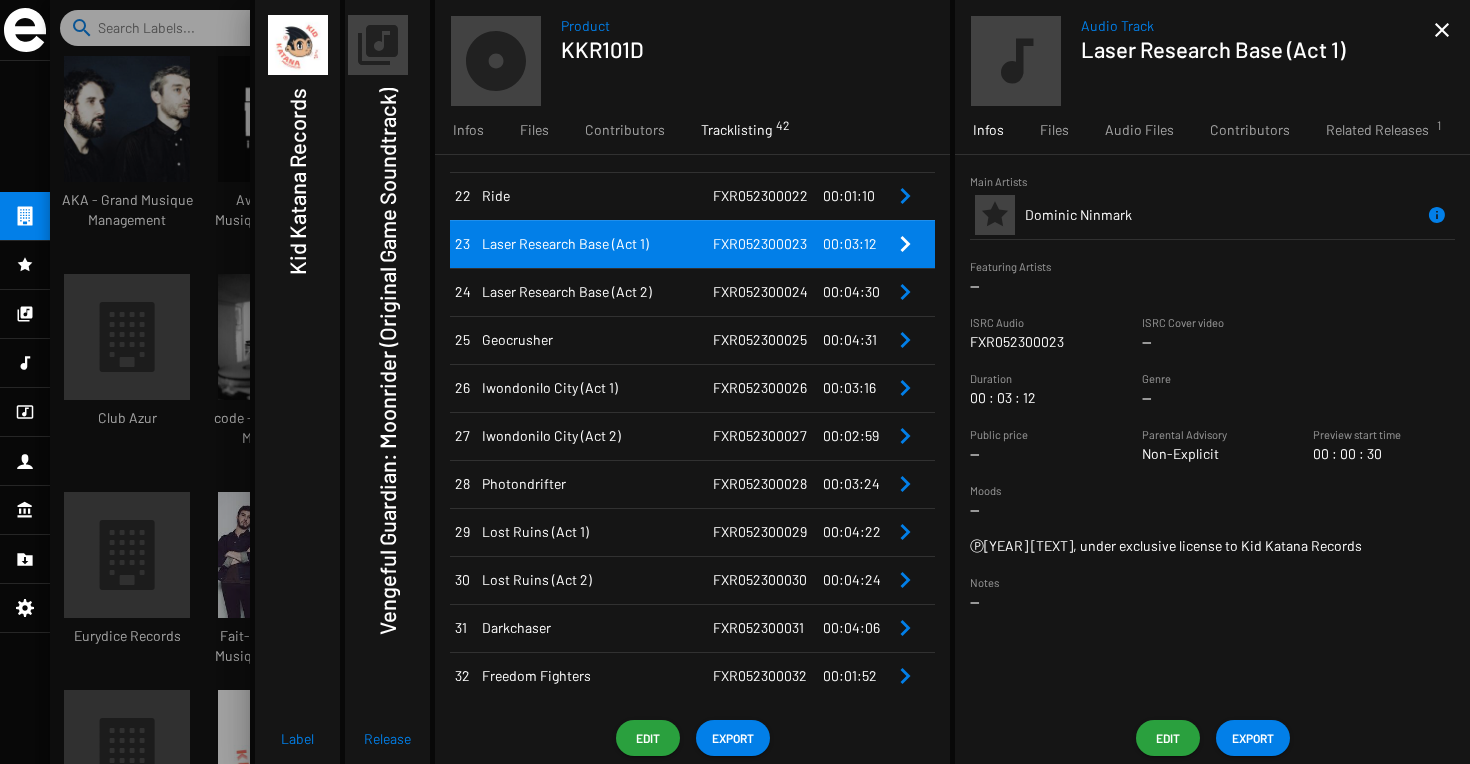 scroll, scrollTop: 1066, scrollLeft: 0, axis: vertical 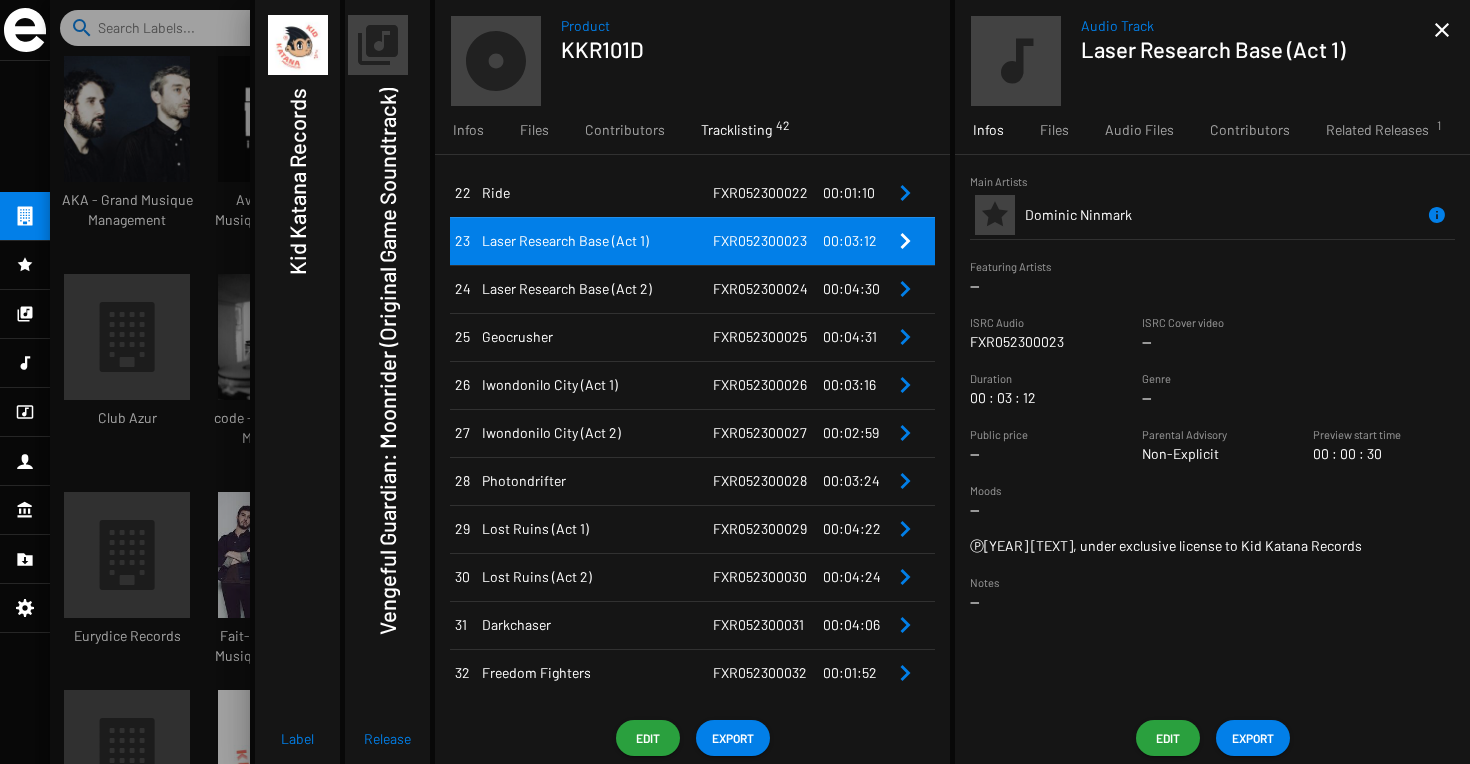 drag, startPoint x: 659, startPoint y: 290, endPoint x: 474, endPoint y: 294, distance: 185.04324 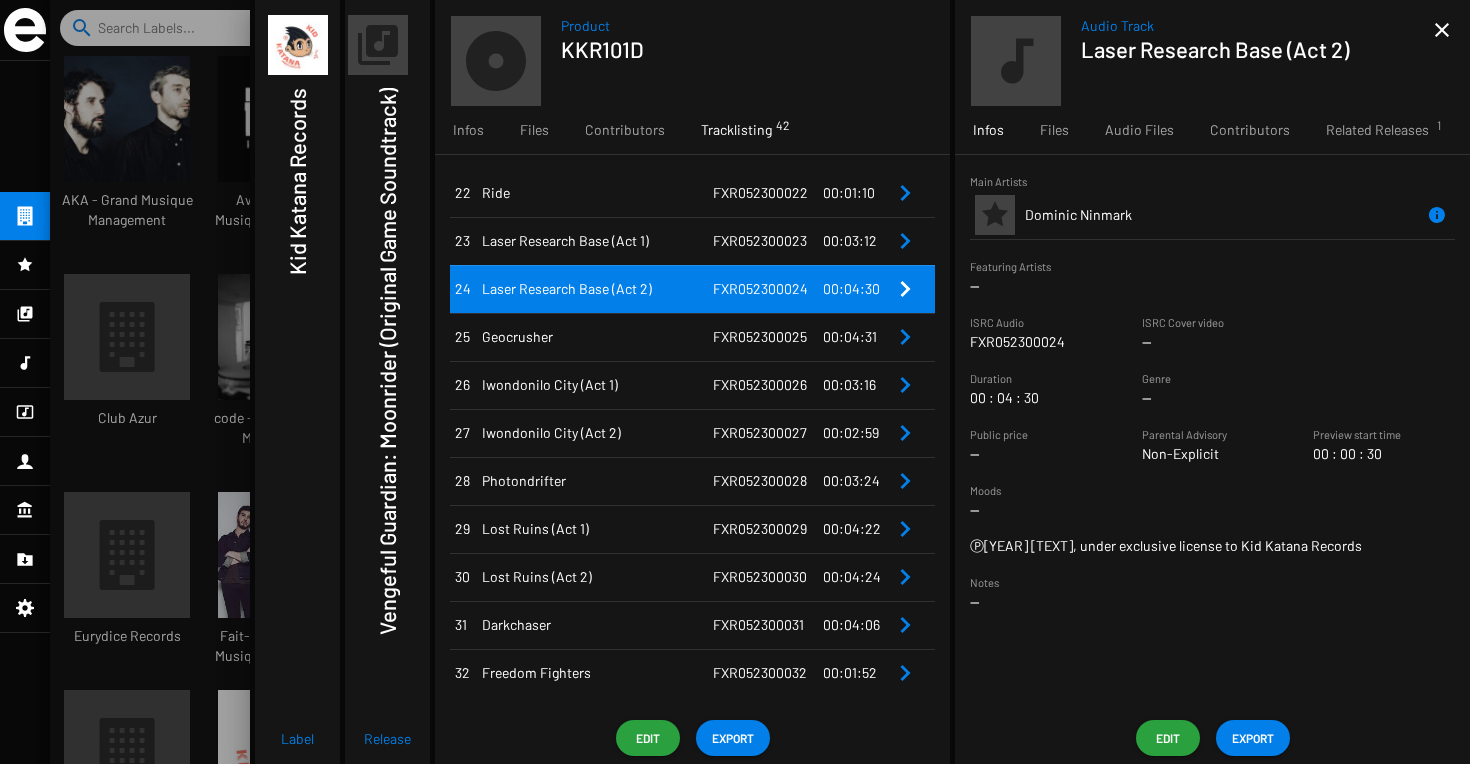 drag, startPoint x: 806, startPoint y: 288, endPoint x: 702, endPoint y: 288, distance: 104 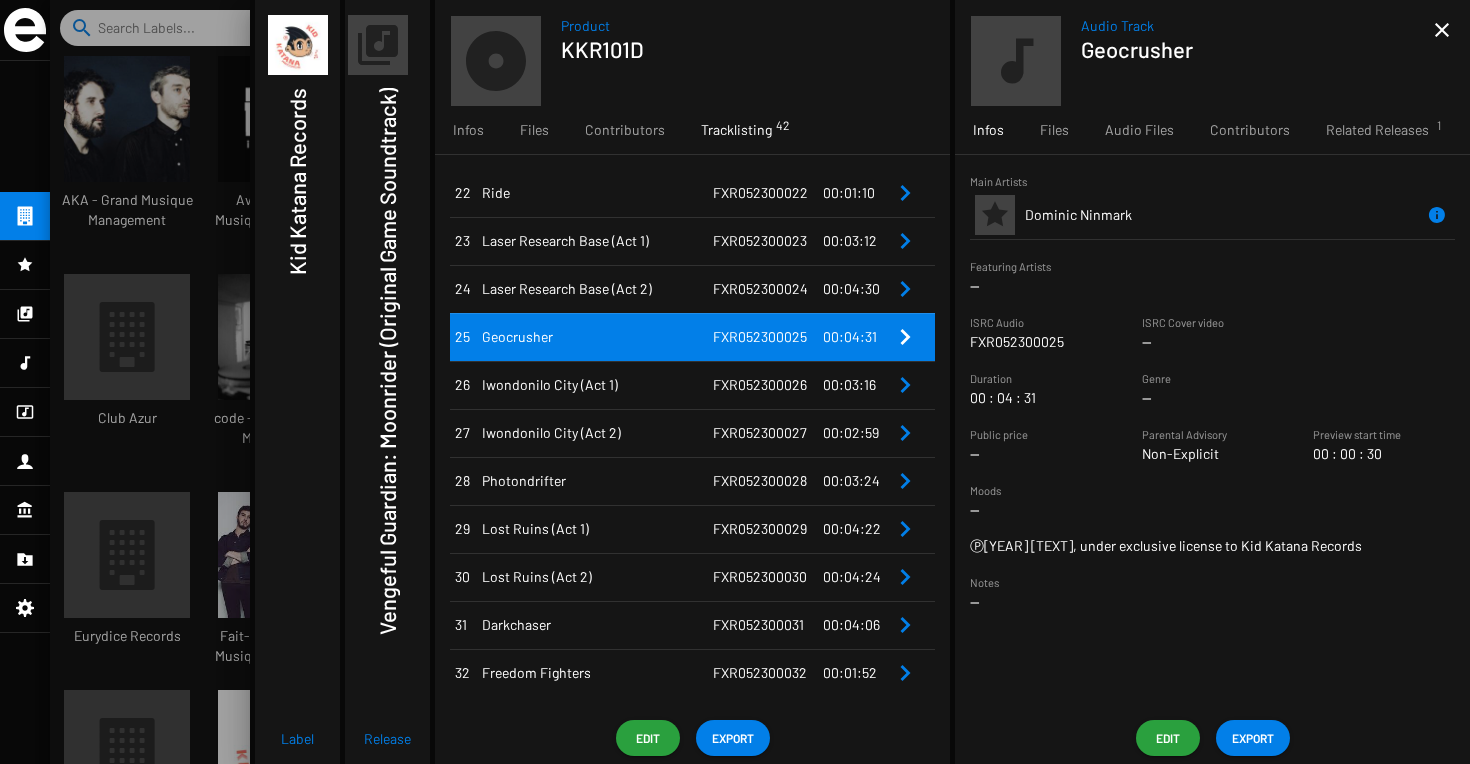 drag, startPoint x: 556, startPoint y: 341, endPoint x: 483, endPoint y: 340, distance: 73.00685 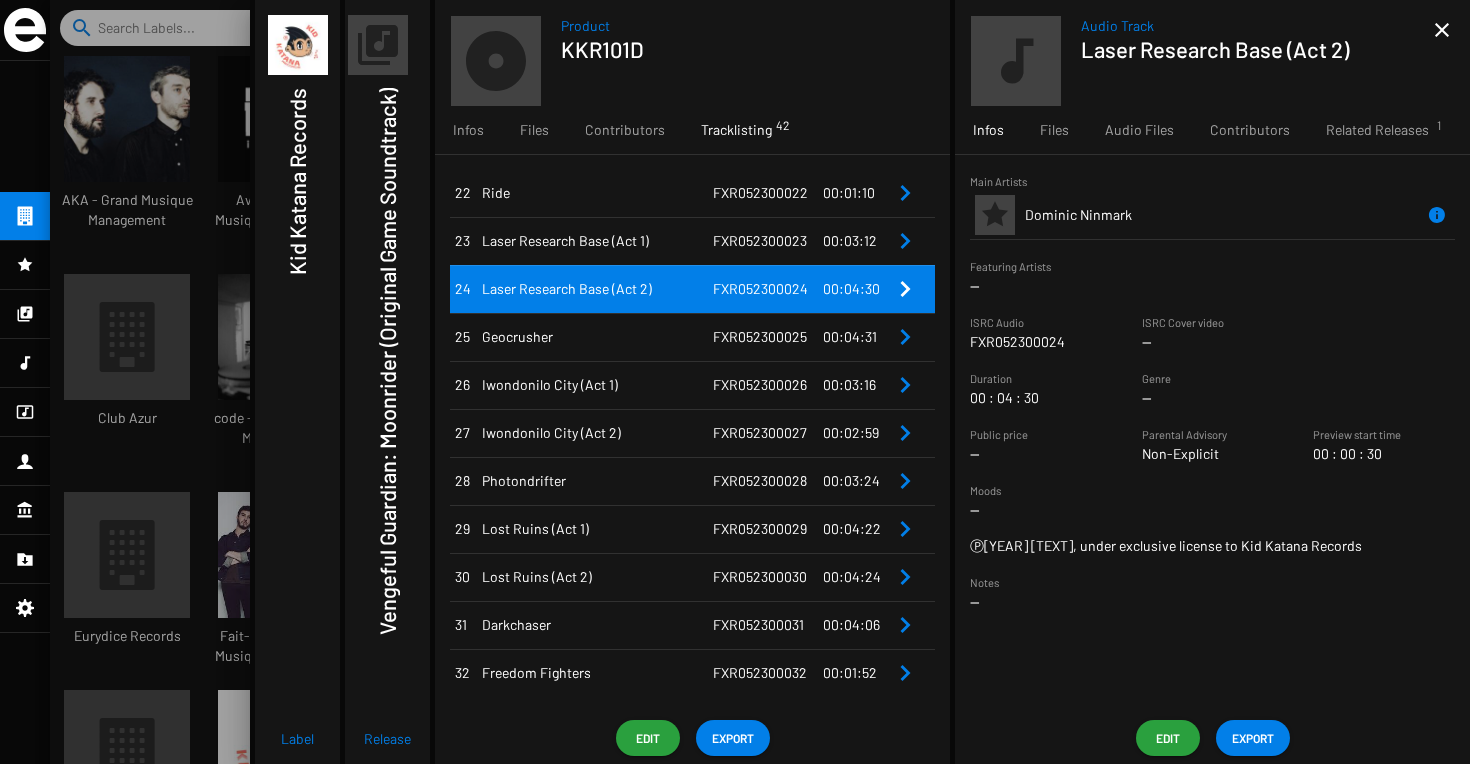 drag, startPoint x: 615, startPoint y: 391, endPoint x: 481, endPoint y: 387, distance: 134.0597 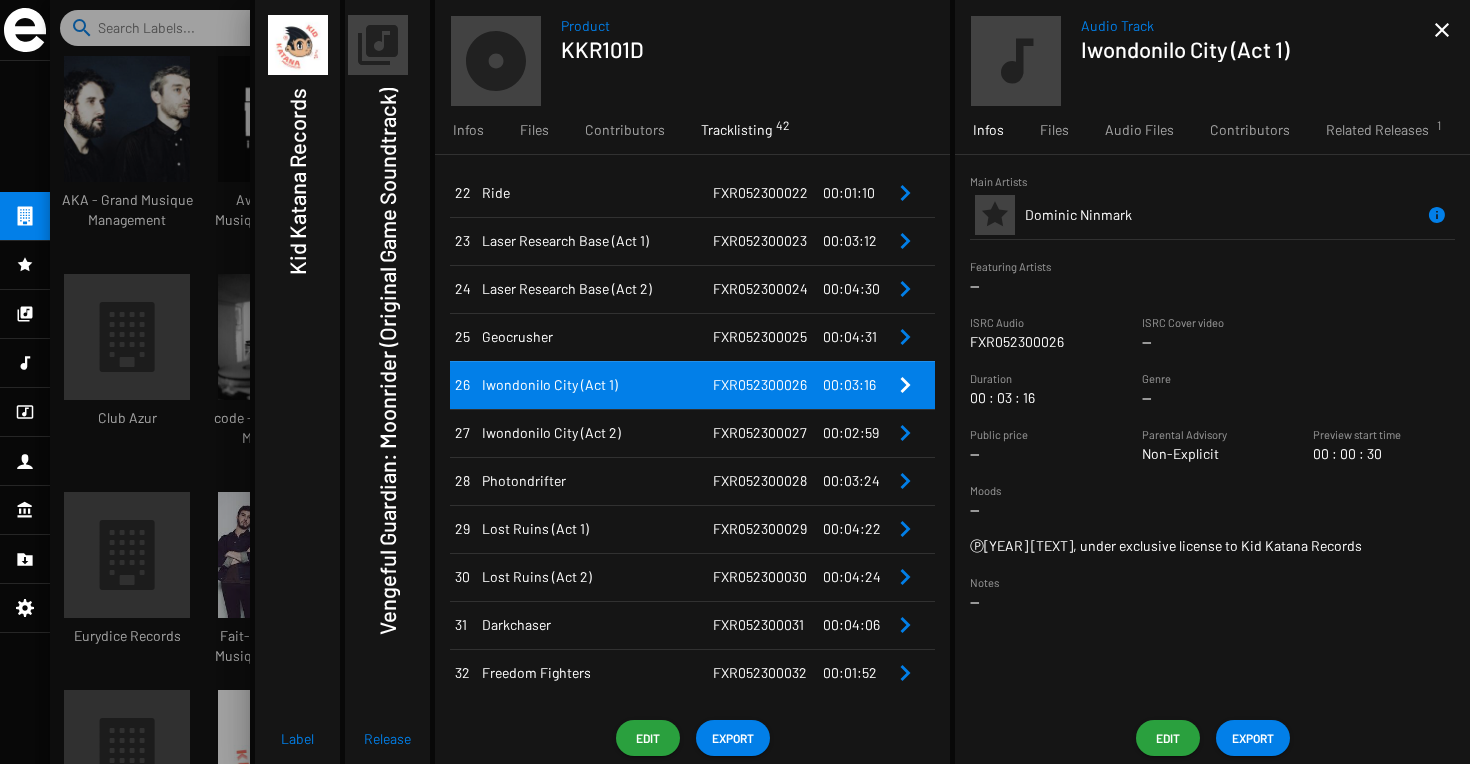 drag, startPoint x: 800, startPoint y: 386, endPoint x: 707, endPoint y: 389, distance: 93.04838 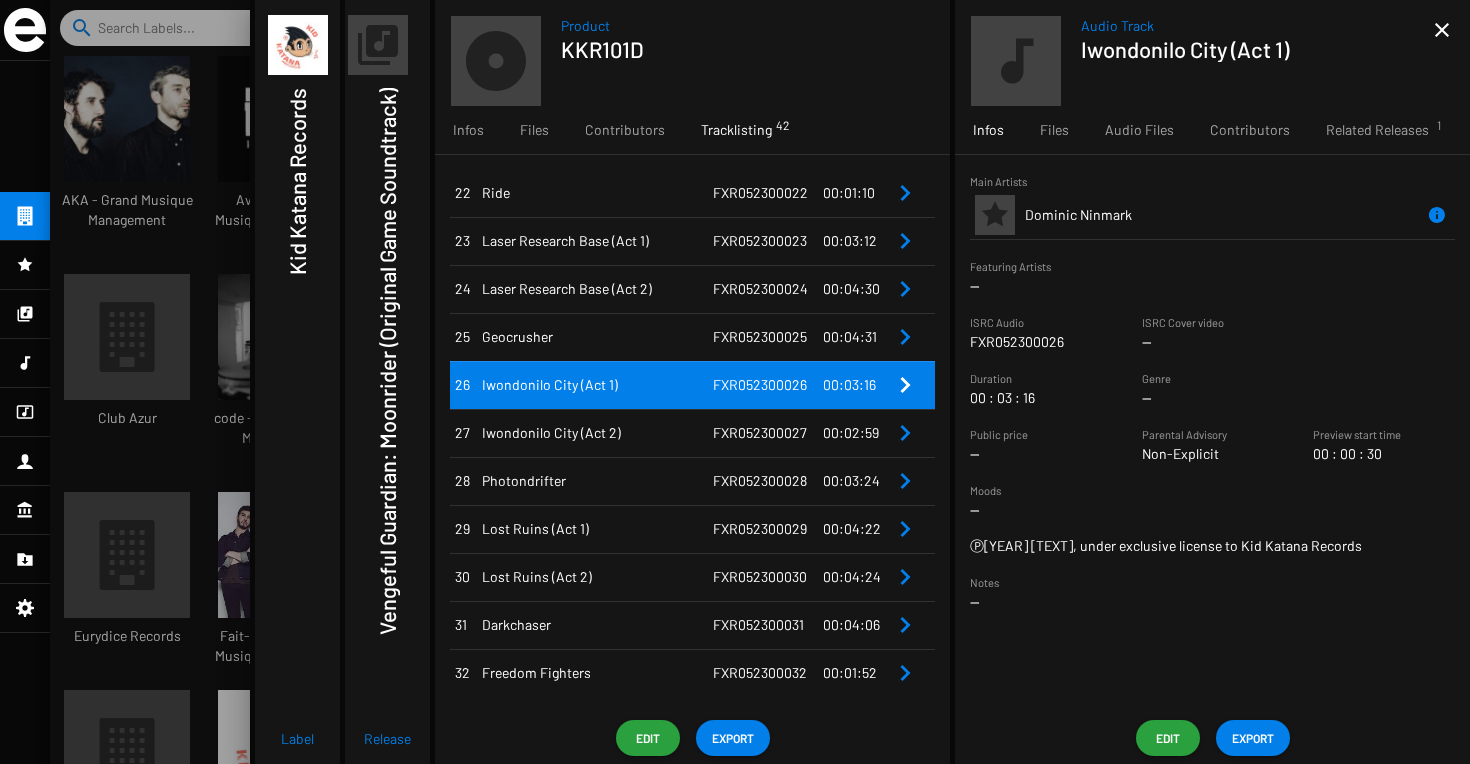 click on "FXR052300026" at bounding box center (768, 385) 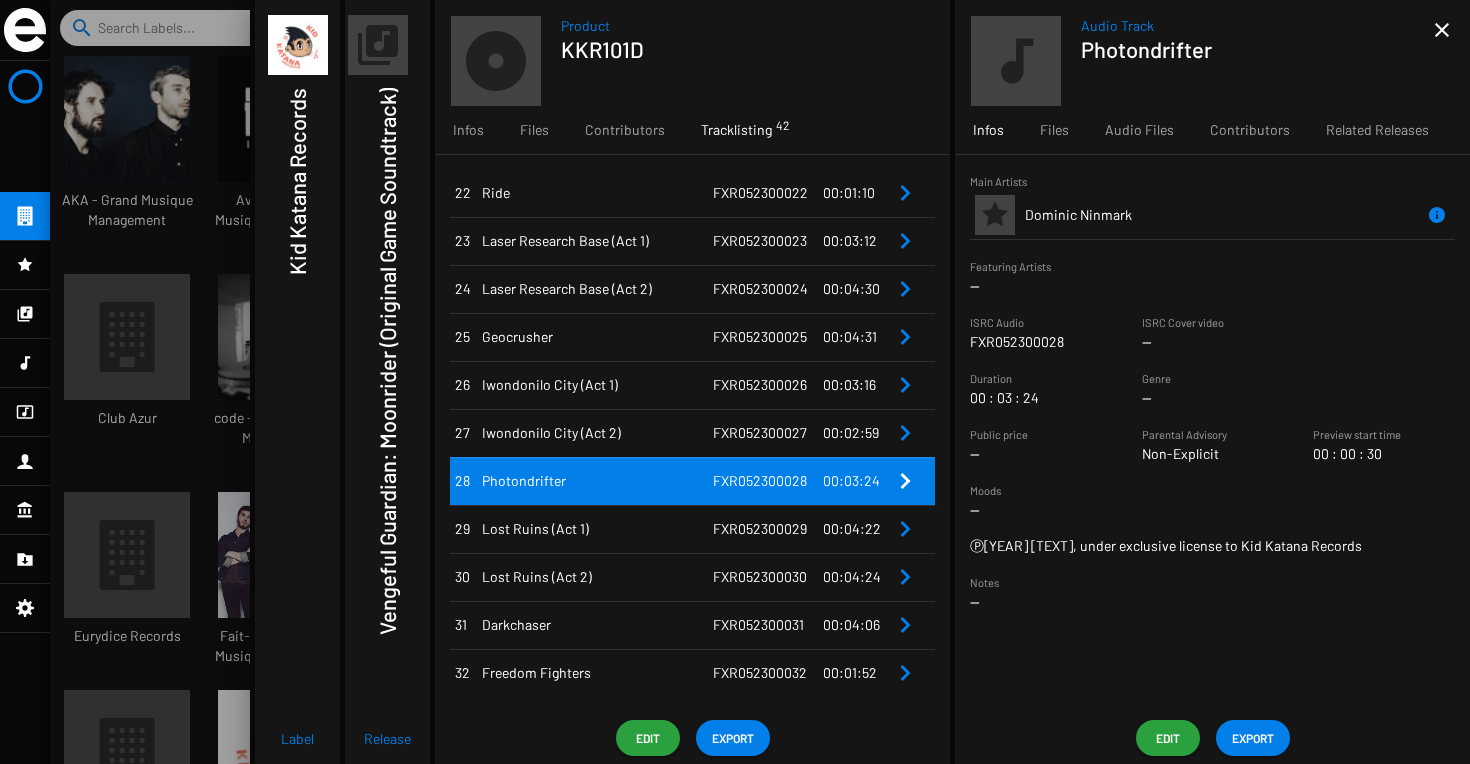 drag, startPoint x: 567, startPoint y: 484, endPoint x: 480, endPoint y: 487, distance: 87.05171 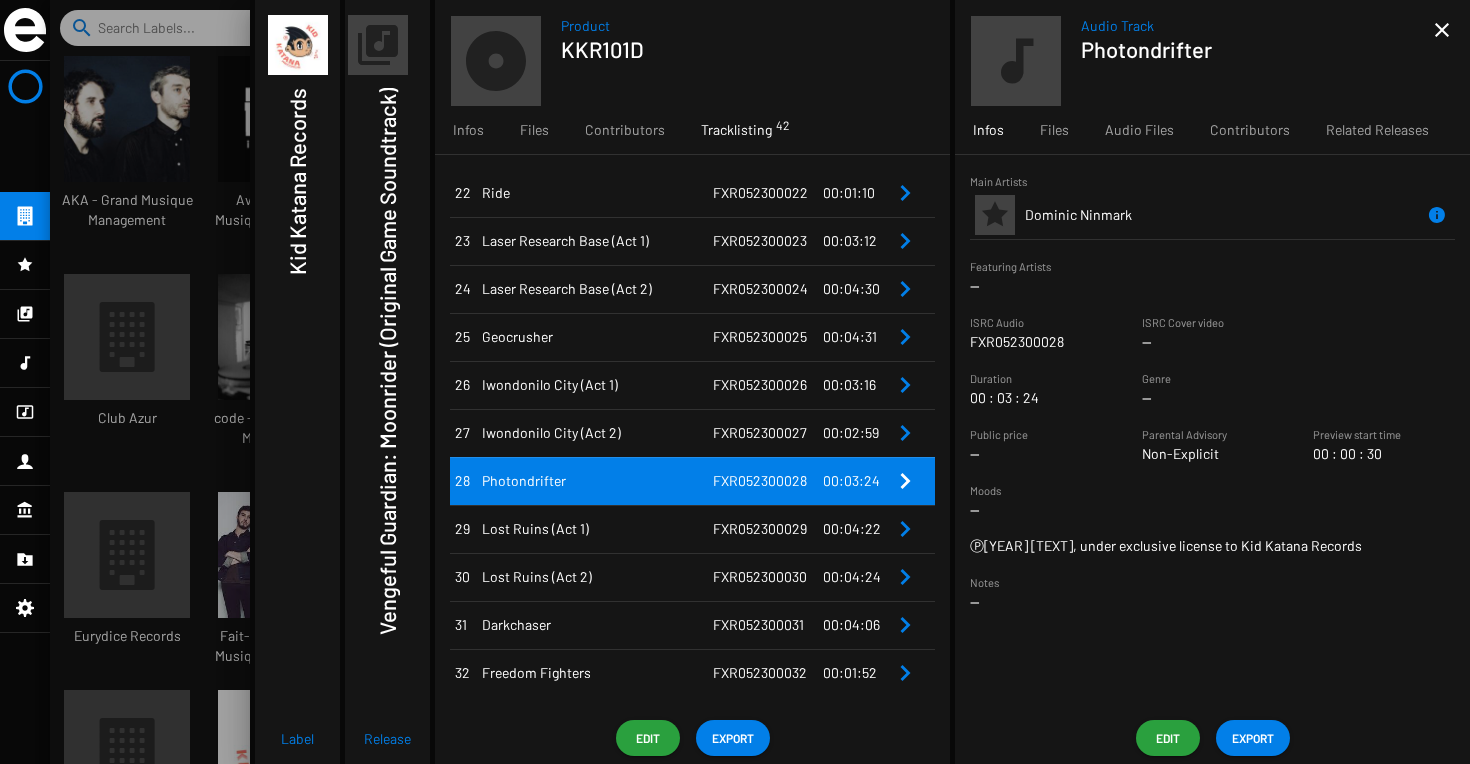 click on "Photondrifter" at bounding box center (597, 481) 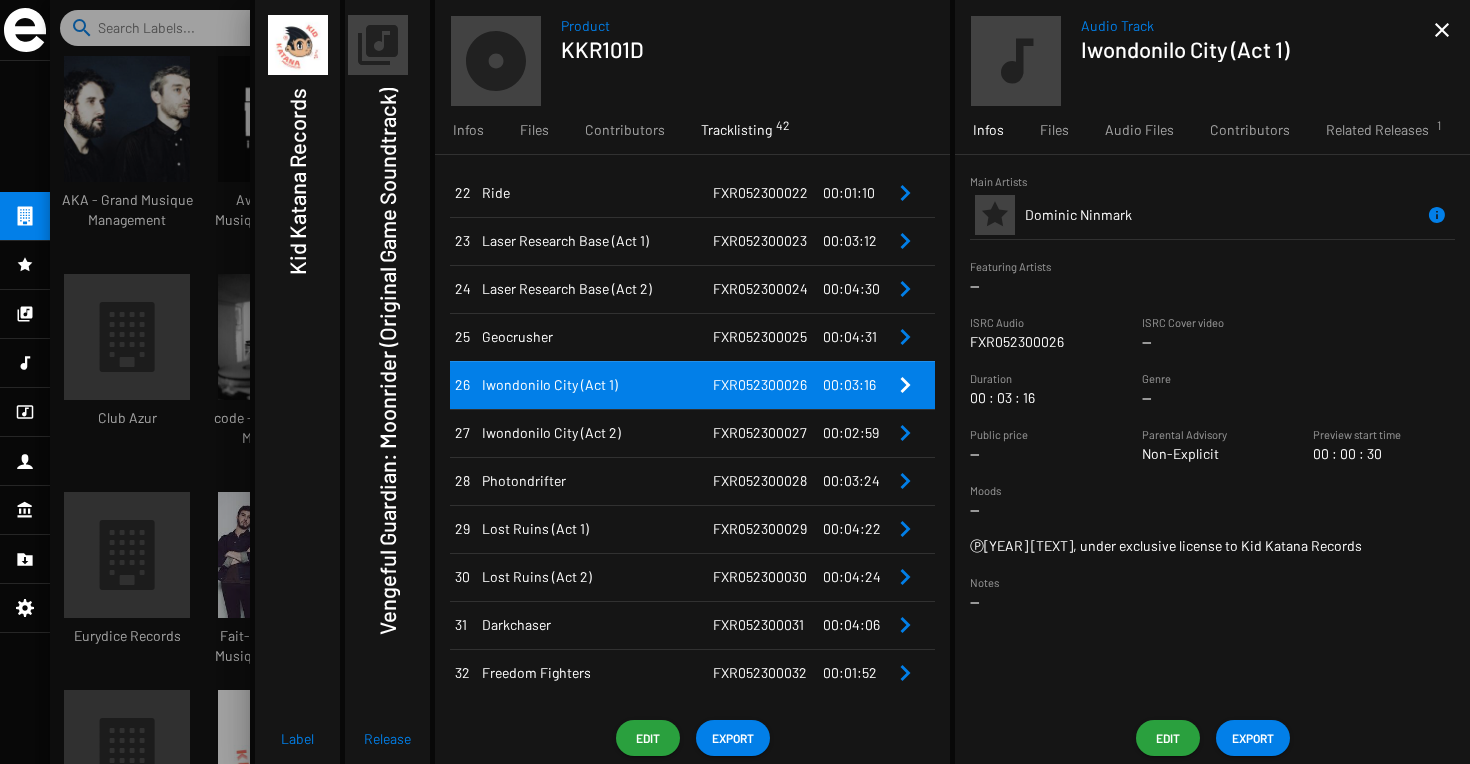 drag, startPoint x: 803, startPoint y: 385, endPoint x: 706, endPoint y: 382, distance: 97.04638 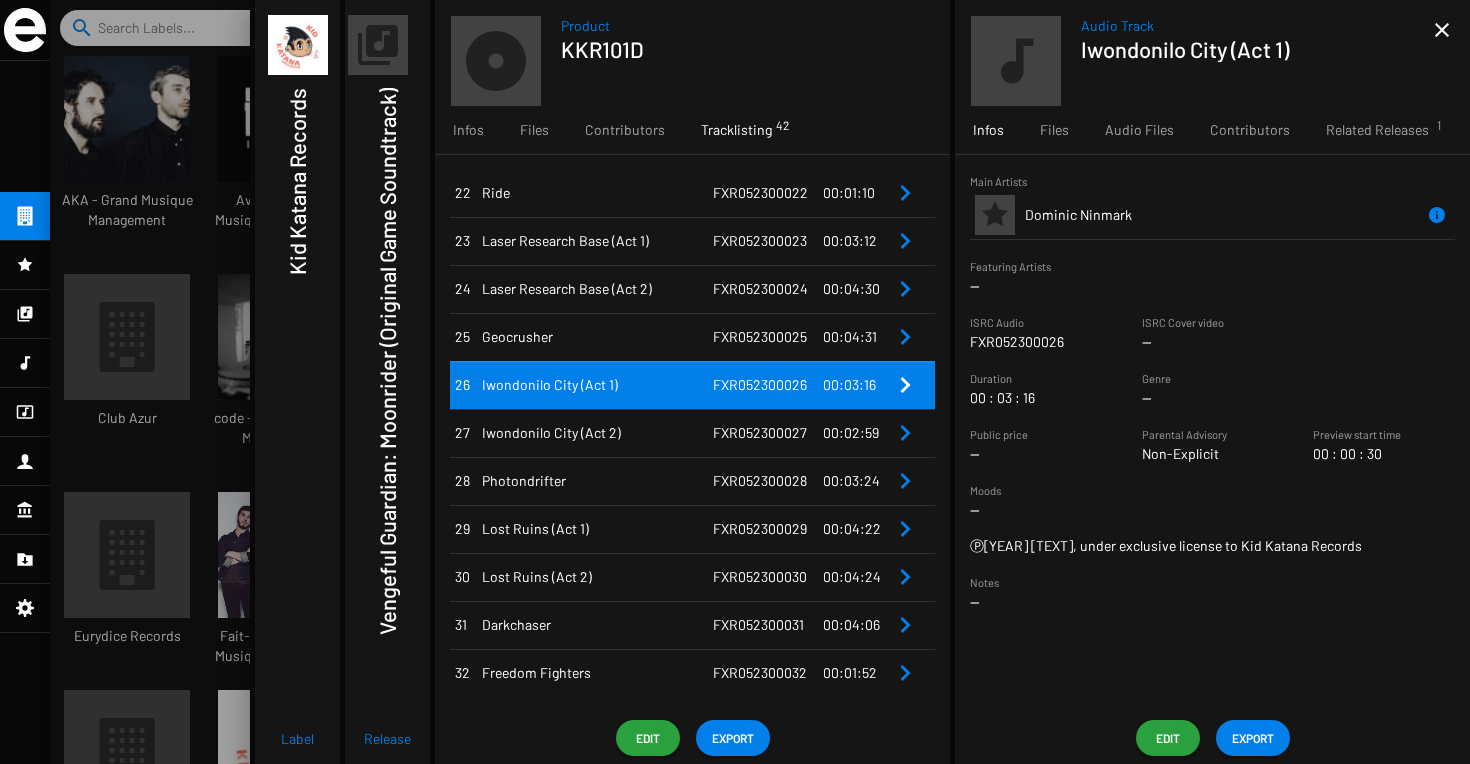 drag, startPoint x: 799, startPoint y: 386, endPoint x: 717, endPoint y: 387, distance: 82.006096 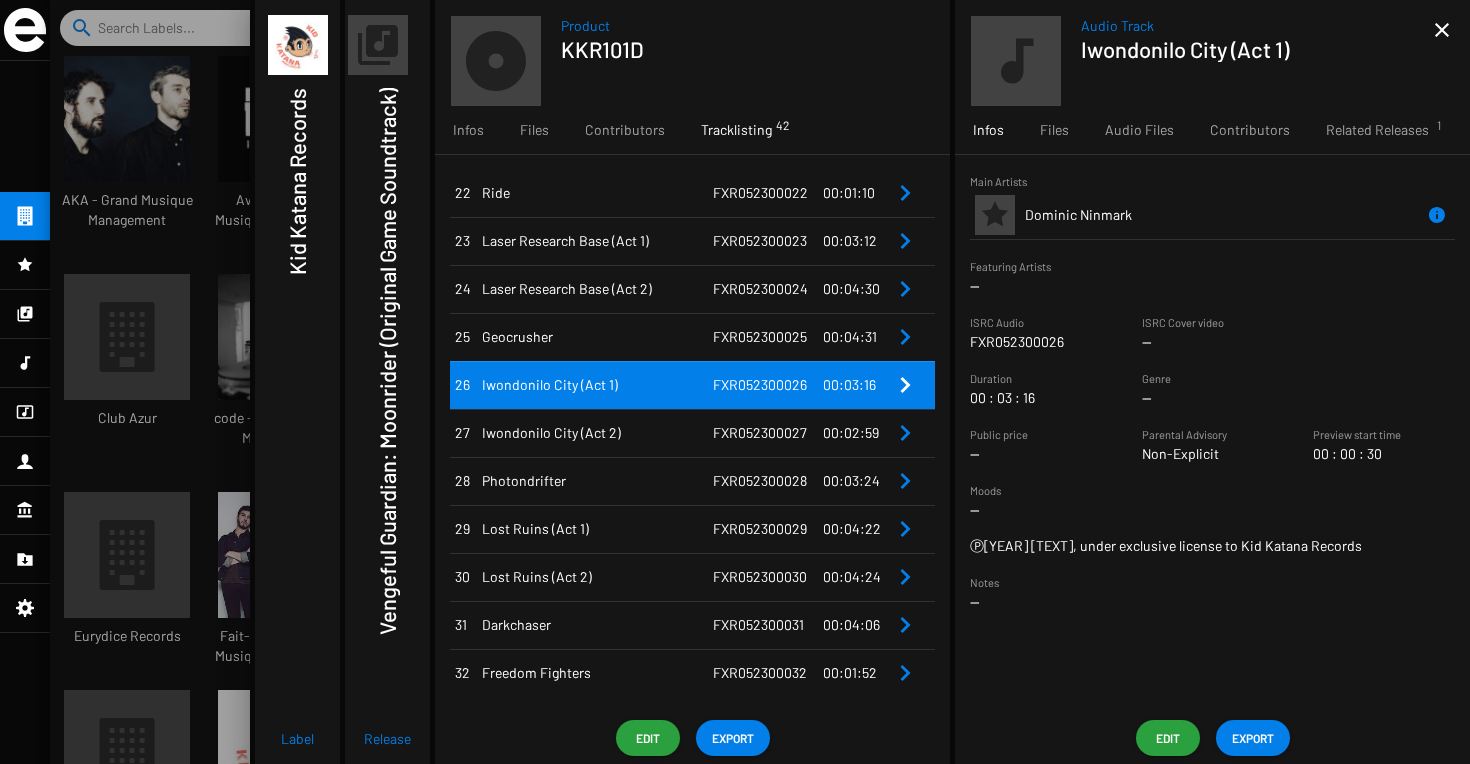 click on "FXR052300026" at bounding box center [760, 384] 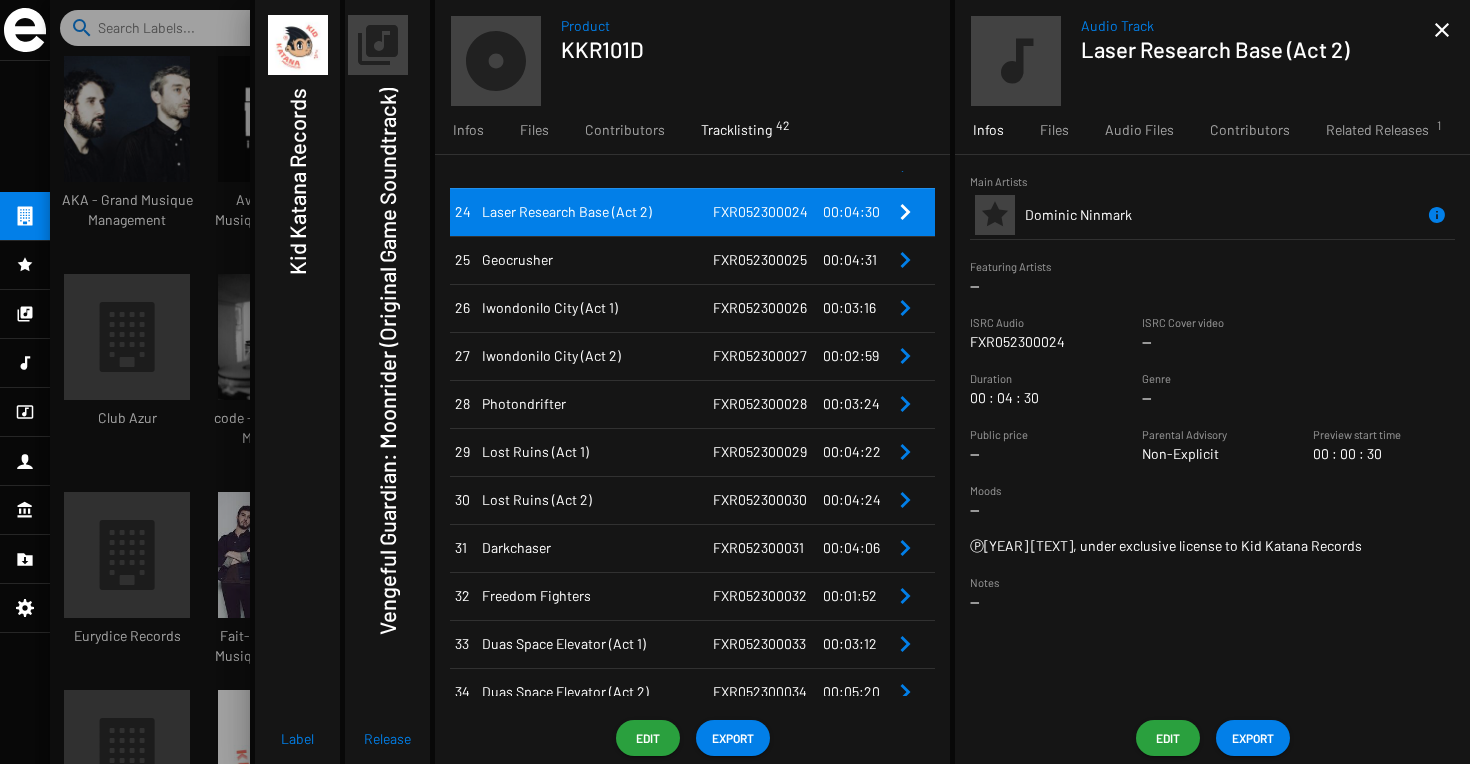 scroll, scrollTop: 1145, scrollLeft: 0, axis: vertical 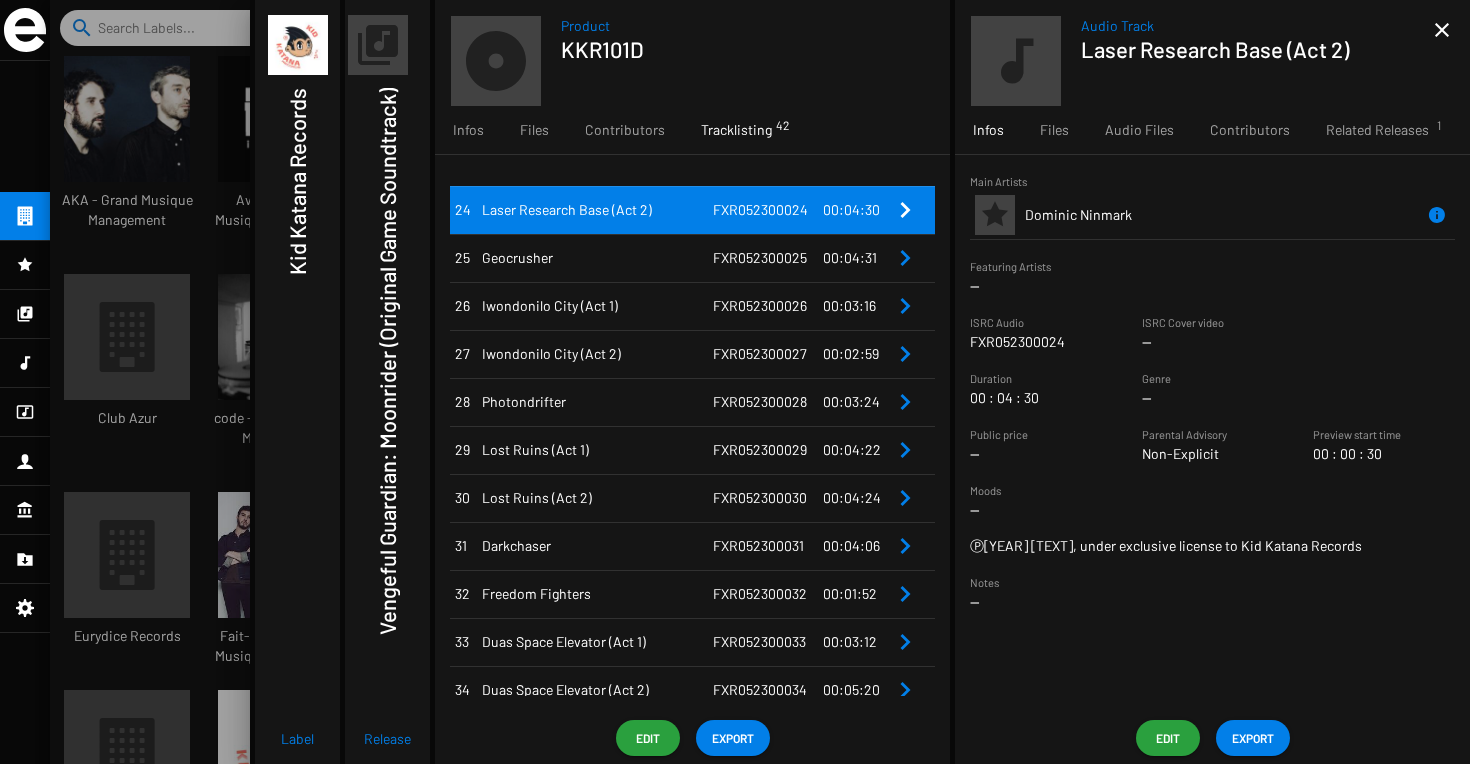 click on "Photondrifter" at bounding box center [597, 402] 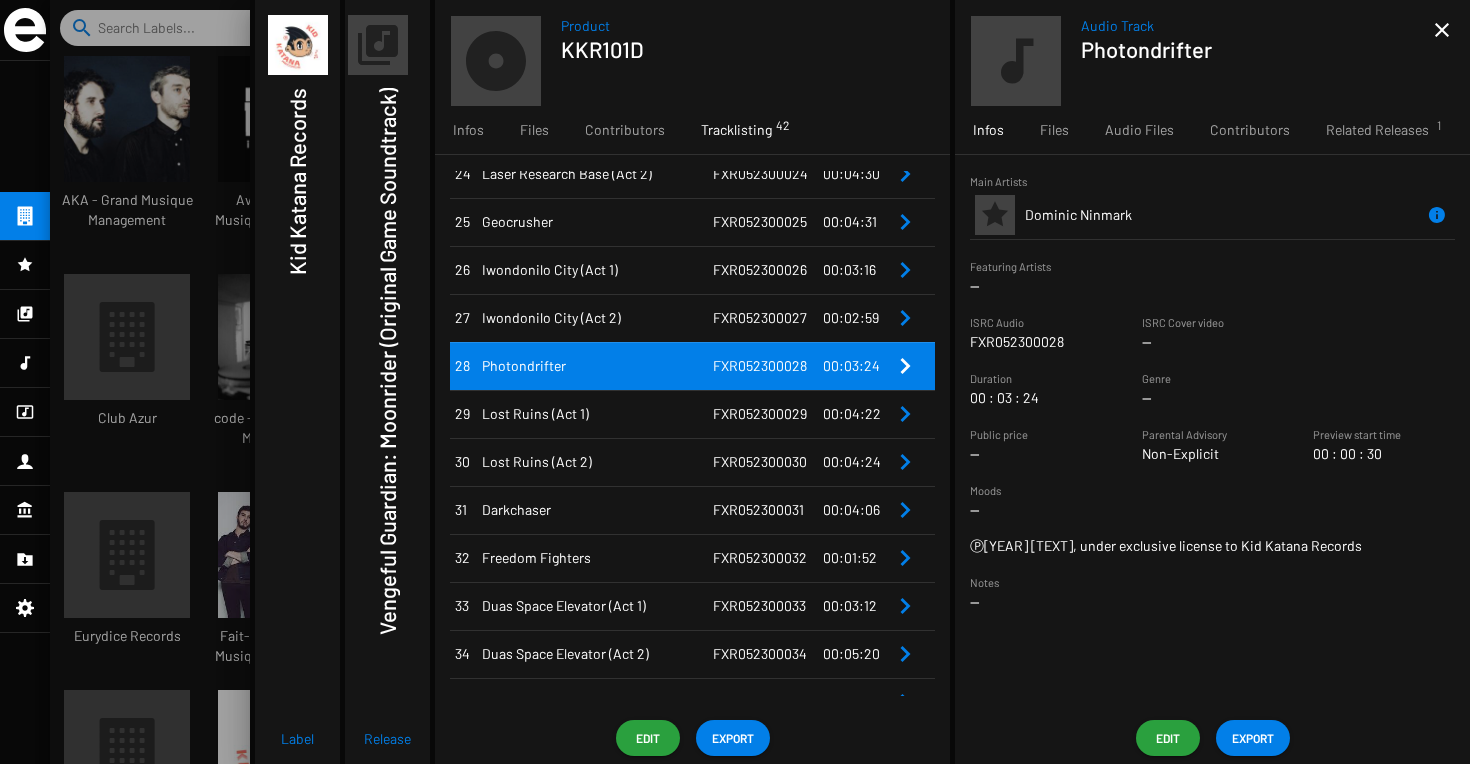 scroll, scrollTop: 1187, scrollLeft: 0, axis: vertical 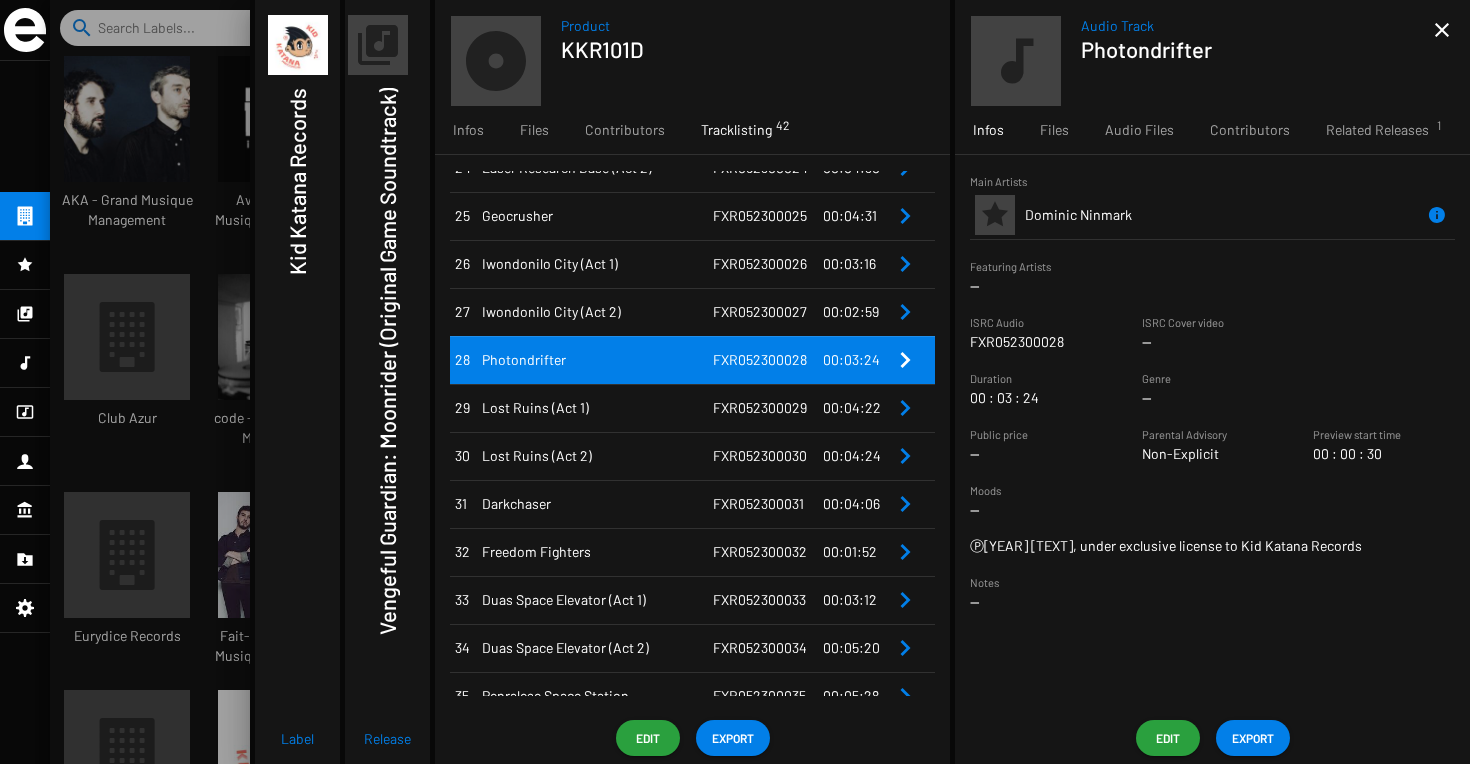 drag, startPoint x: 804, startPoint y: 415, endPoint x: 704, endPoint y: 412, distance: 100.04499 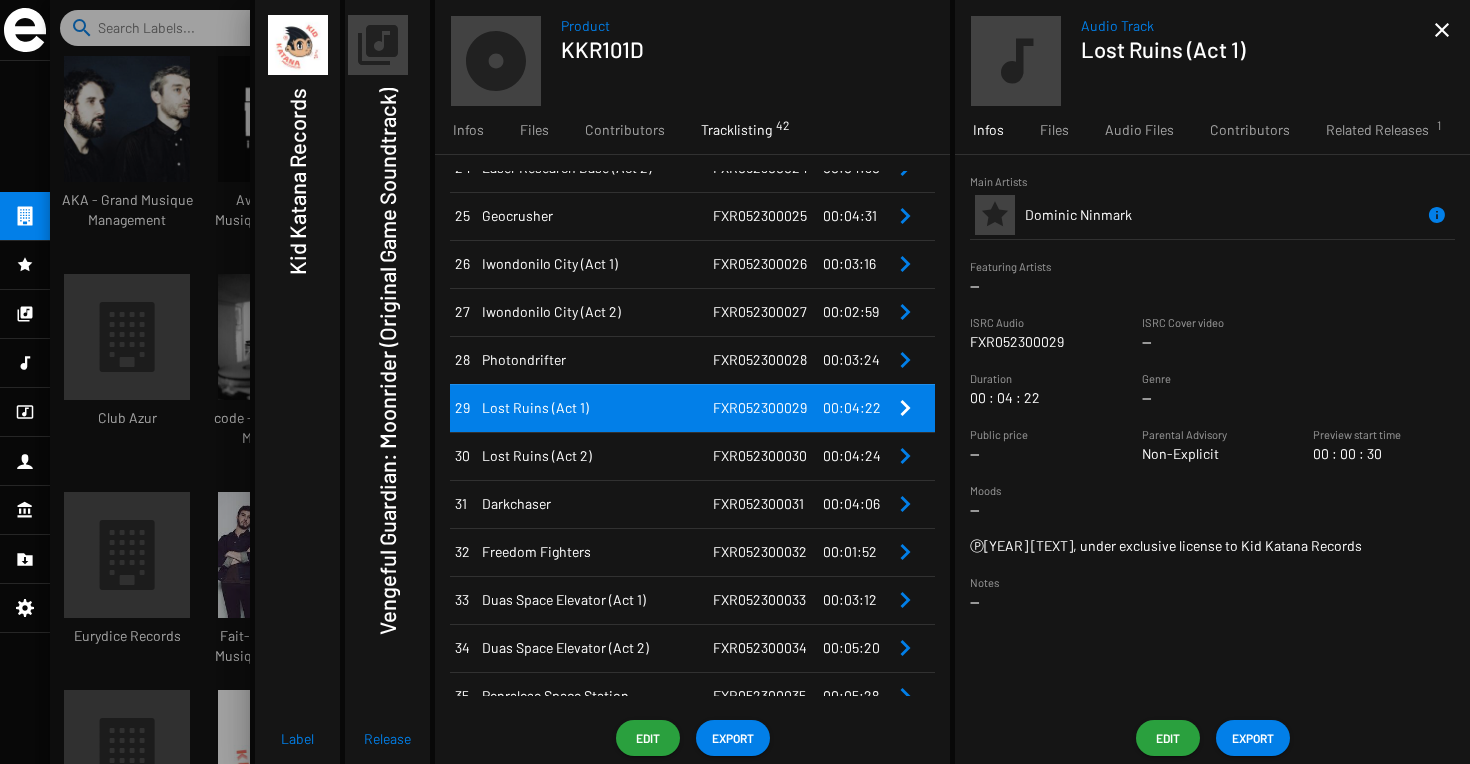 drag, startPoint x: 589, startPoint y: 410, endPoint x: 479, endPoint y: 416, distance: 110.16351 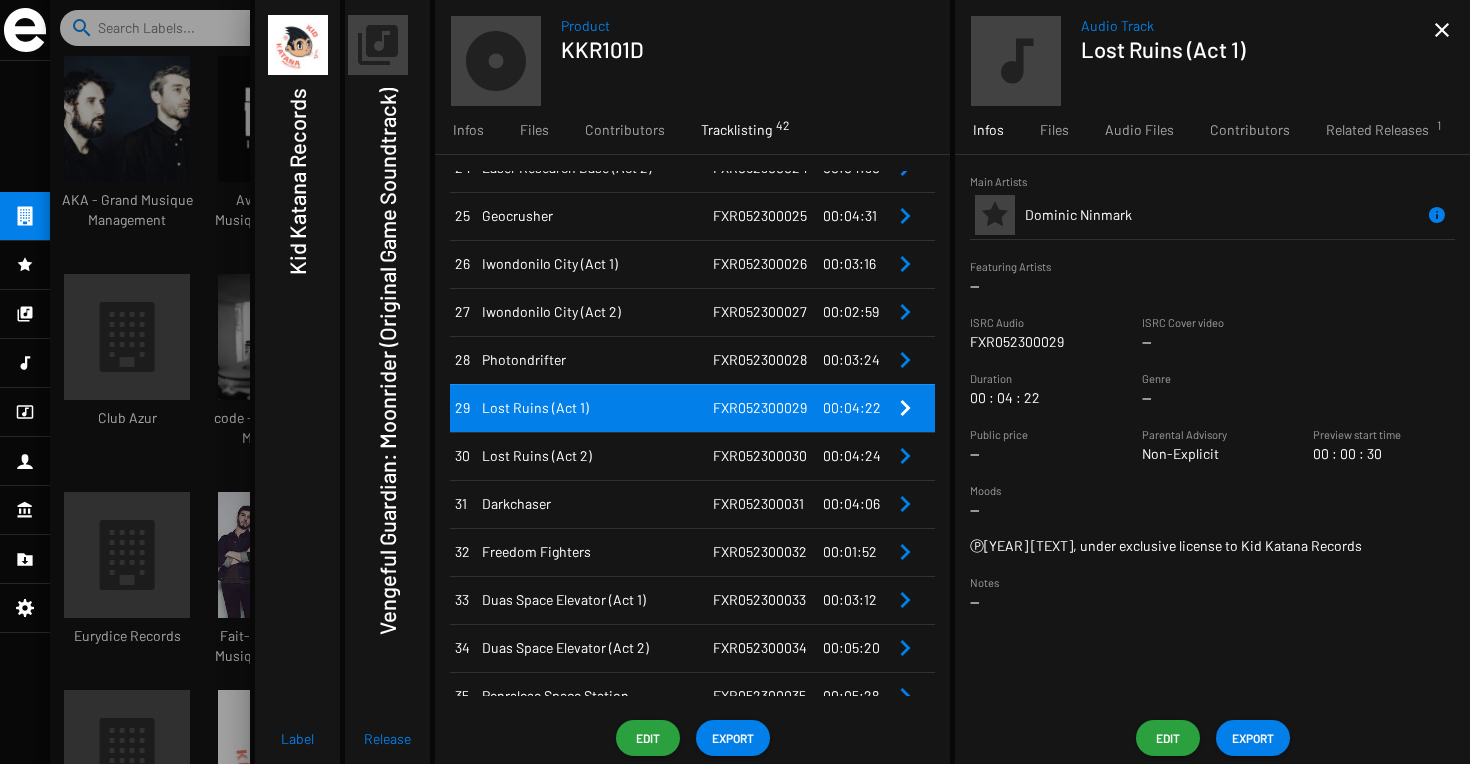 click on "Lost Ruins (Act 1)" at bounding box center (595, 408) 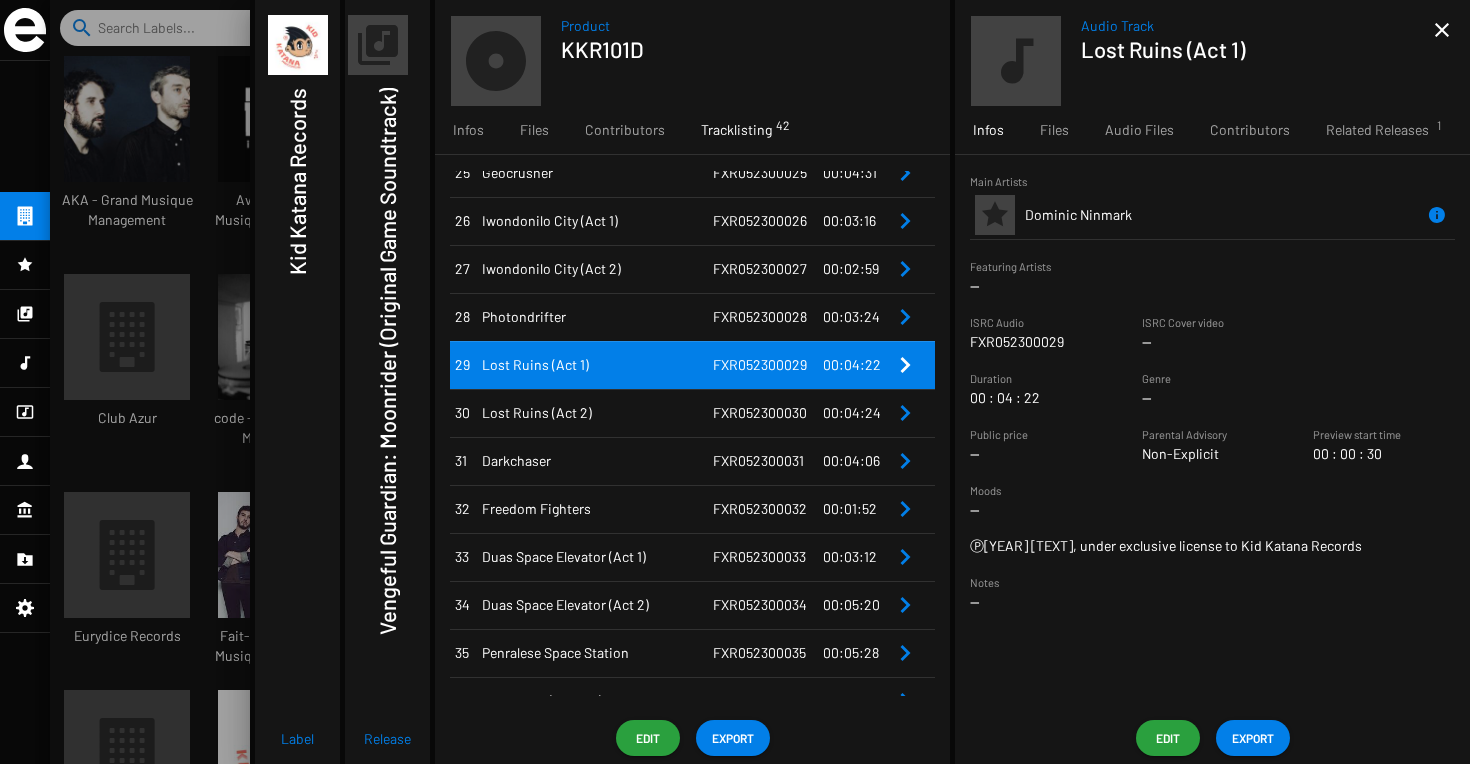 drag, startPoint x: 800, startPoint y: 414, endPoint x: 714, endPoint y: 415, distance: 86.00581 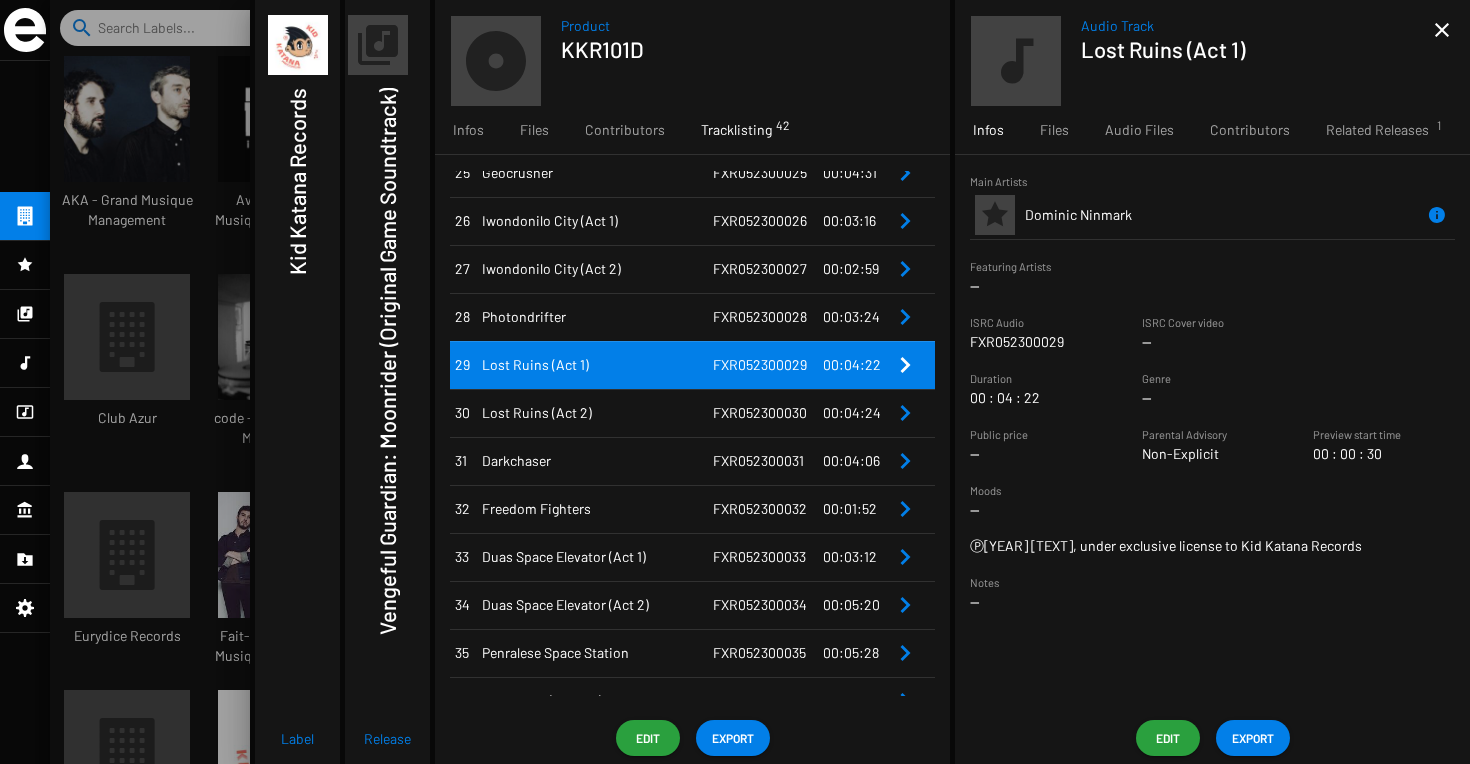 click on "FXR052300030" at bounding box center [768, 413] 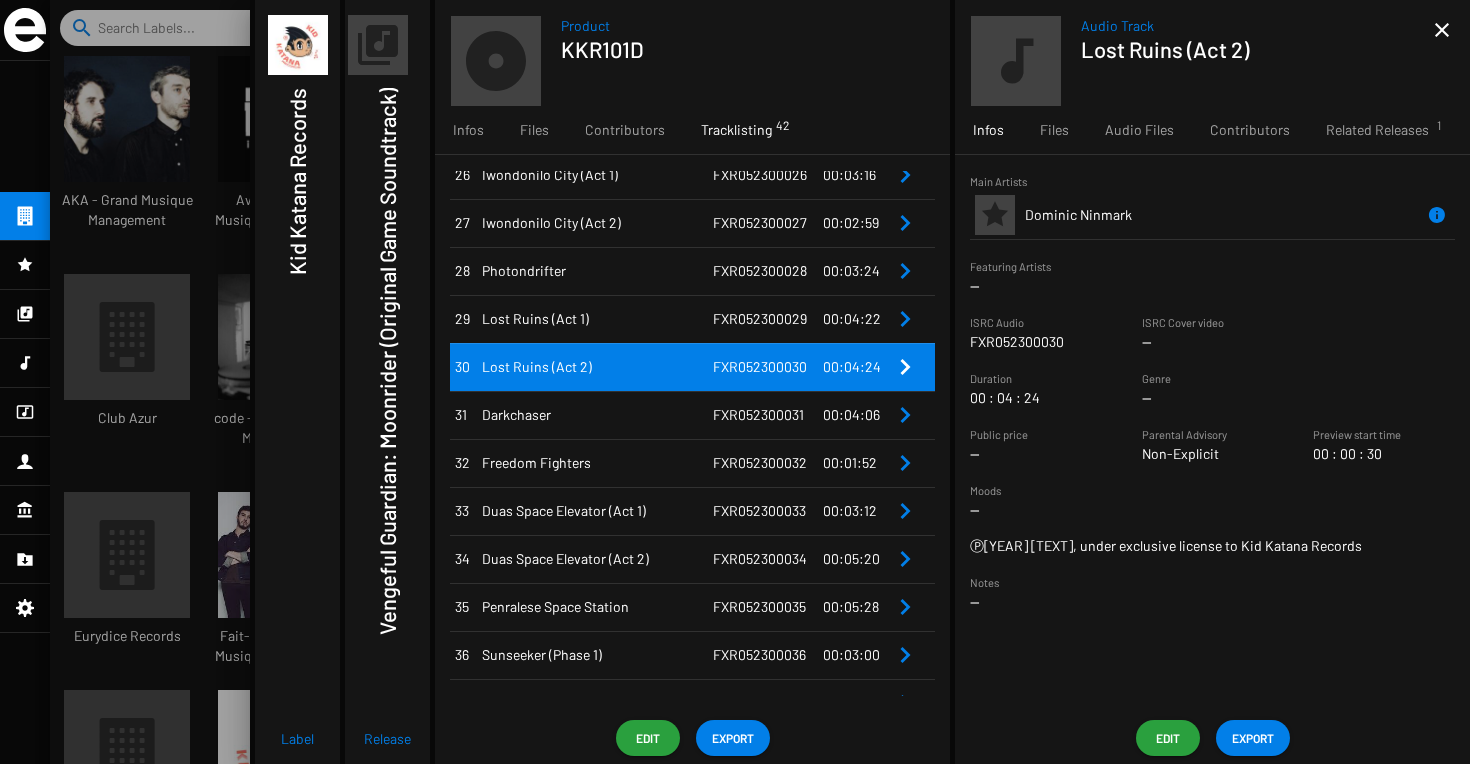 scroll, scrollTop: 1284, scrollLeft: 0, axis: vertical 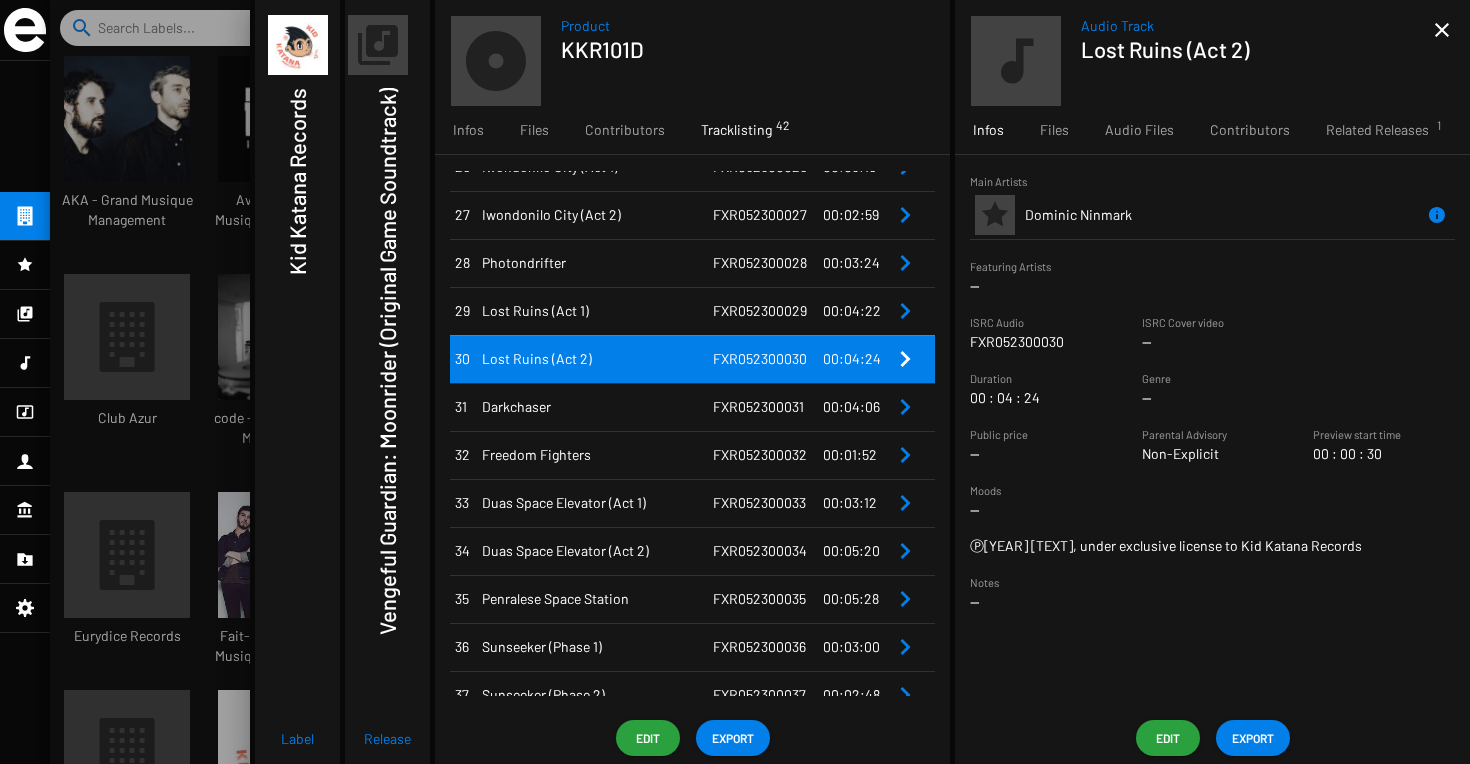 drag, startPoint x: 592, startPoint y: 364, endPoint x: 479, endPoint y: 362, distance: 113.0177 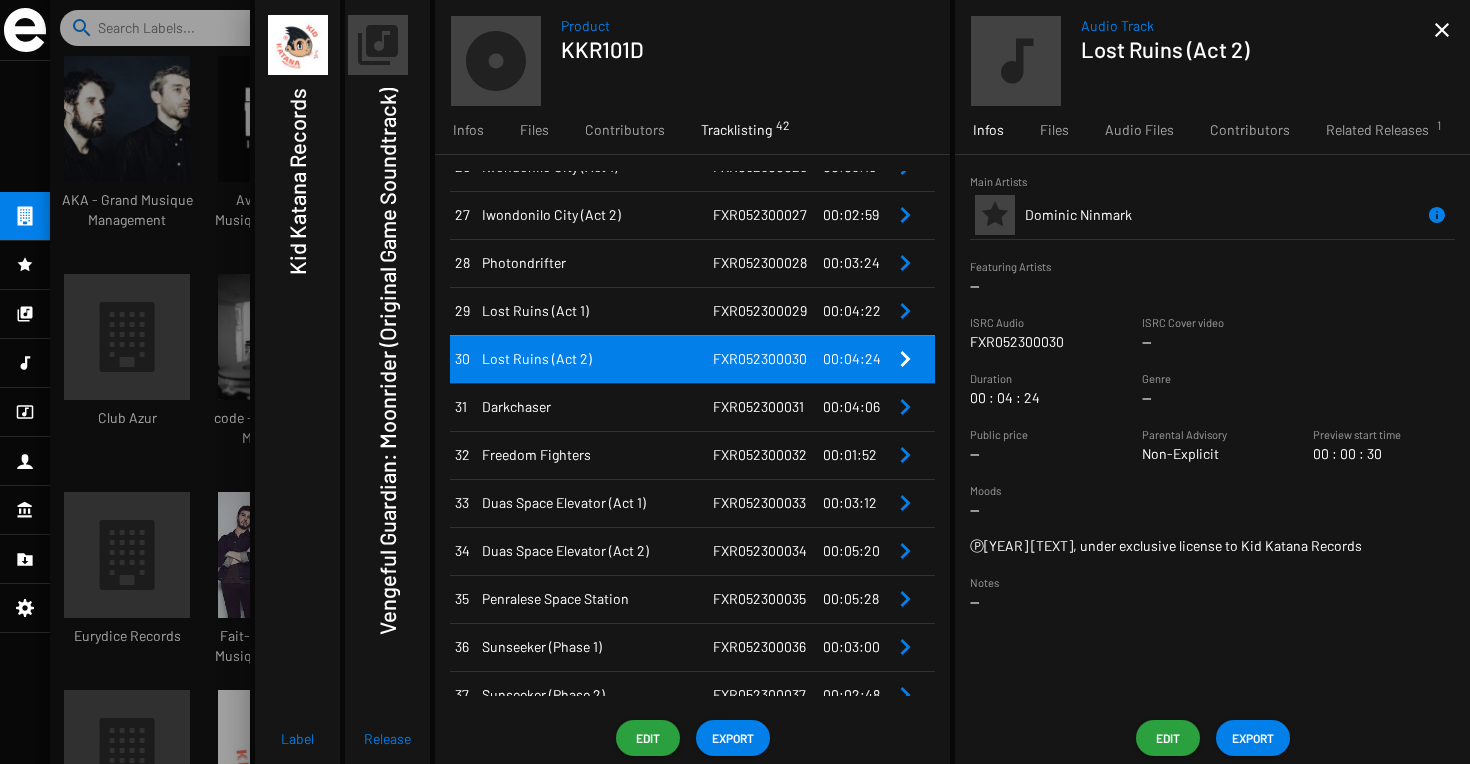 click on "Lost Ruins (Act 2)" at bounding box center (595, 359) 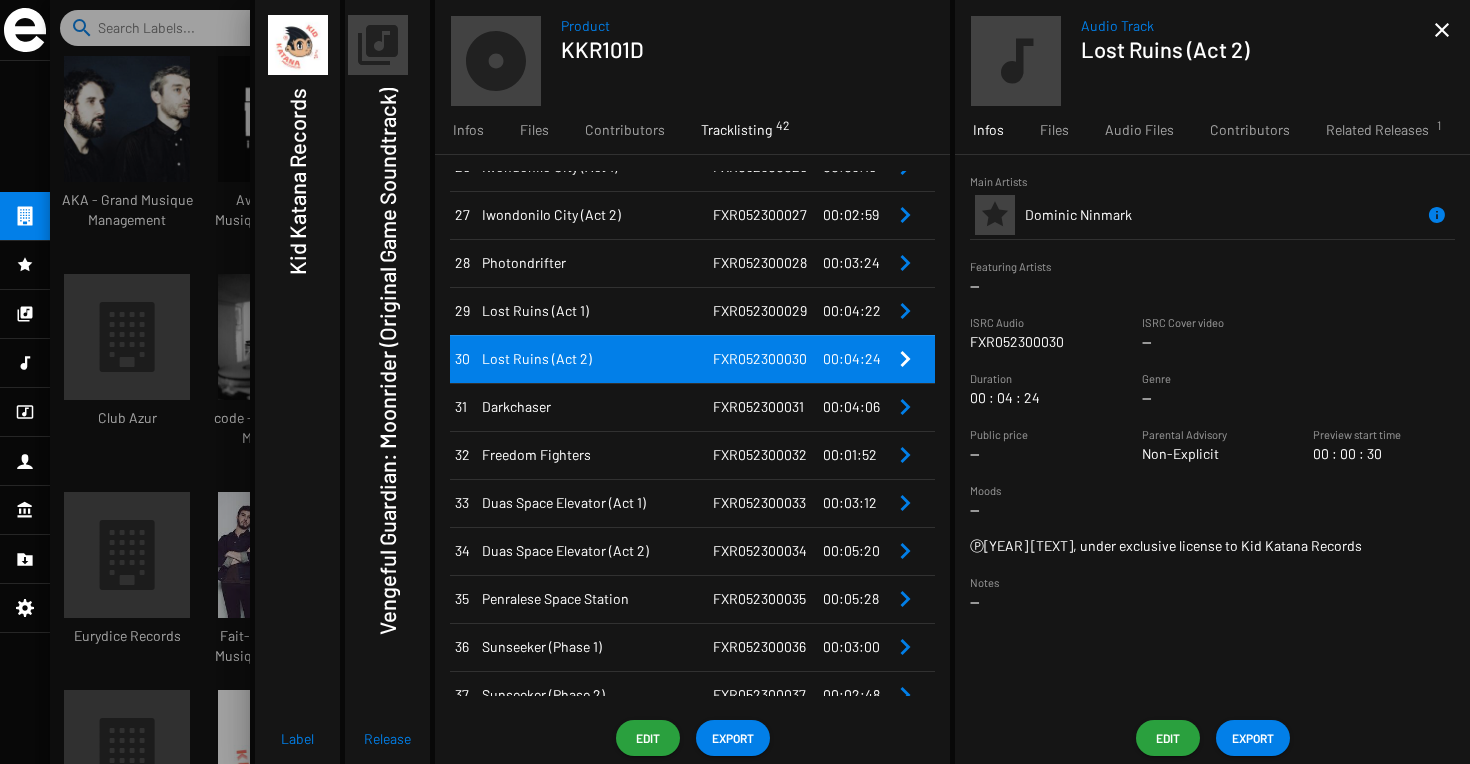 scroll, scrollTop: 1345, scrollLeft: 0, axis: vertical 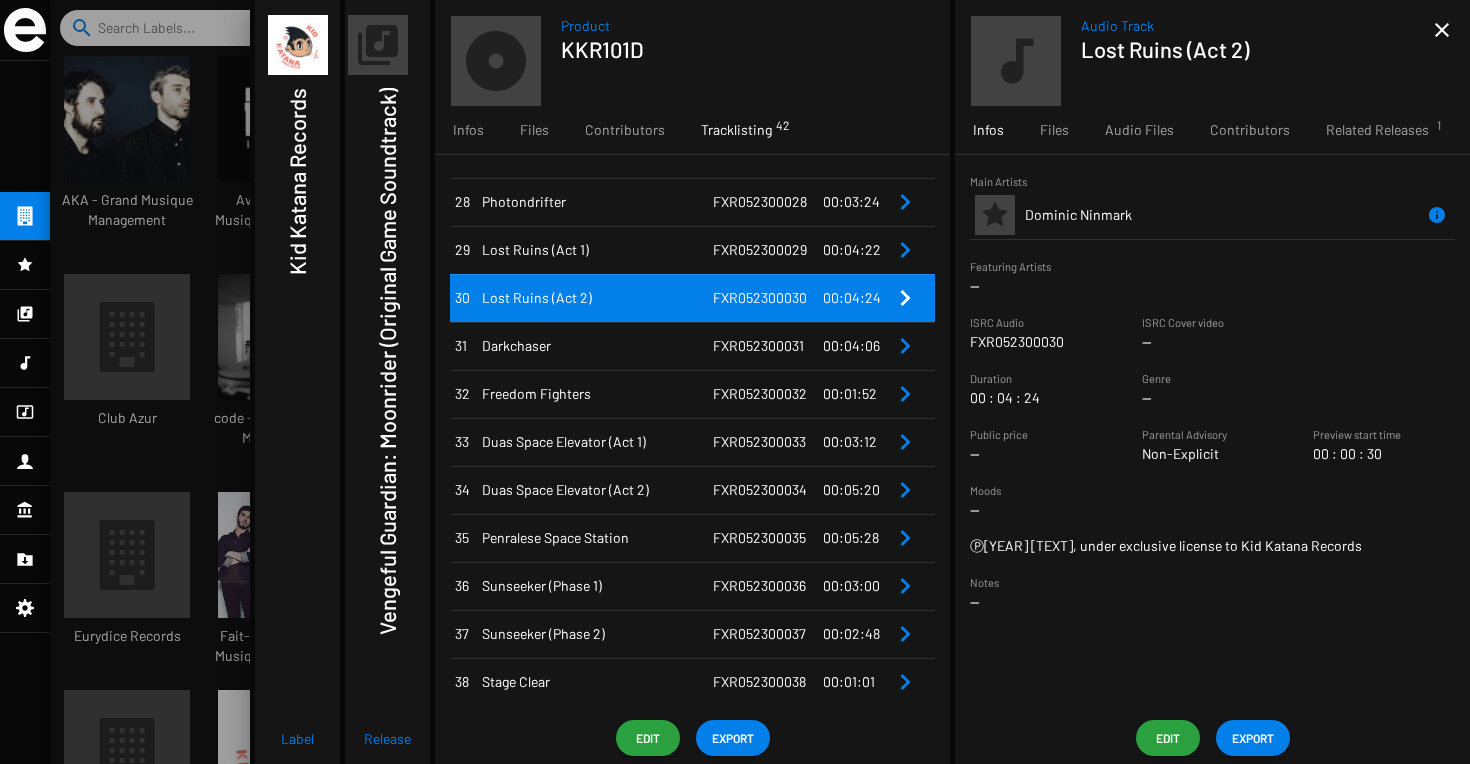 drag, startPoint x: 797, startPoint y: 347, endPoint x: 710, endPoint y: 346, distance: 87.005745 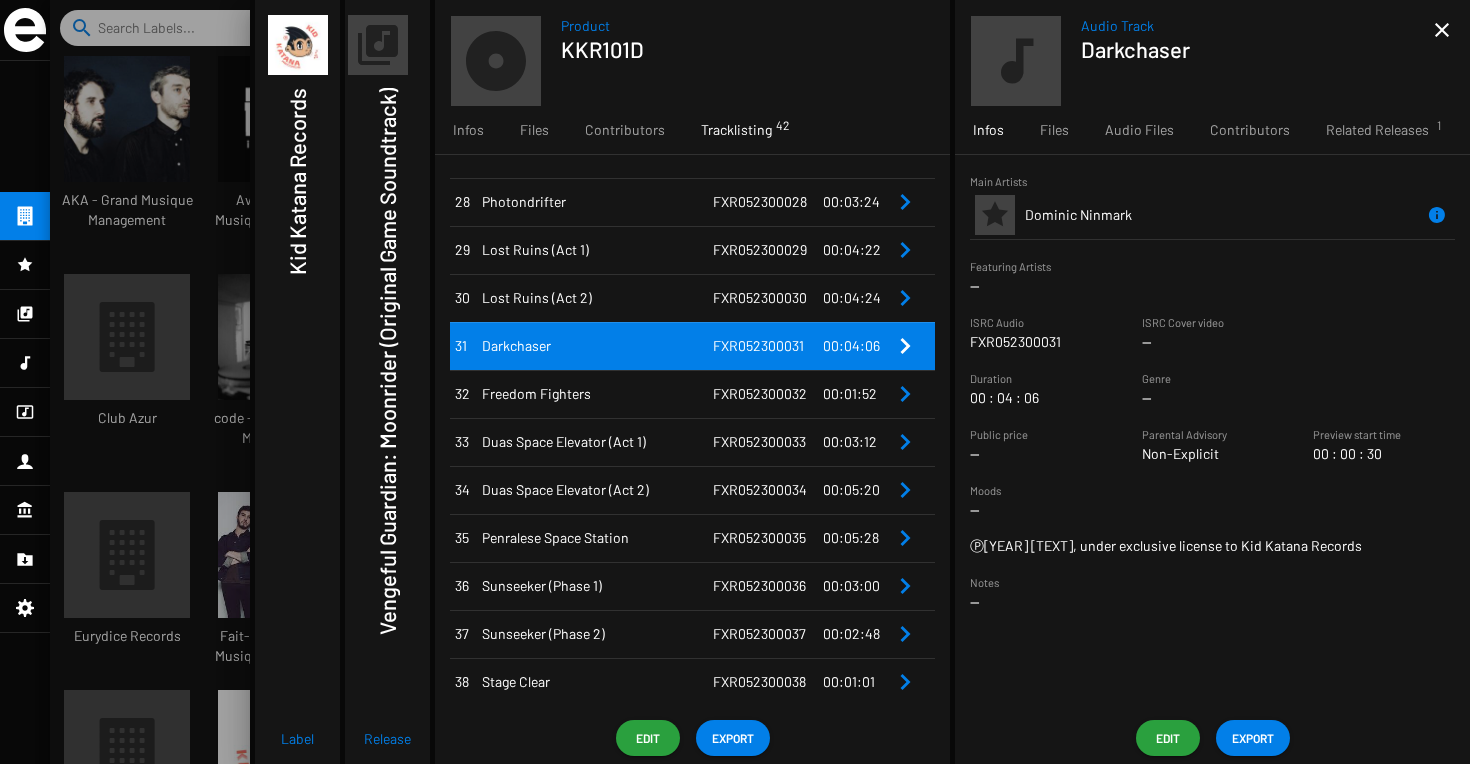 drag, startPoint x: 556, startPoint y: 352, endPoint x: 481, endPoint y: 352, distance: 75 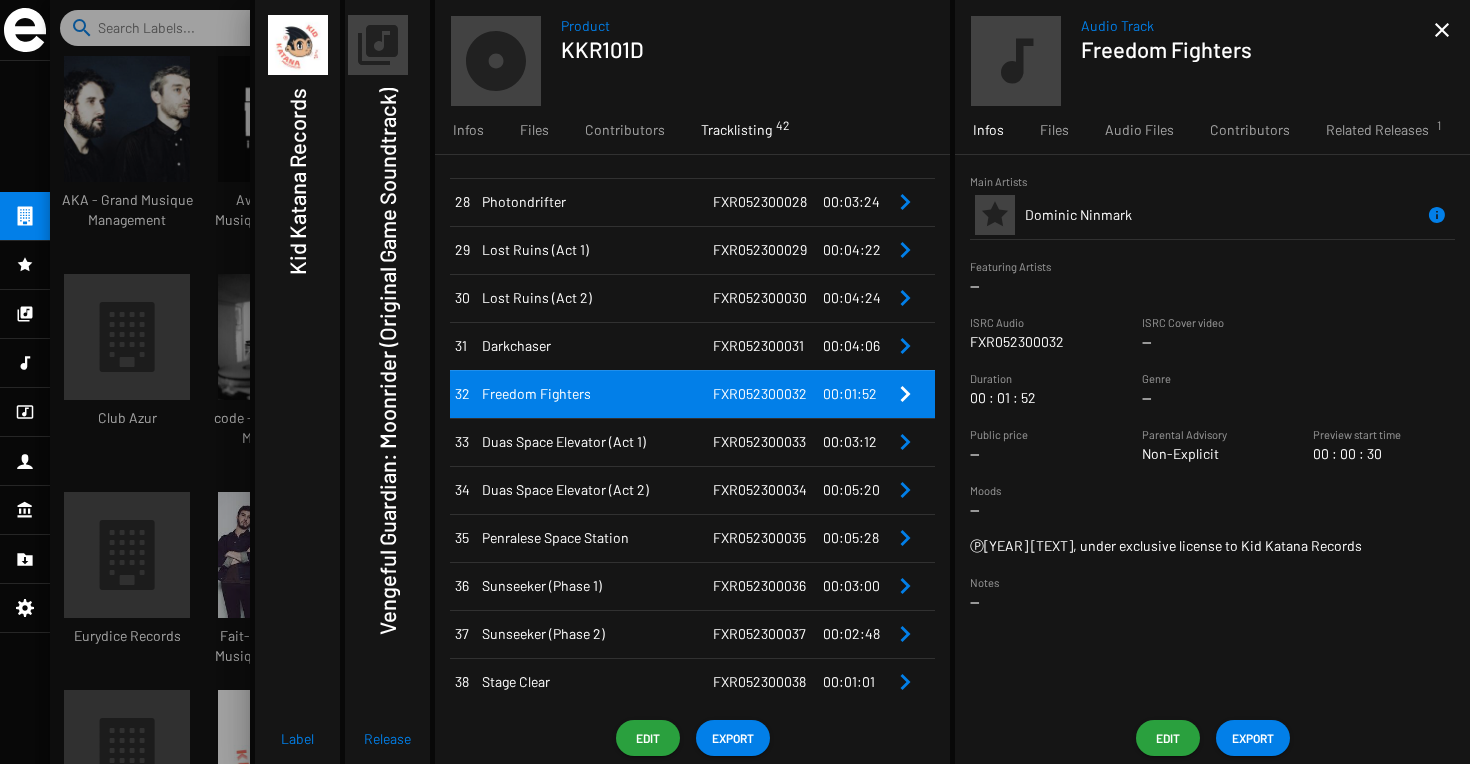 drag, startPoint x: 589, startPoint y: 399, endPoint x: 481, endPoint y: 397, distance: 108.01852 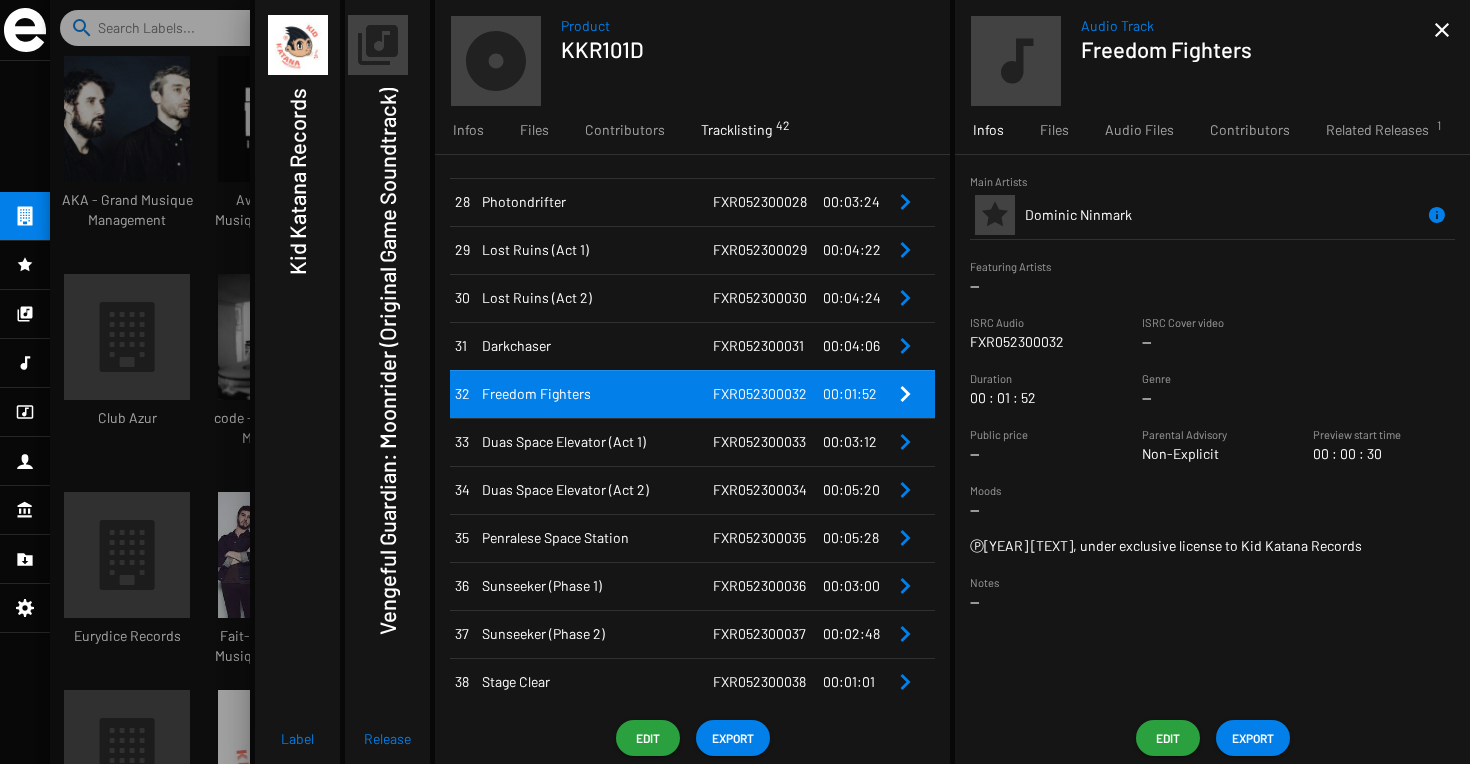 click on "Freedom Fighters" at bounding box center [597, 394] 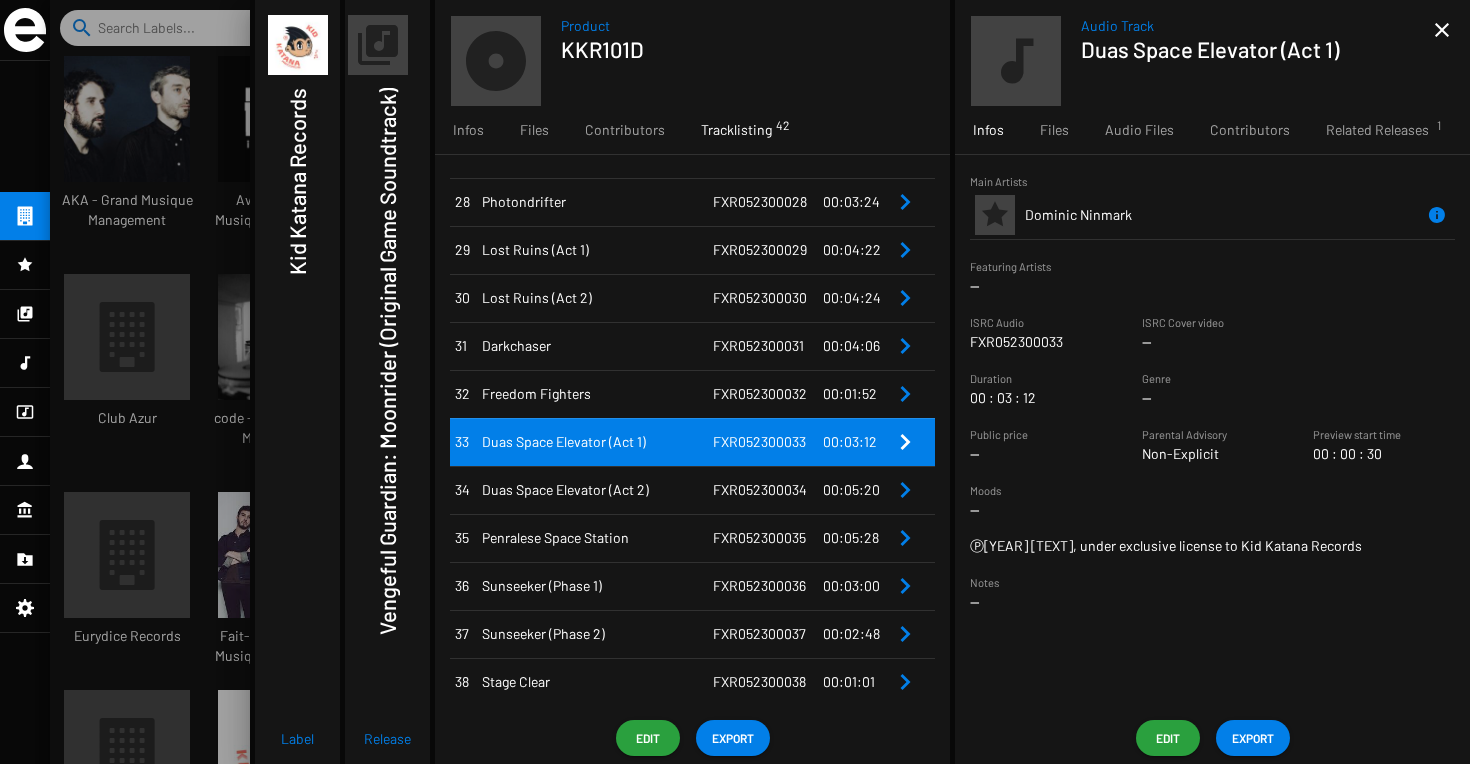 drag, startPoint x: 646, startPoint y: 444, endPoint x: 479, endPoint y: 446, distance: 167.01198 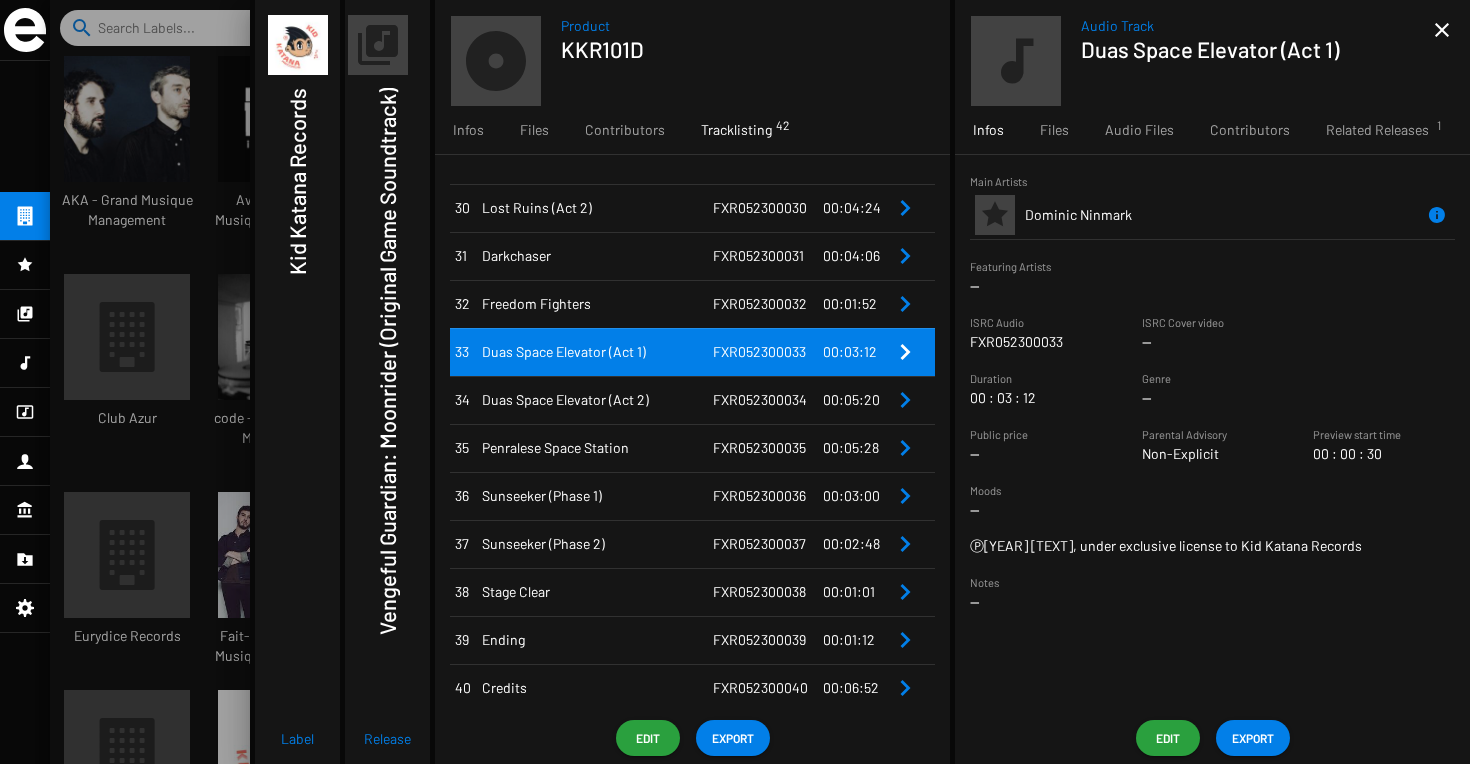 drag, startPoint x: 804, startPoint y: 401, endPoint x: 707, endPoint y: 403, distance: 97.020615 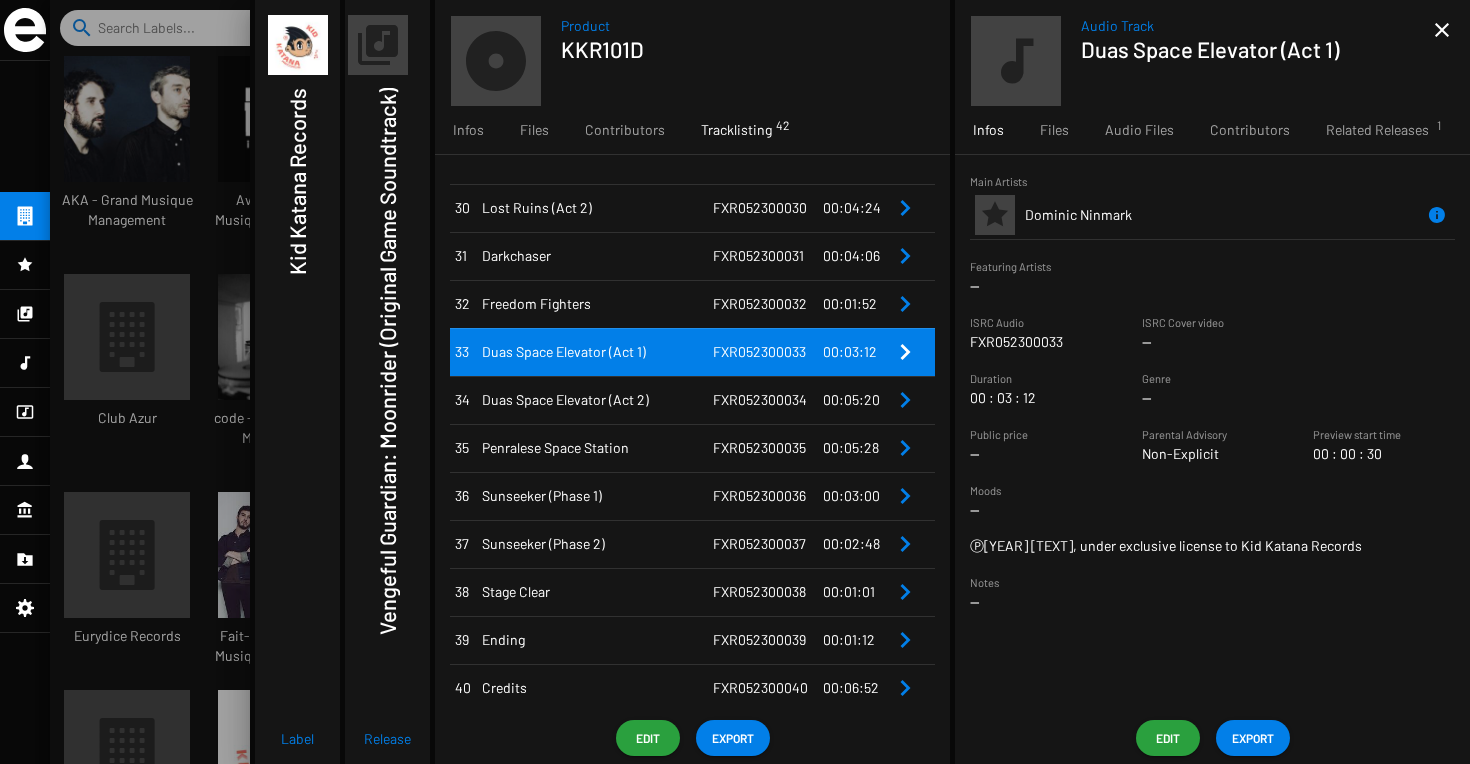 drag, startPoint x: 650, startPoint y: 403, endPoint x: 480, endPoint y: 409, distance: 170.10585 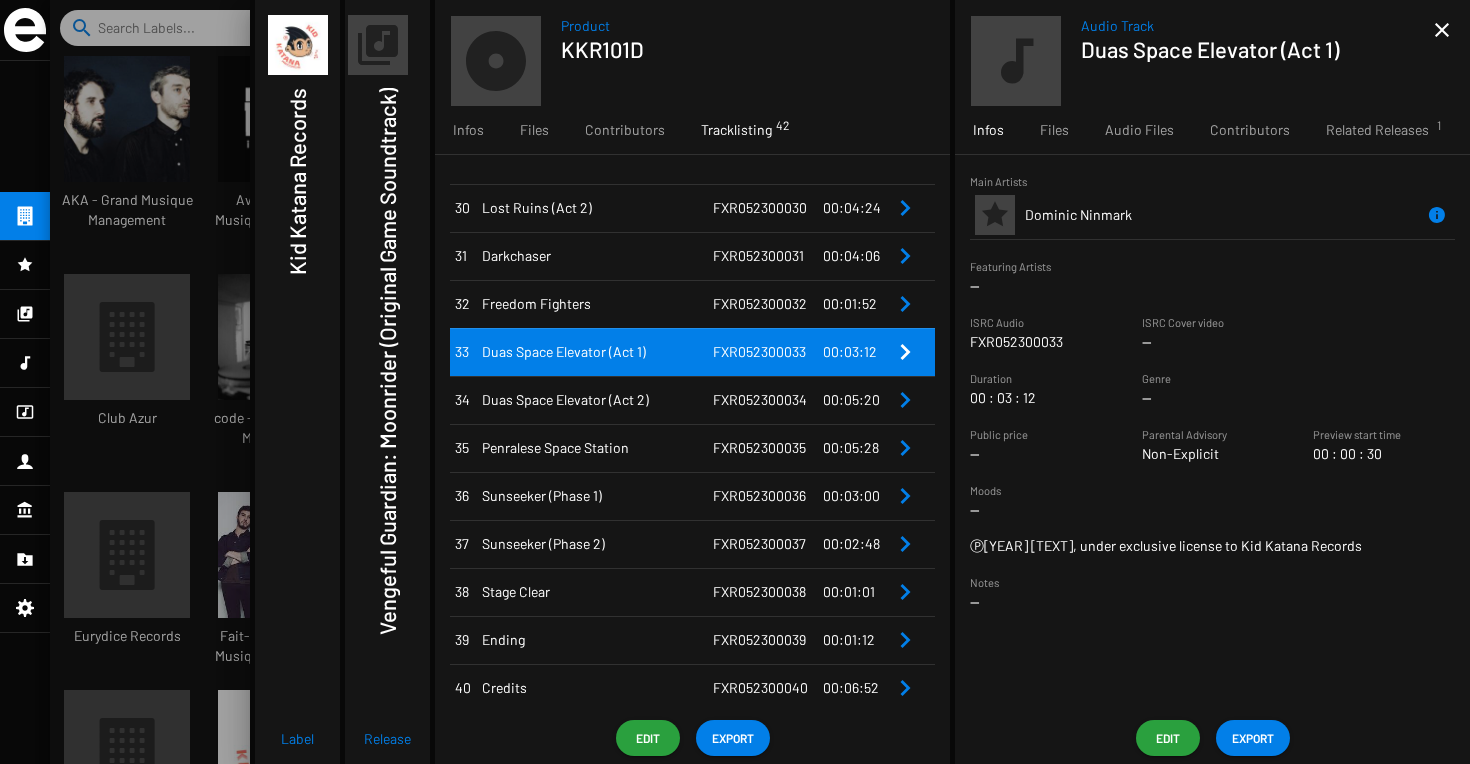 click on "Duas Space Elevator (Act 2)" at bounding box center (595, 400) 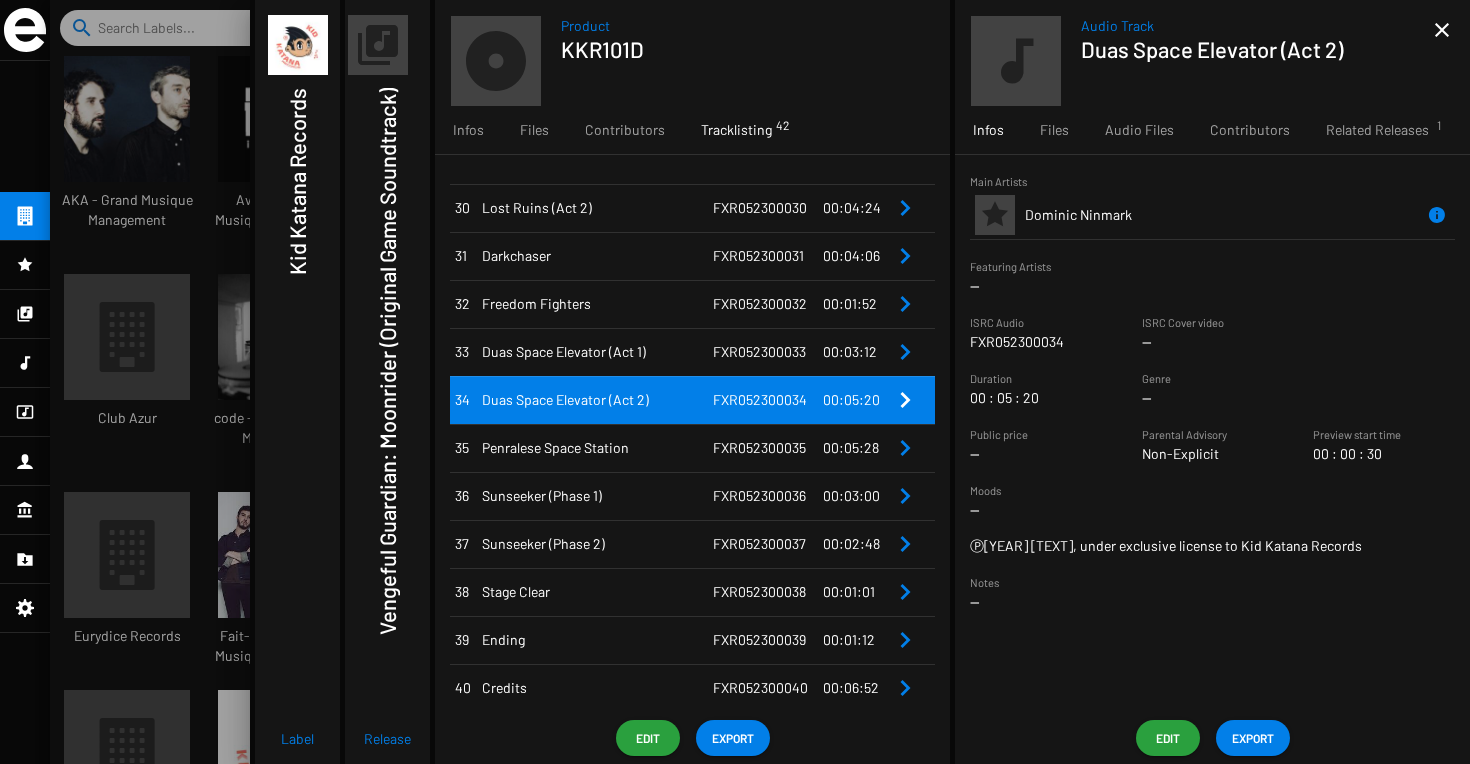 drag, startPoint x: 803, startPoint y: 452, endPoint x: 690, endPoint y: 451, distance: 113.004425 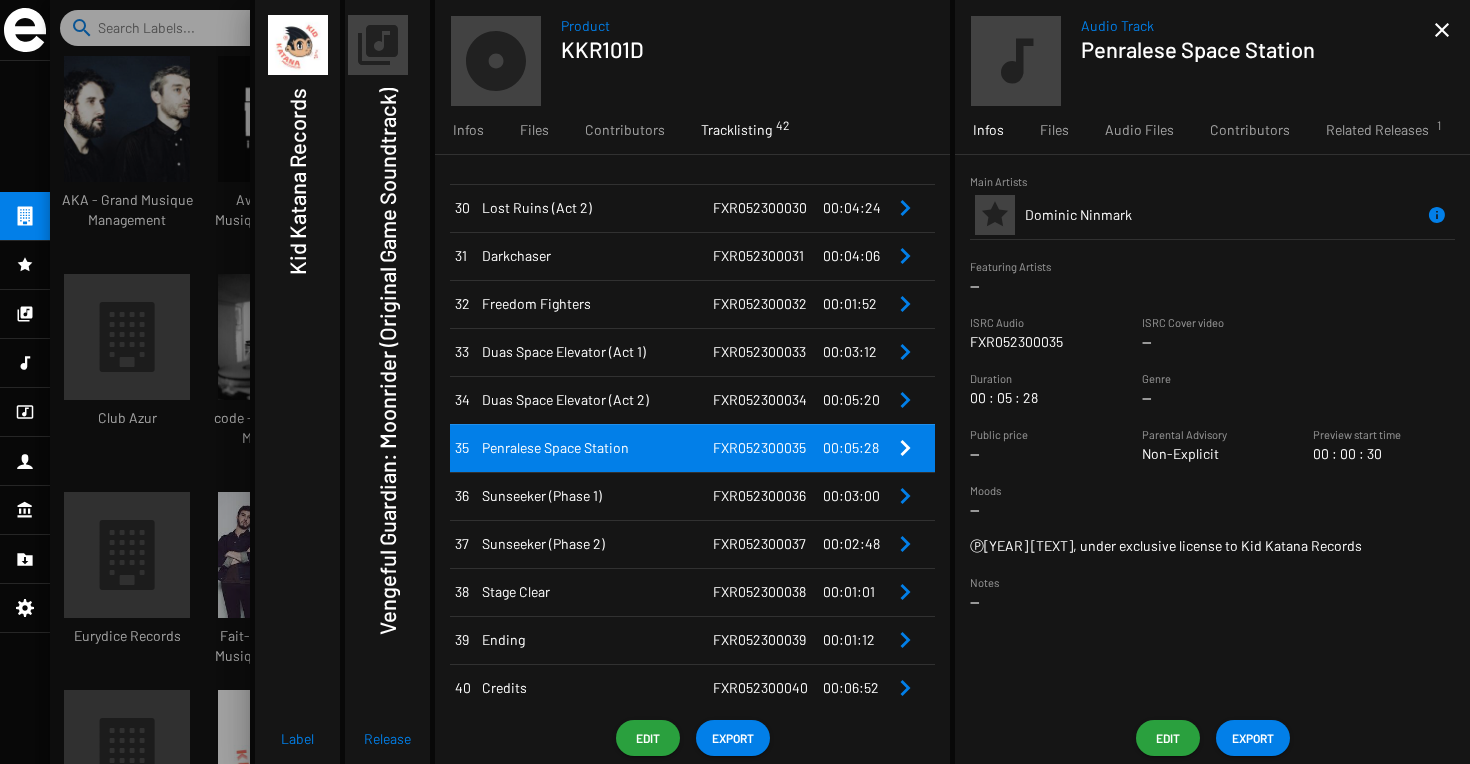 drag, startPoint x: 633, startPoint y: 450, endPoint x: 486, endPoint y: 451, distance: 147.0034 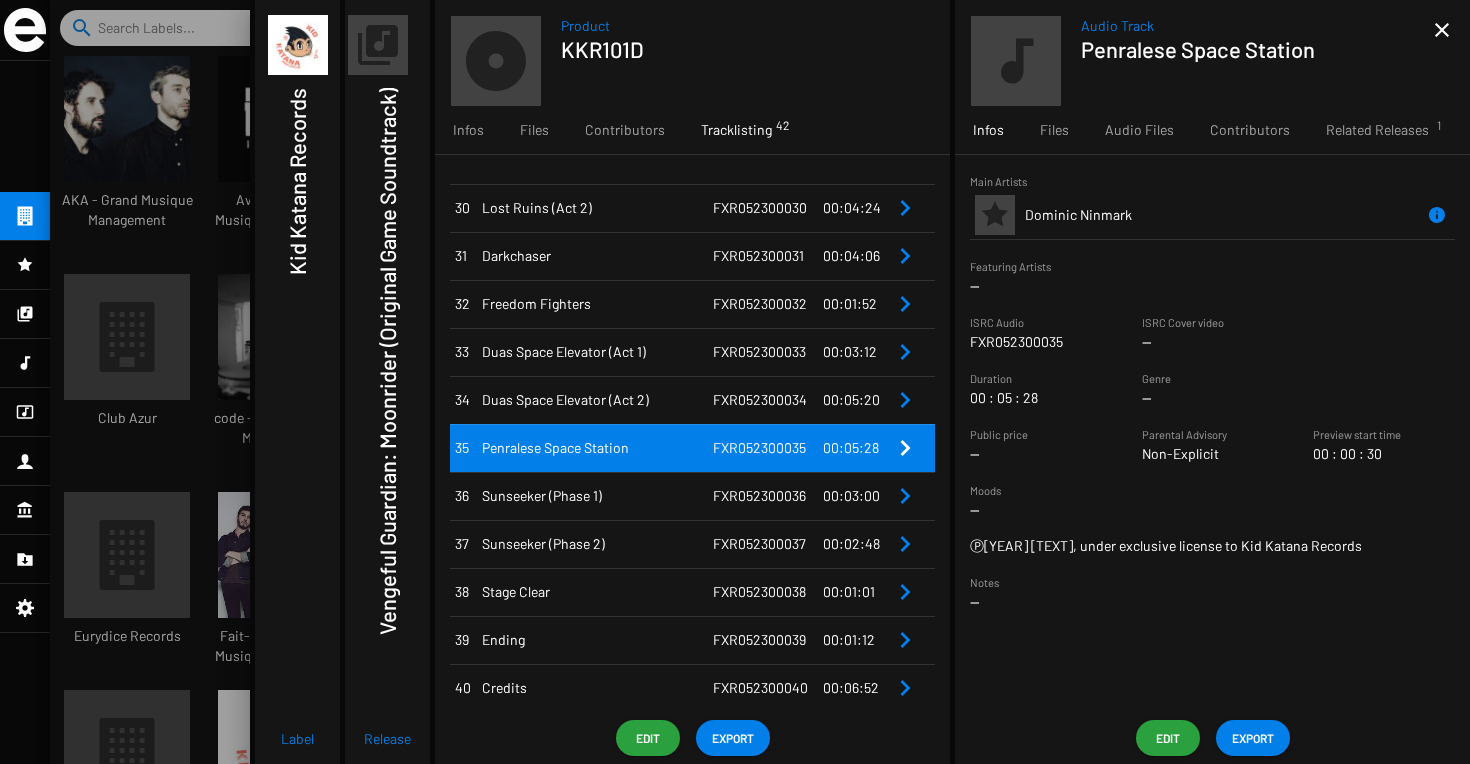 click on "Penralese Space Station" at bounding box center (597, 448) 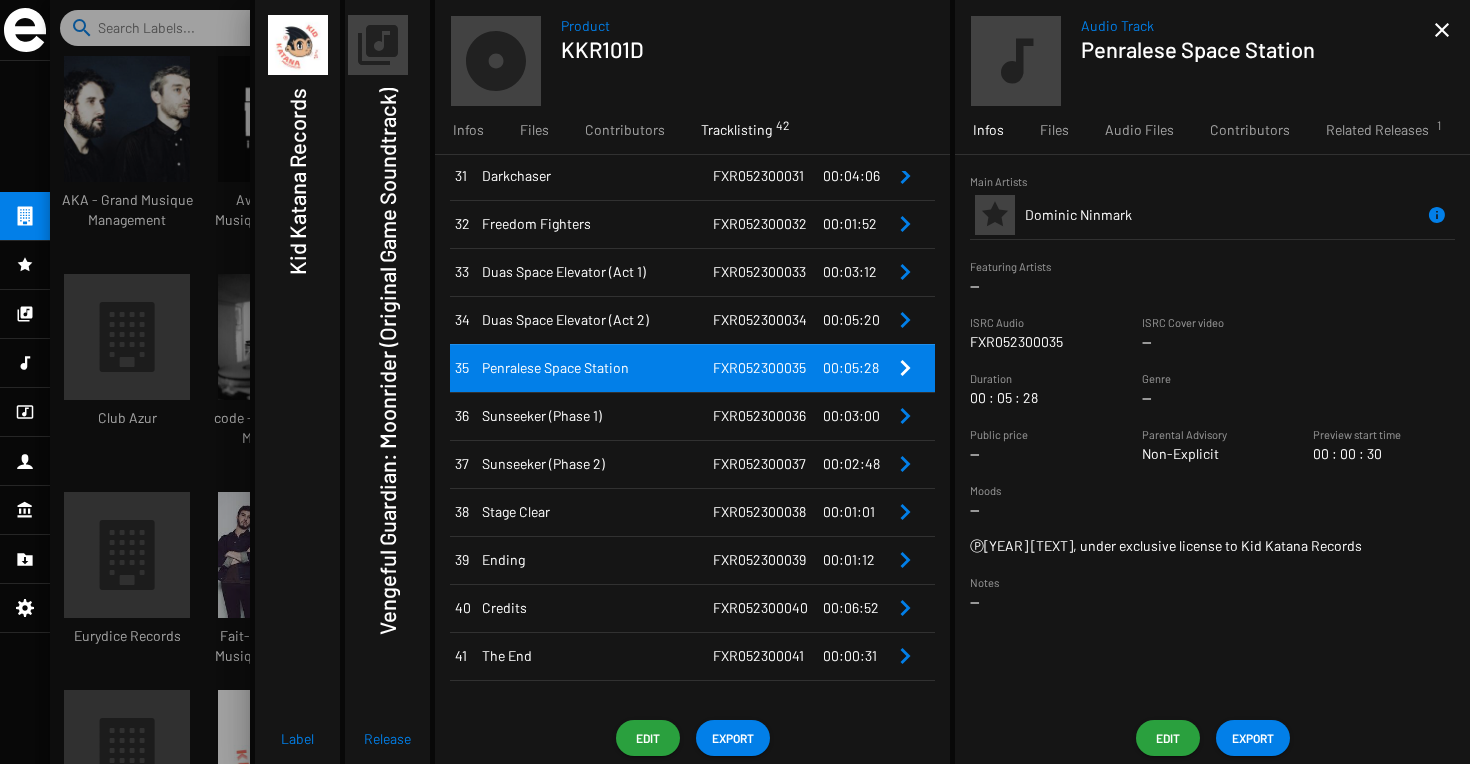 scroll, scrollTop: 1547, scrollLeft: 0, axis: vertical 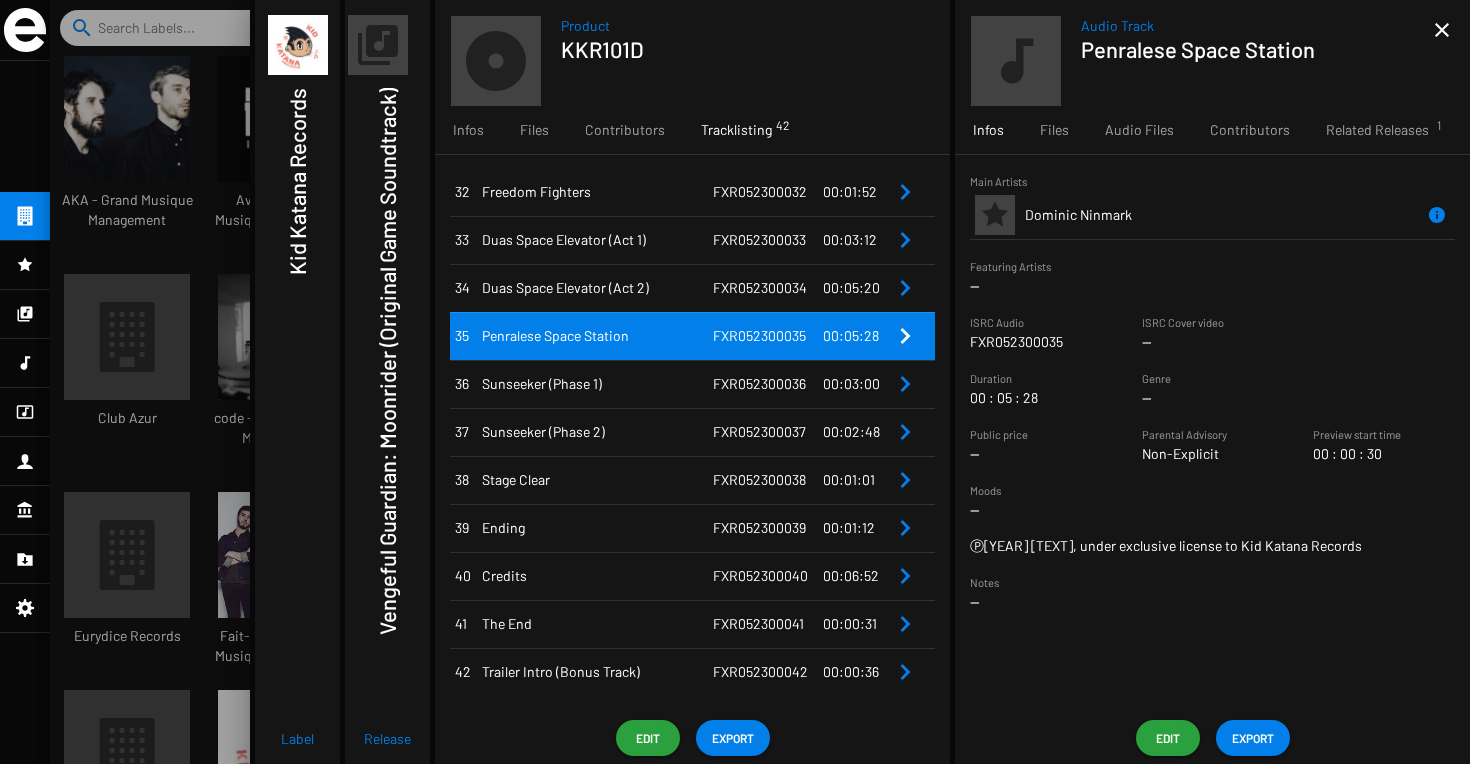 drag, startPoint x: 802, startPoint y: 386, endPoint x: 704, endPoint y: 385, distance: 98.005104 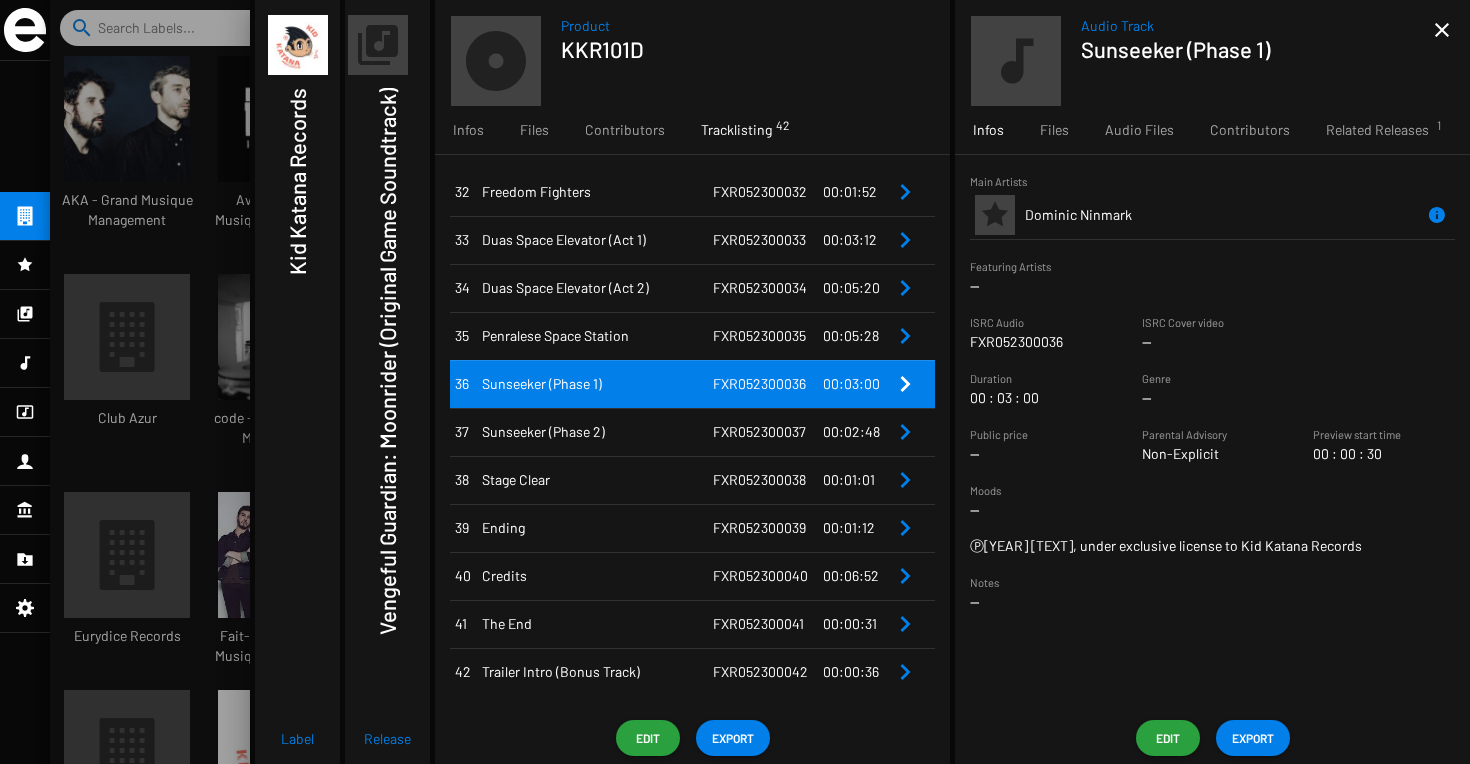 drag, startPoint x: 606, startPoint y: 383, endPoint x: 484, endPoint y: 390, distance: 122.20065 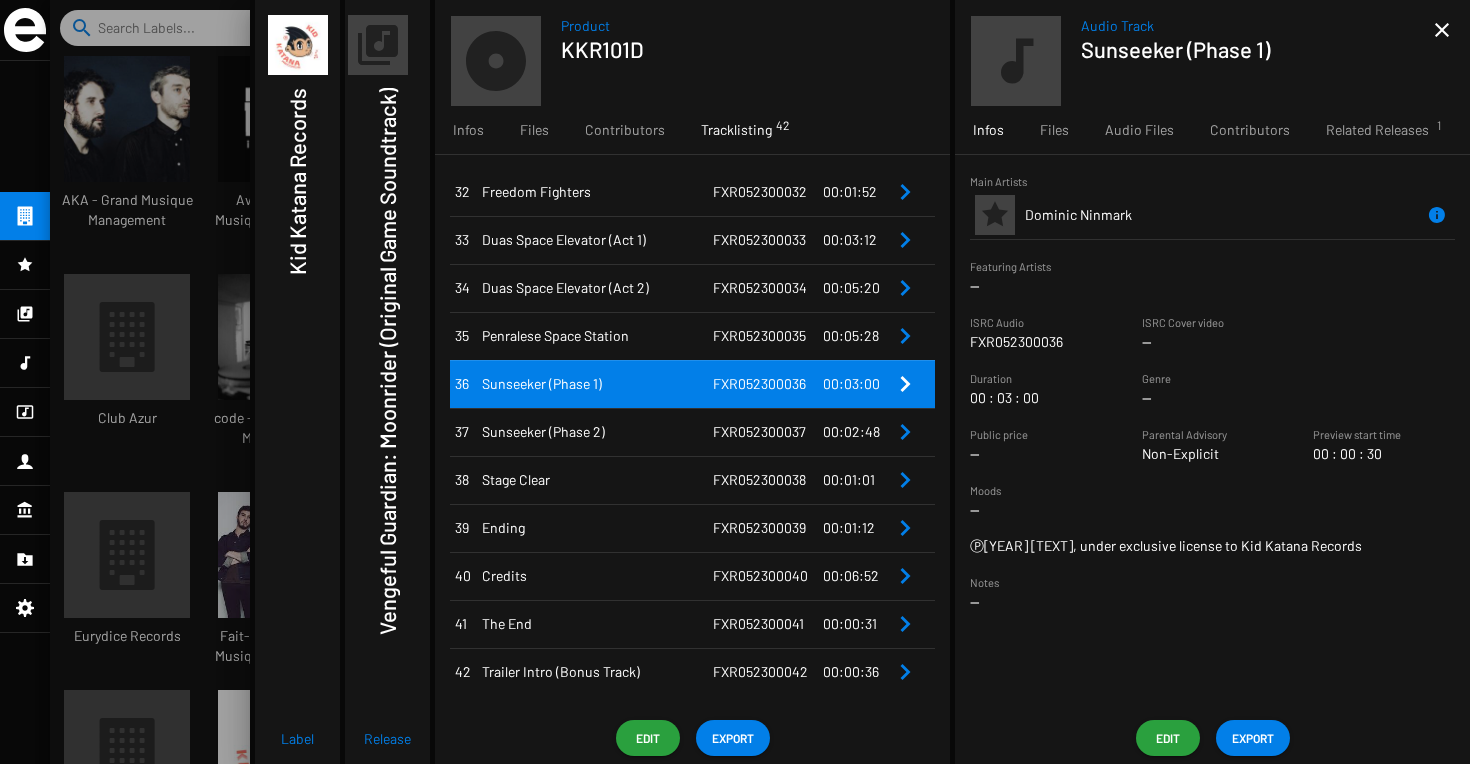 click on "Sunseeker (Phase 1)" at bounding box center [597, 384] 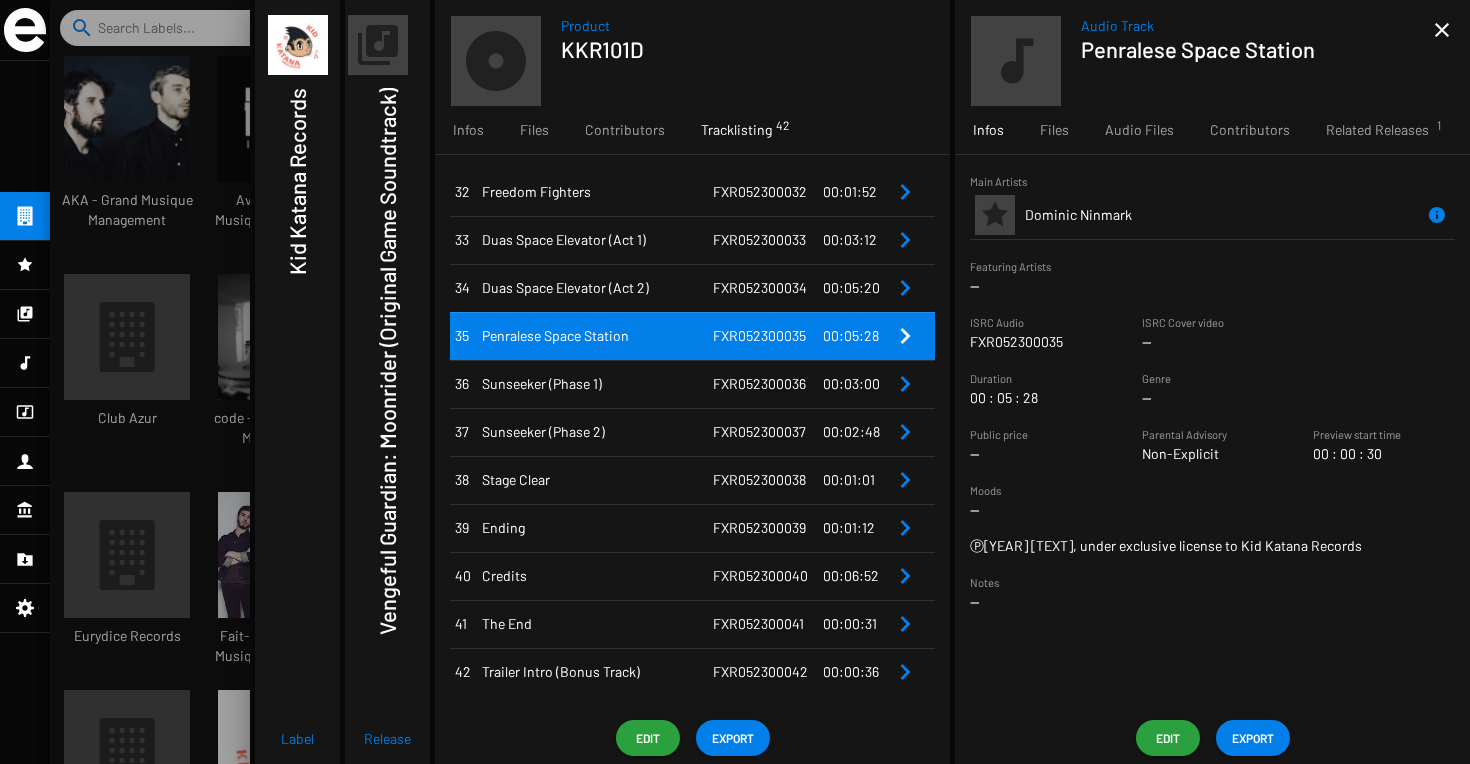 click on "Sunseeker (Phase 2)" at bounding box center (595, 432) 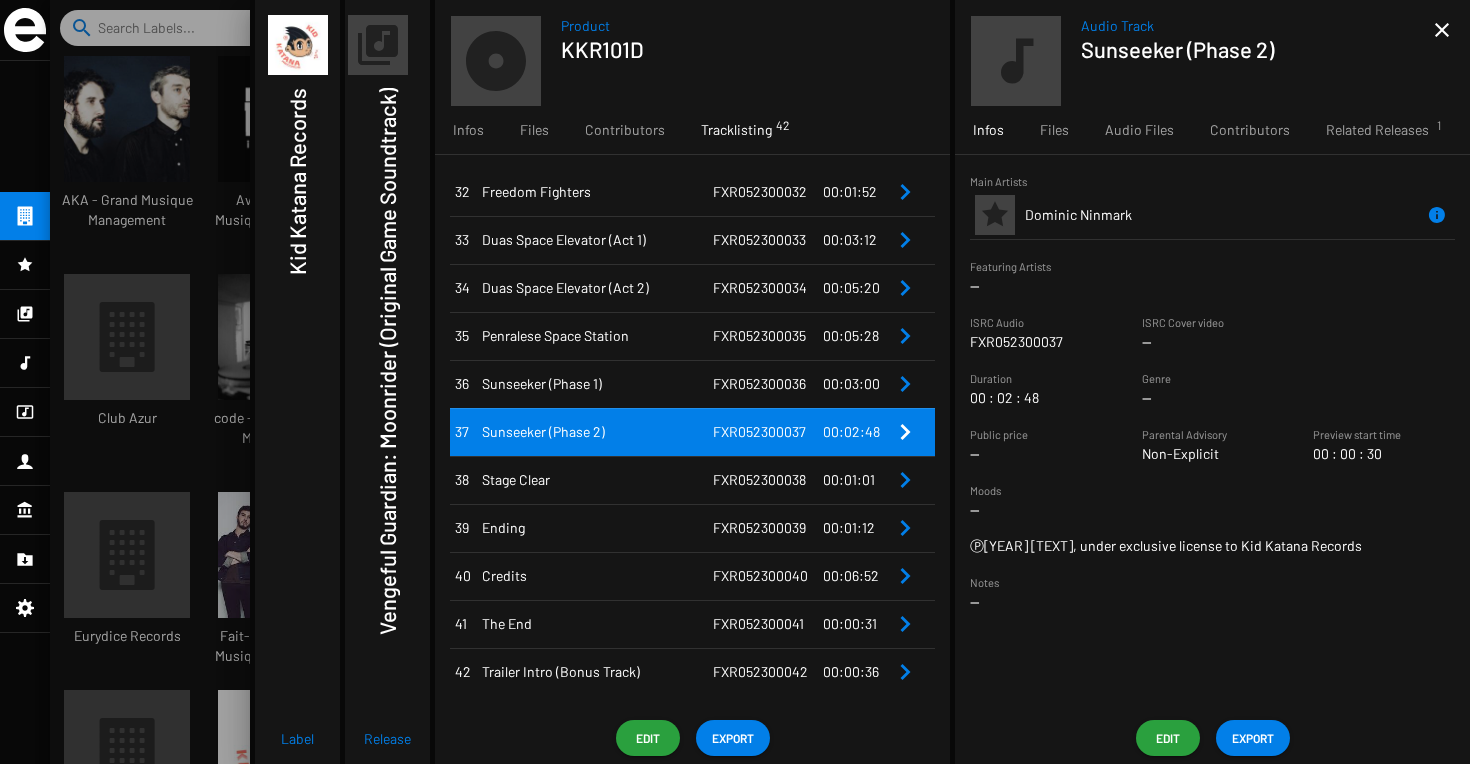 drag, startPoint x: 610, startPoint y: 434, endPoint x: 482, endPoint y: 436, distance: 128.01562 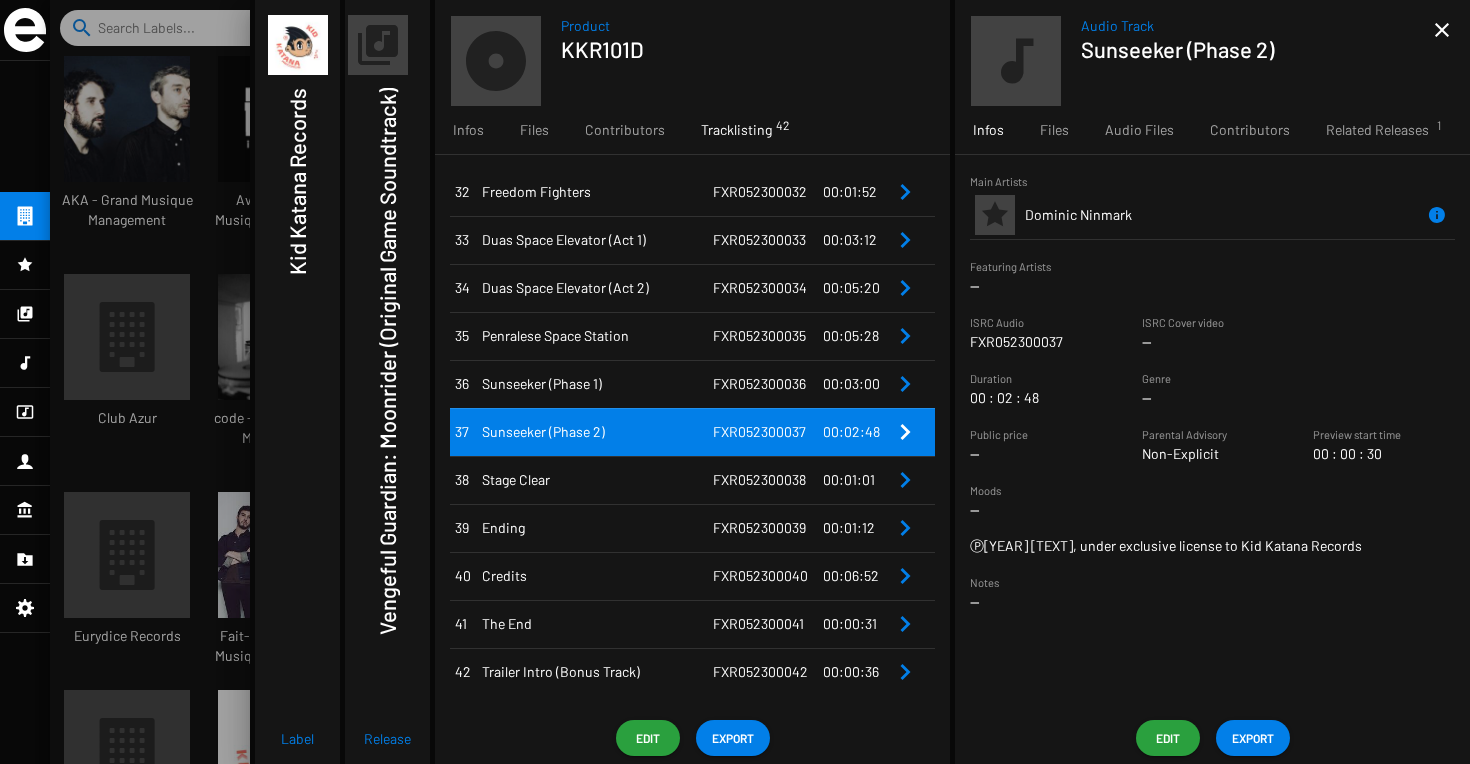 click on "Sunseeker (Phase 2)" at bounding box center (597, 432) 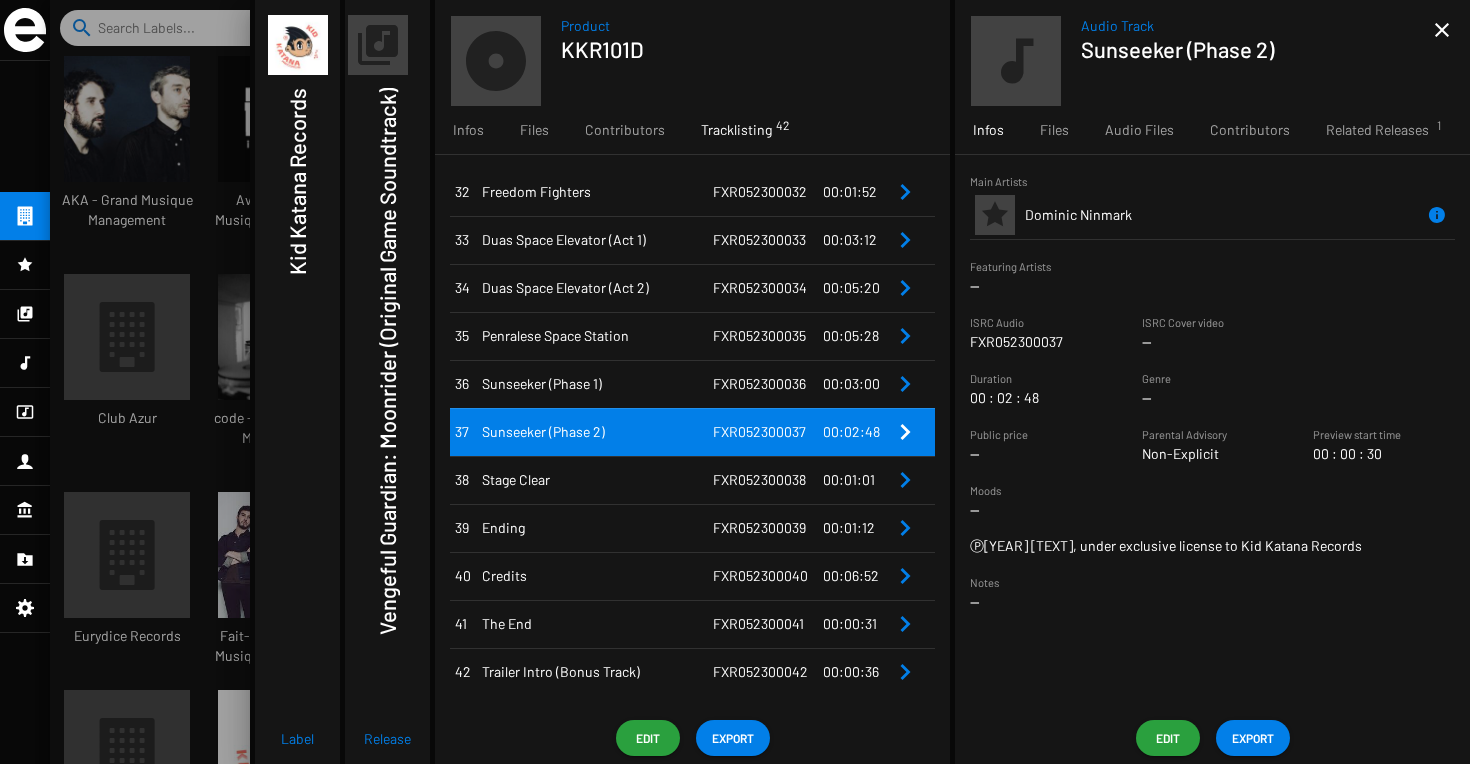drag, startPoint x: 804, startPoint y: 435, endPoint x: 705, endPoint y: 438, distance: 99.04544 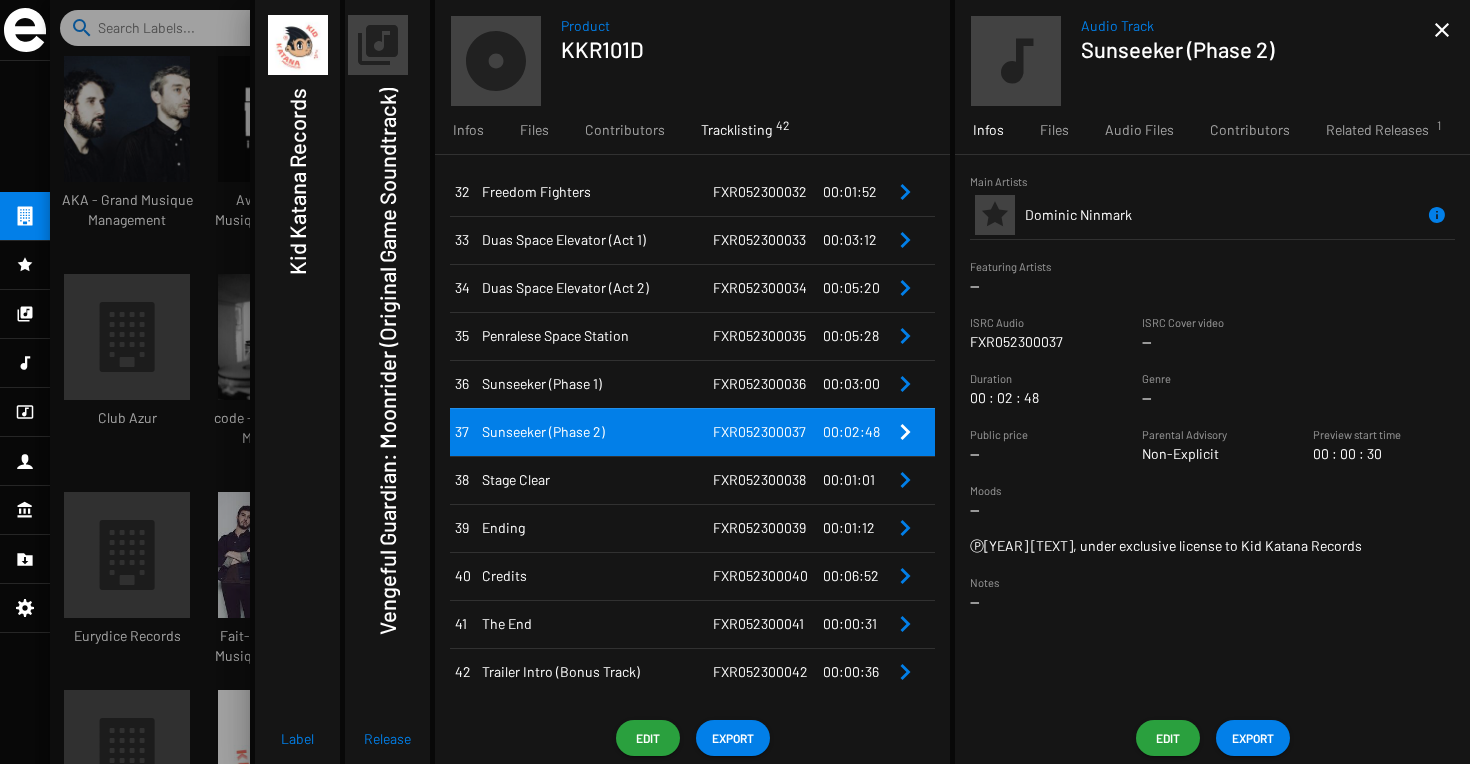 click on "[NUMBER] [TEXT] FXR052300037 00:02:48" at bounding box center (692, 432) 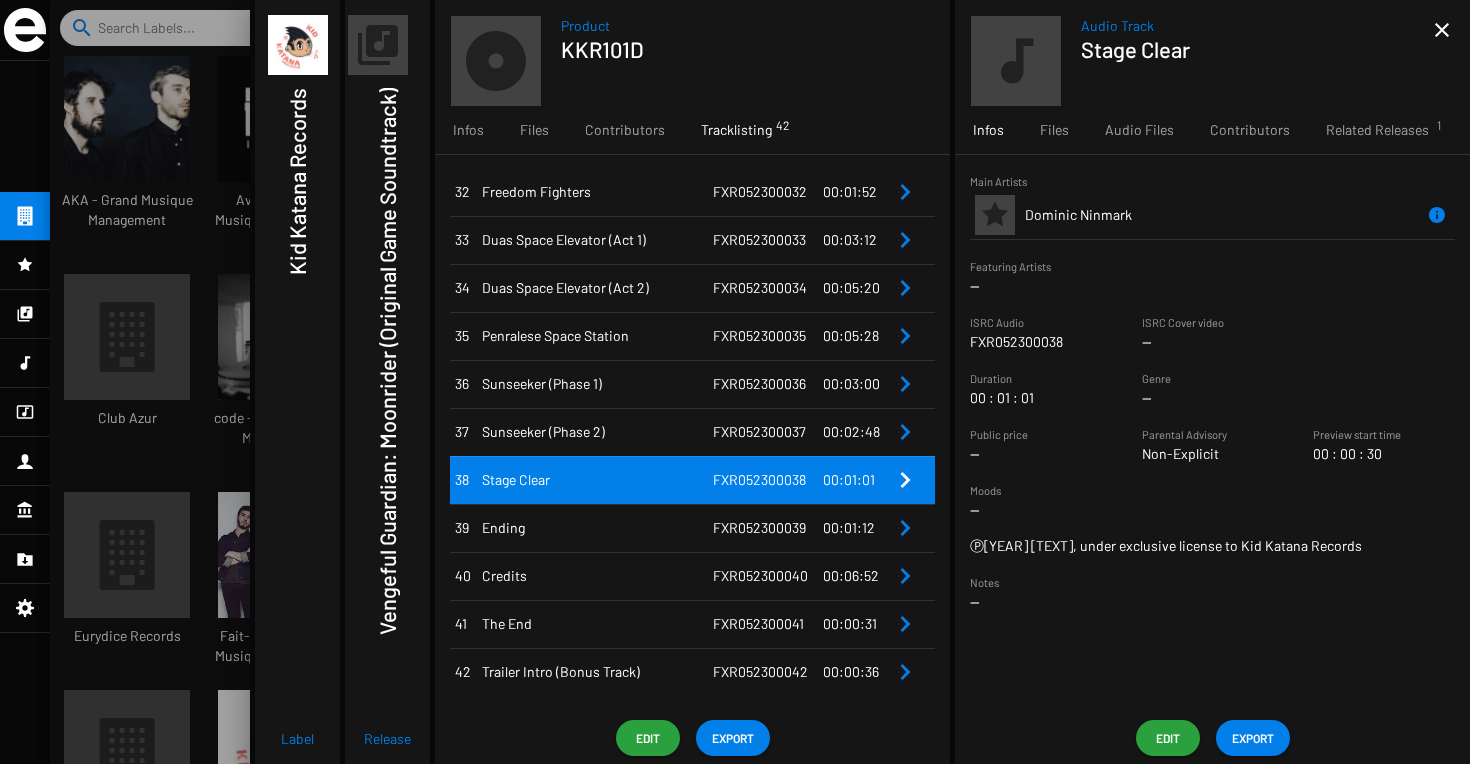 click on "FXR052300038" at bounding box center (768, 480) 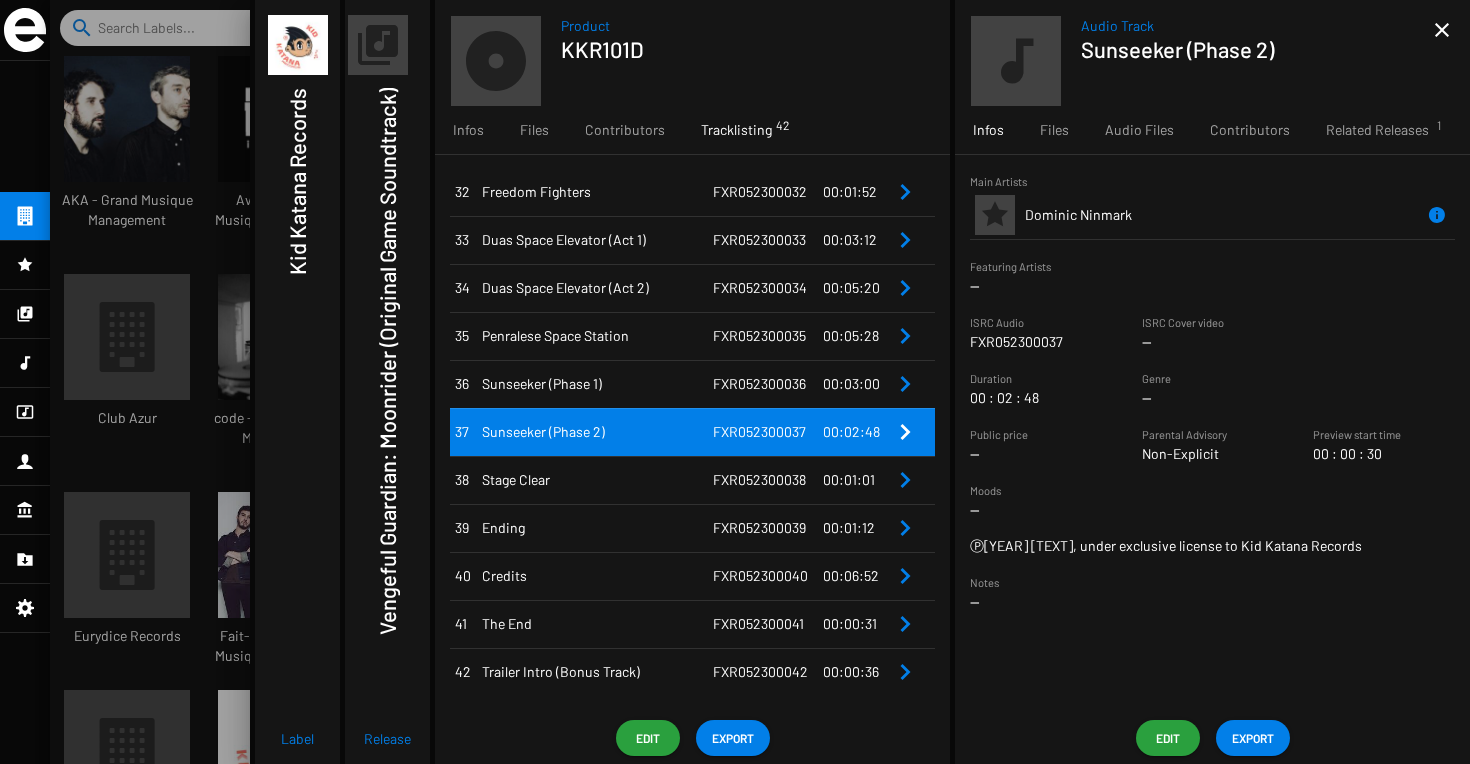 drag, startPoint x: 553, startPoint y: 481, endPoint x: 482, endPoint y: 482, distance: 71.00704 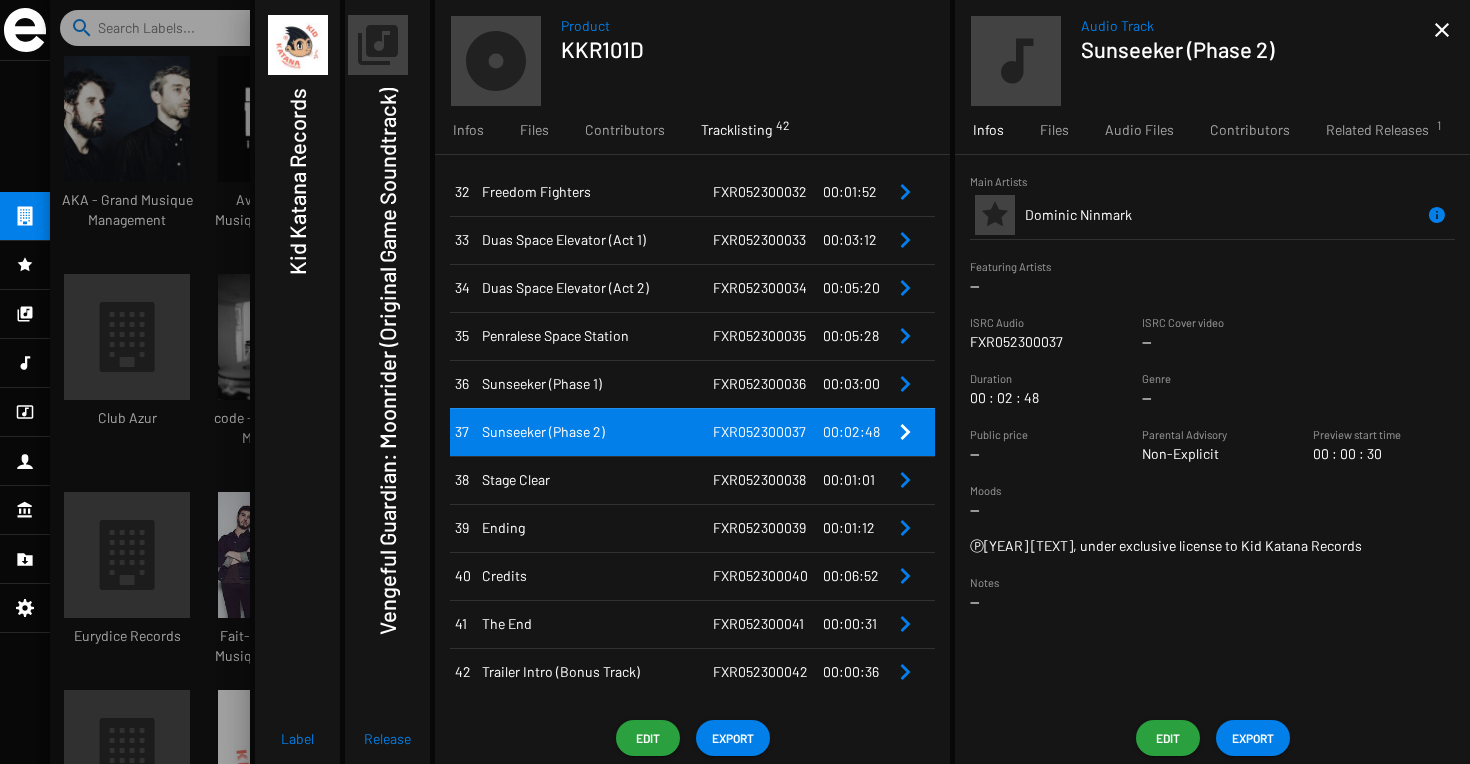 click on "Stage Clear" at bounding box center (597, 480) 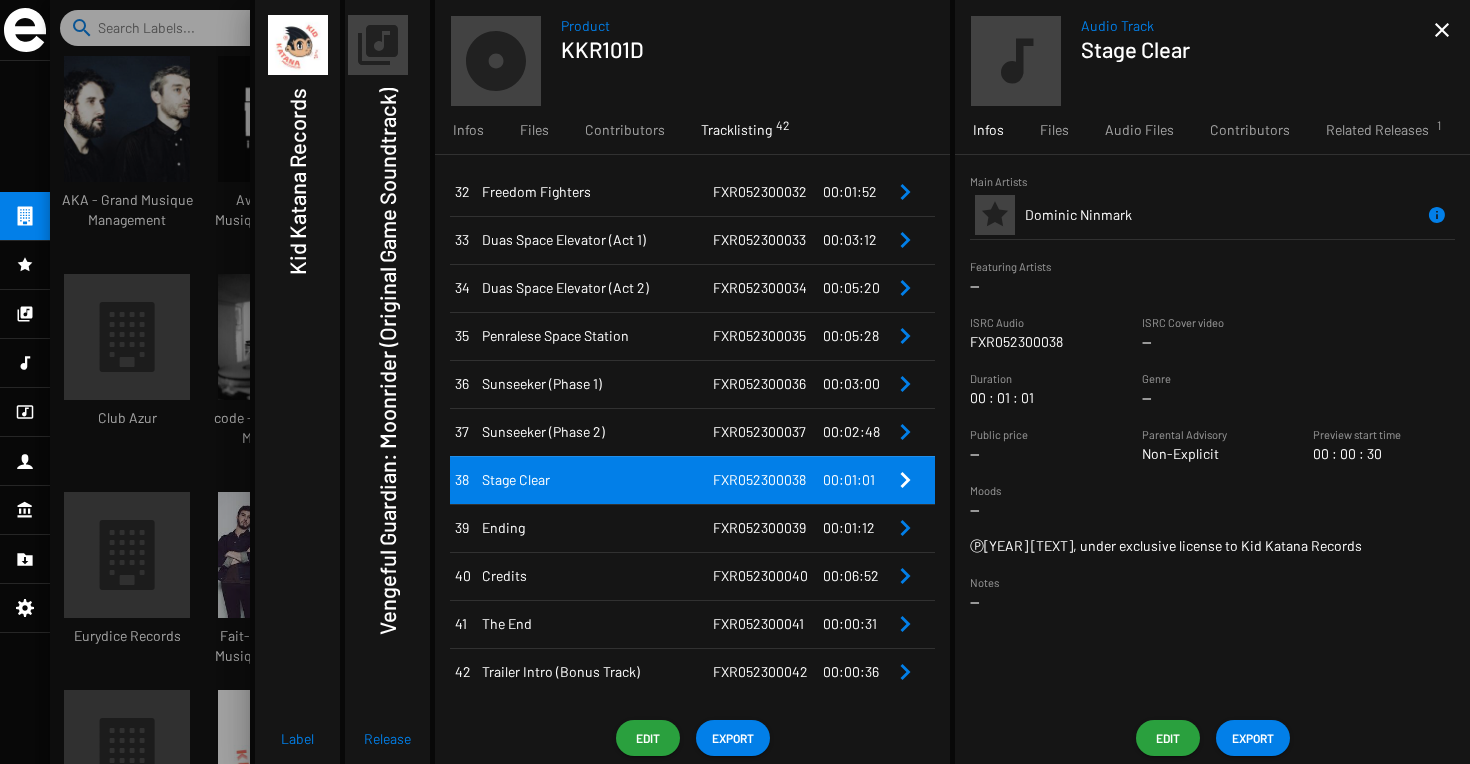 drag, startPoint x: 526, startPoint y: 531, endPoint x: 481, endPoint y: 531, distance: 45 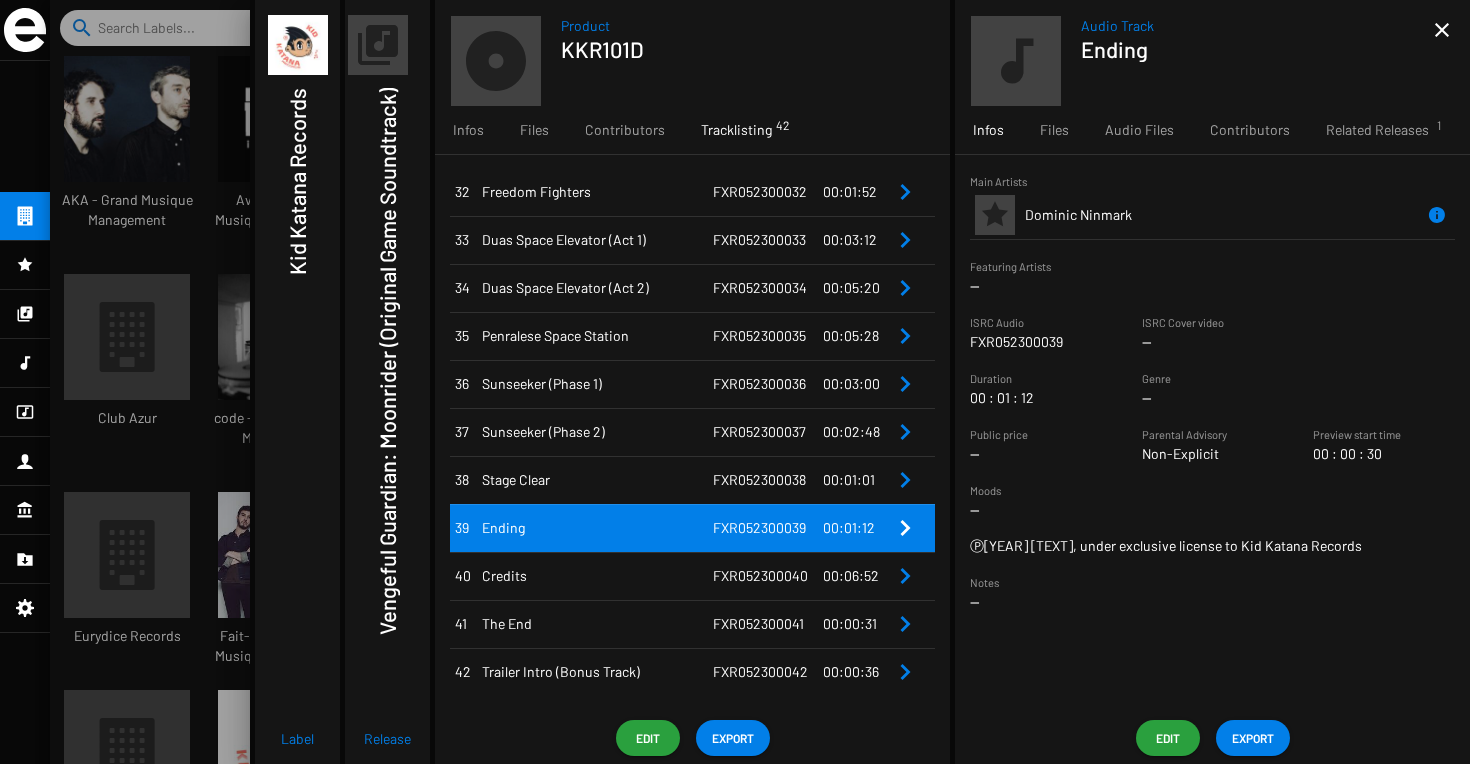 drag, startPoint x: 528, startPoint y: 577, endPoint x: 482, endPoint y: 579, distance: 46.043457 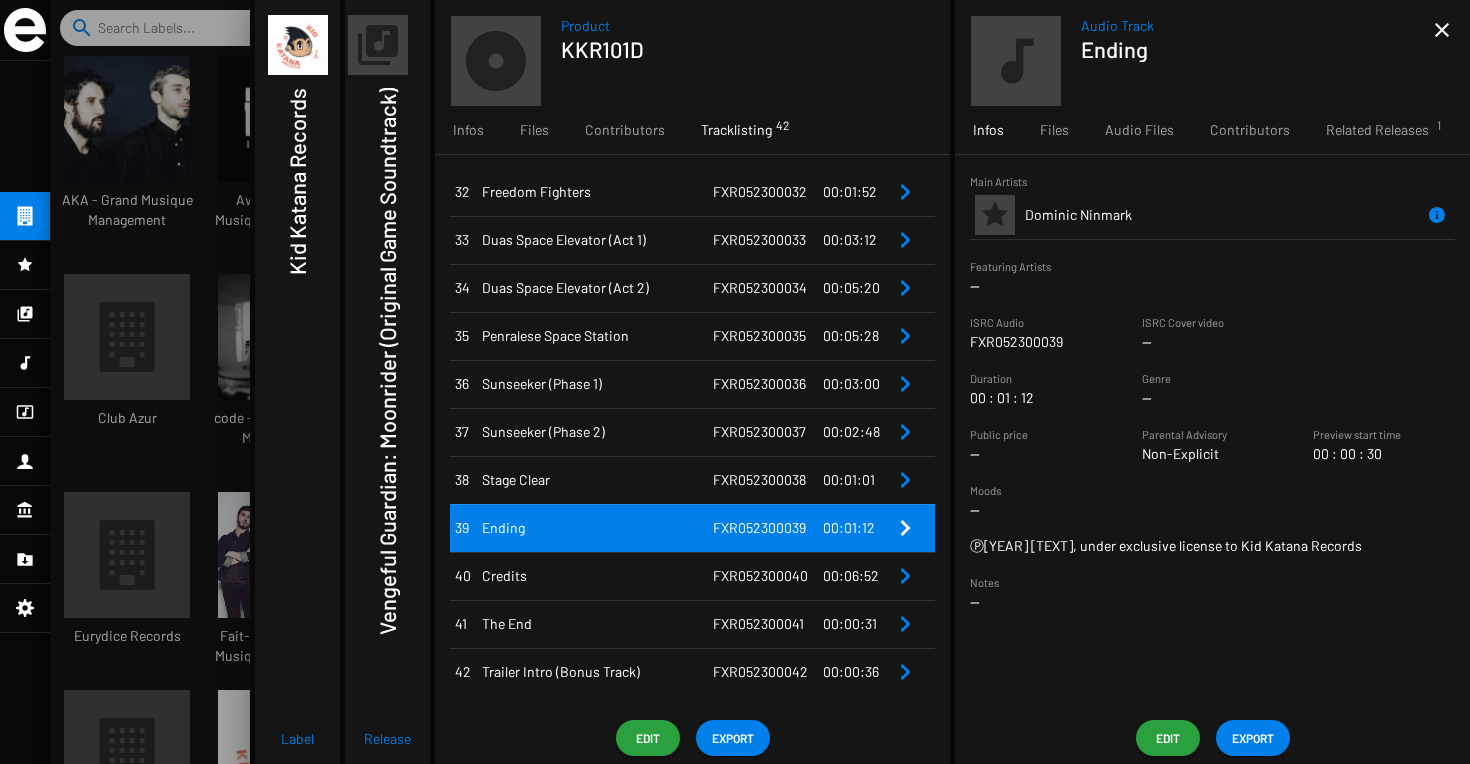 click on "Credits" at bounding box center [597, 576] 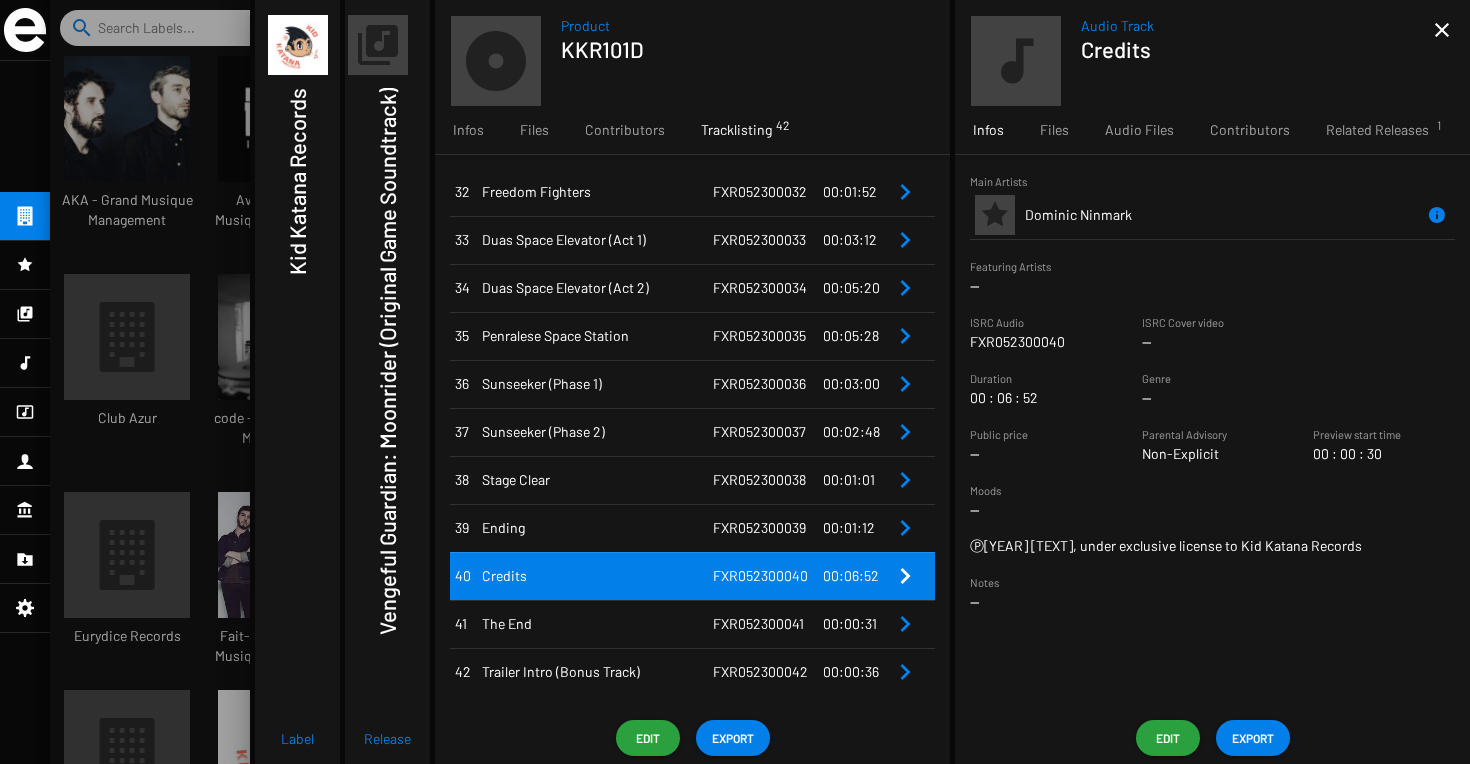drag, startPoint x: 802, startPoint y: 578, endPoint x: 705, endPoint y: 578, distance: 97 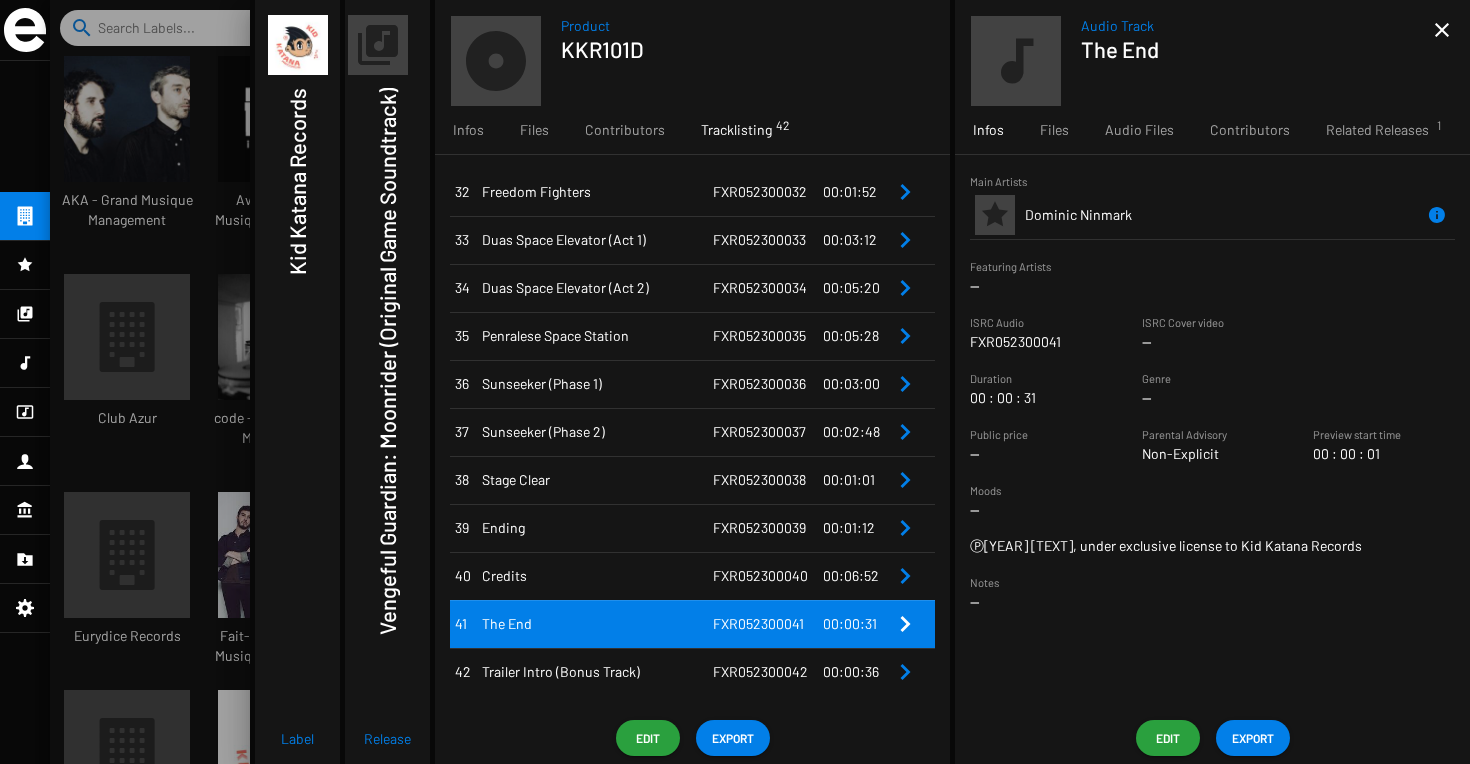 drag, startPoint x: 800, startPoint y: 625, endPoint x: 707, endPoint y: 629, distance: 93.08598 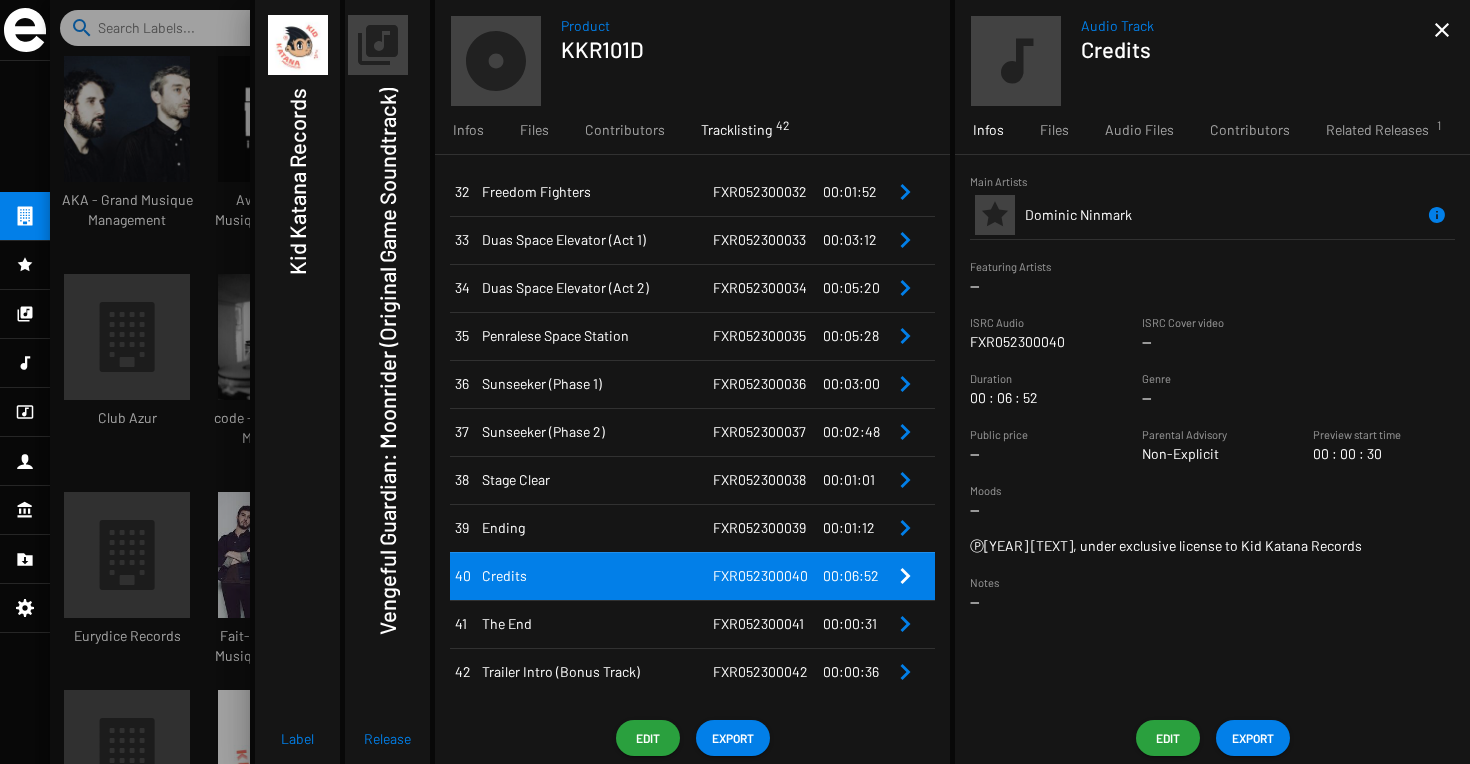 drag, startPoint x: 645, startPoint y: 676, endPoint x: 481, endPoint y: 675, distance: 164.00305 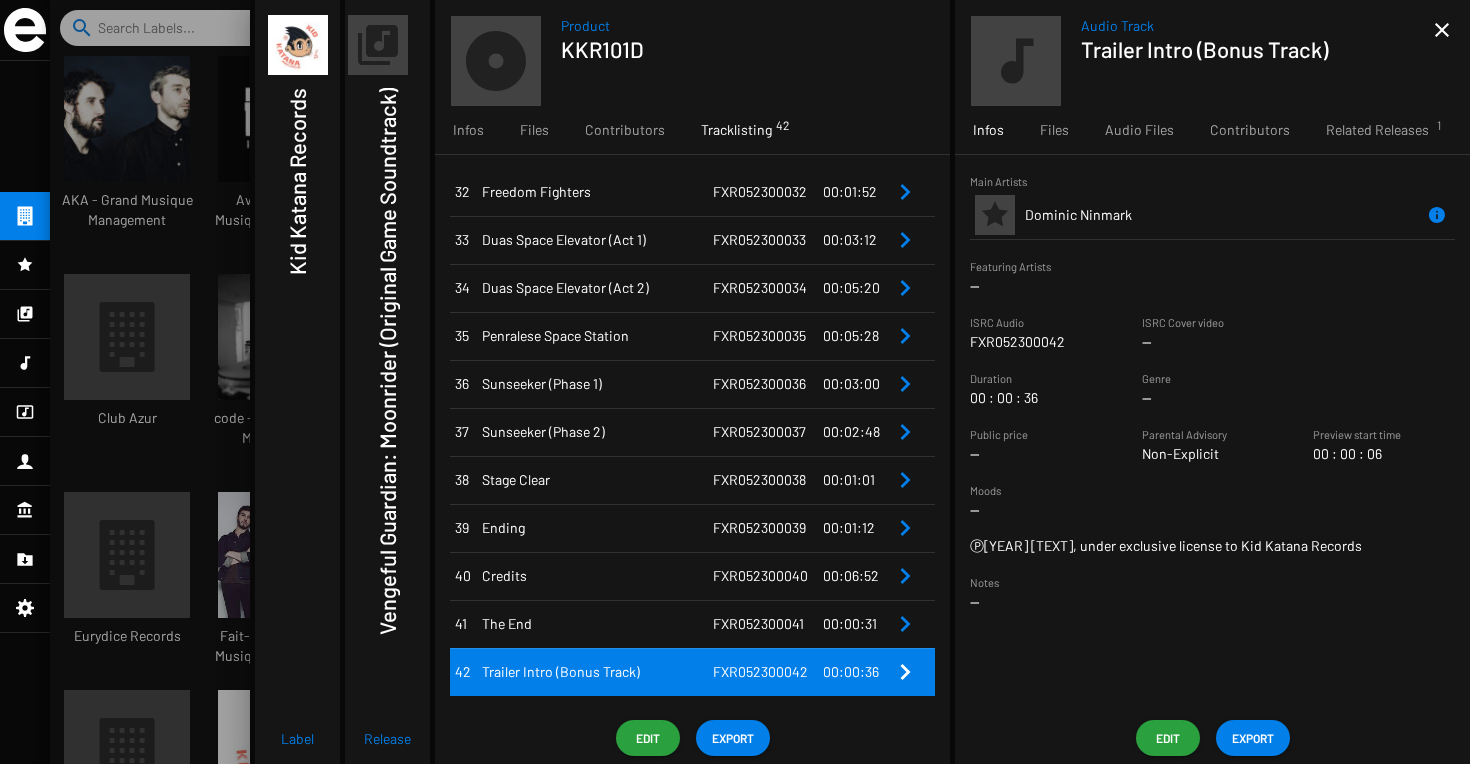 drag, startPoint x: 798, startPoint y: 673, endPoint x: 708, endPoint y: 674, distance: 90.005554 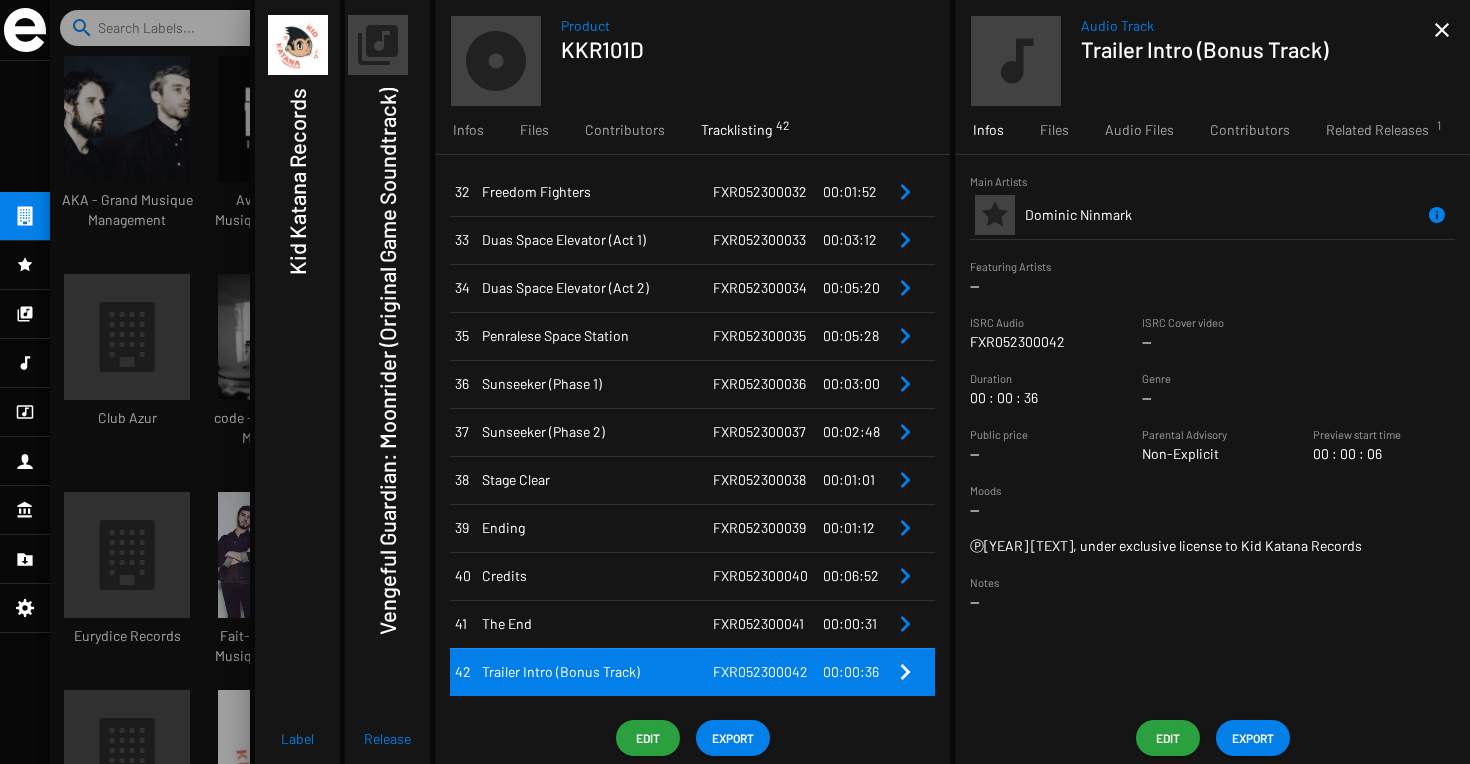 click on "FXR052300042" at bounding box center [760, 671] 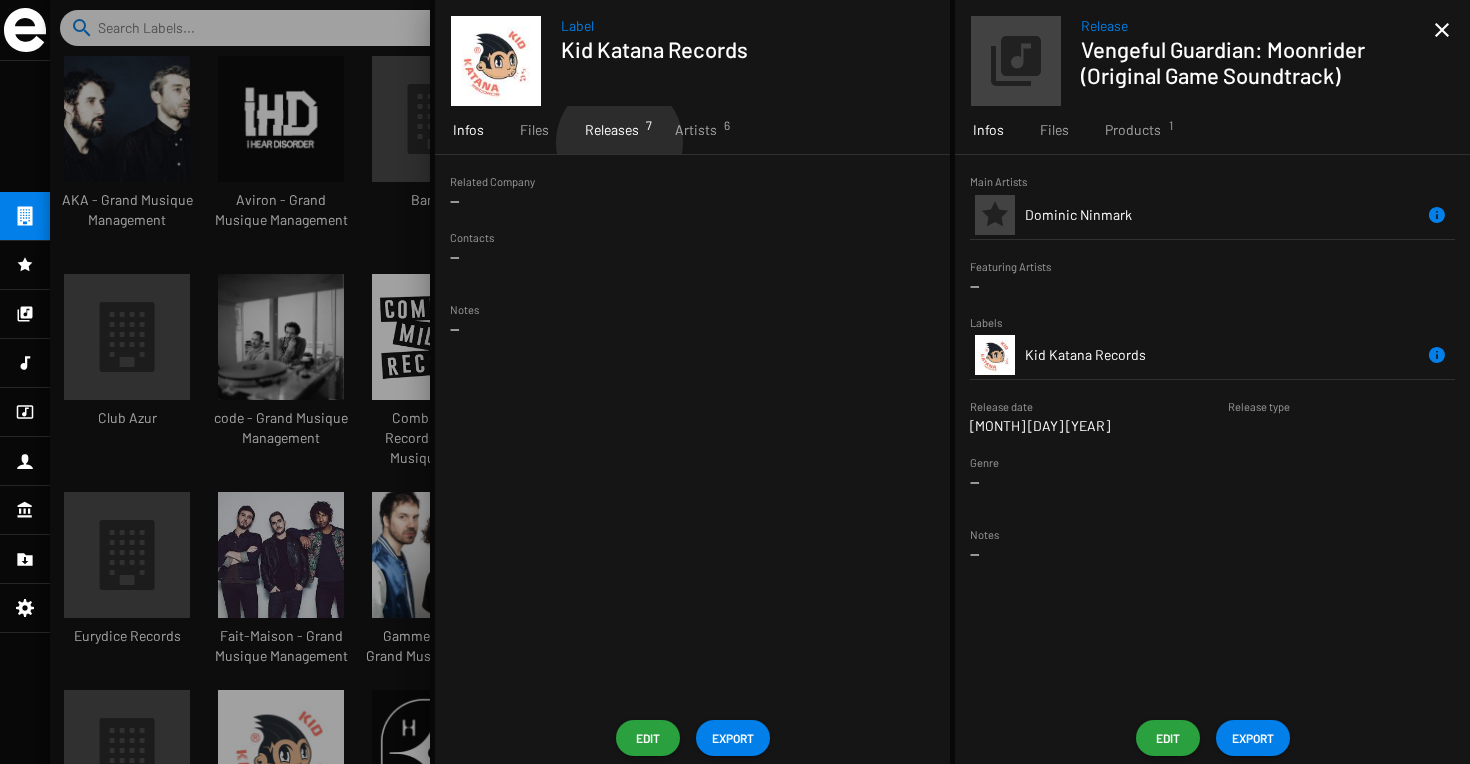 click on "Releases  7" at bounding box center (612, 130) 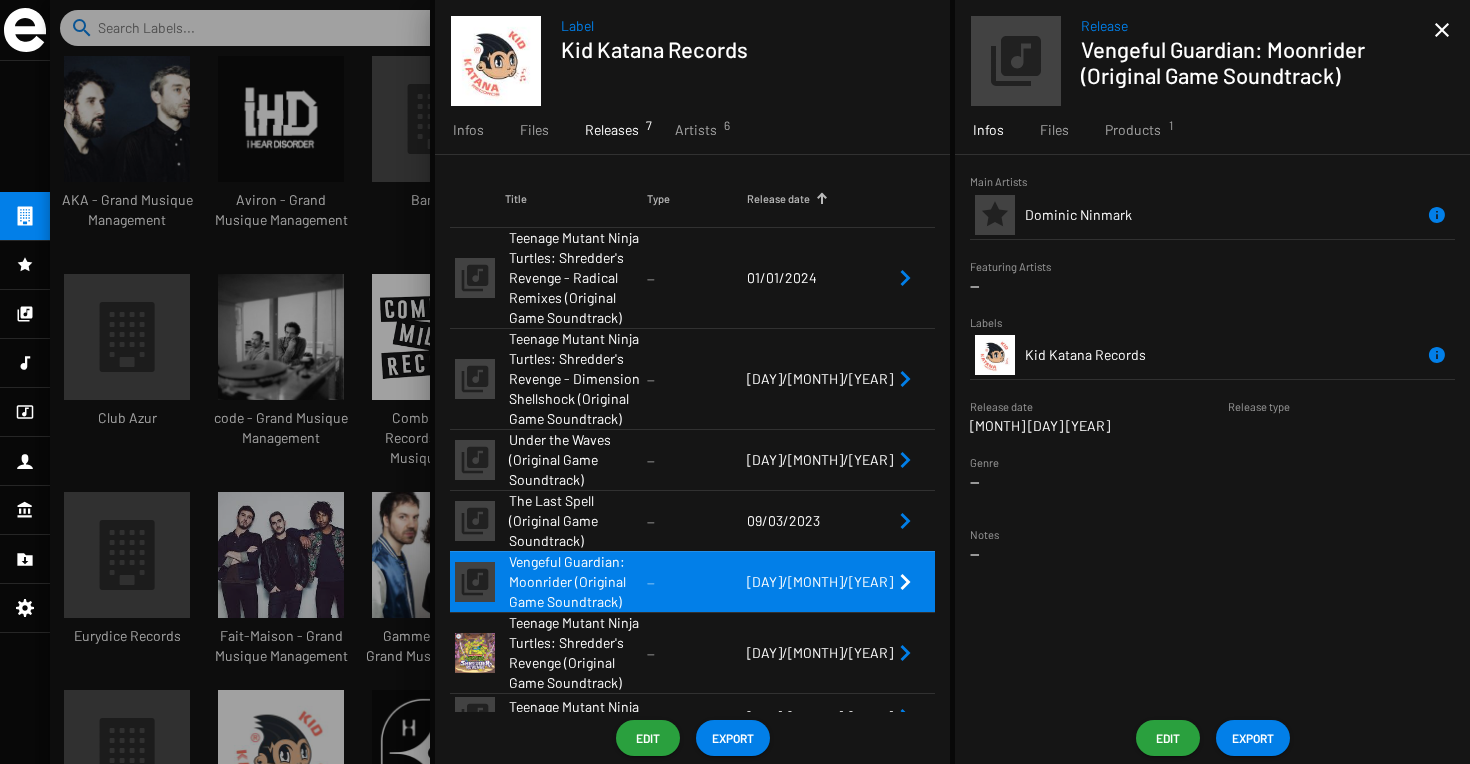 click on "--" at bounding box center (697, 521) 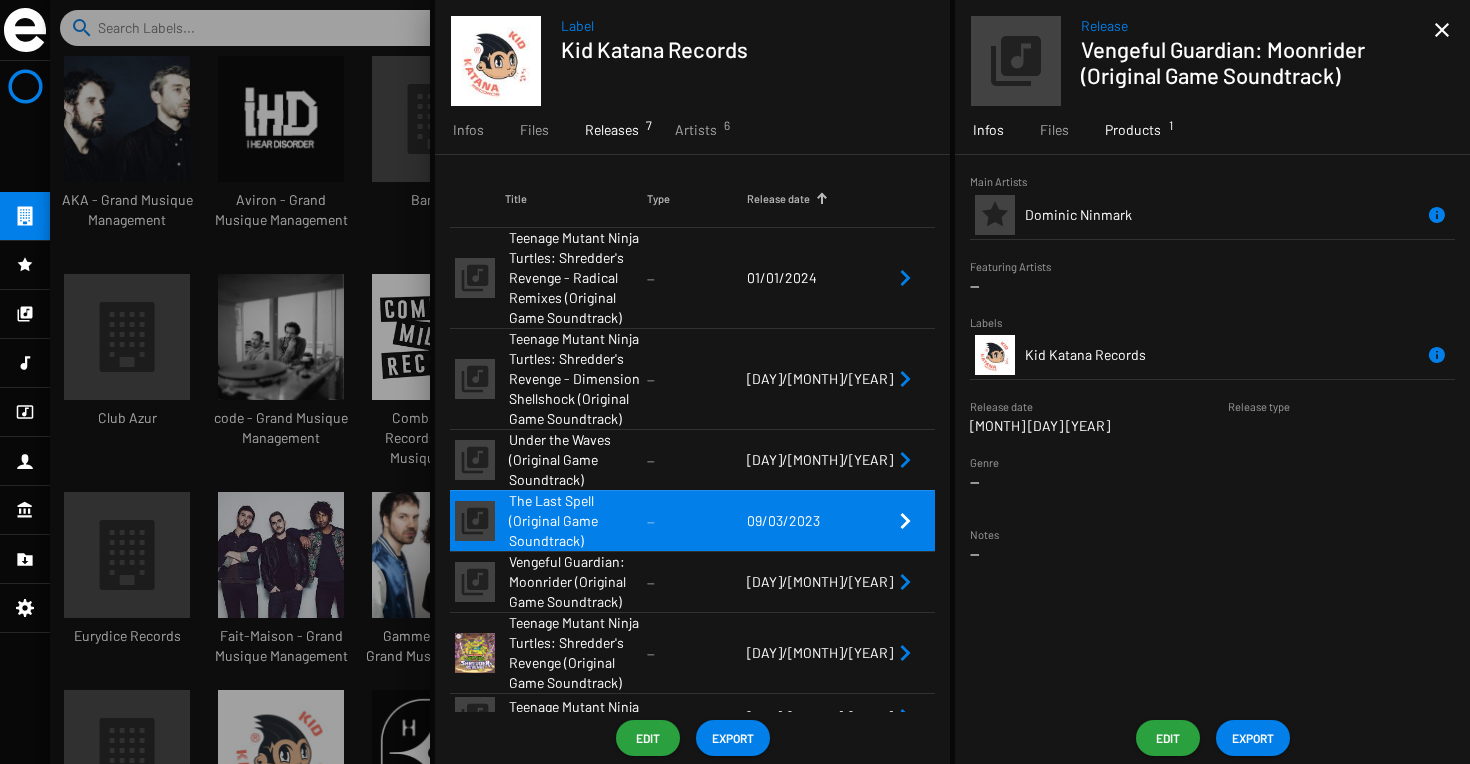 click on "Products  1" at bounding box center (1133, 130) 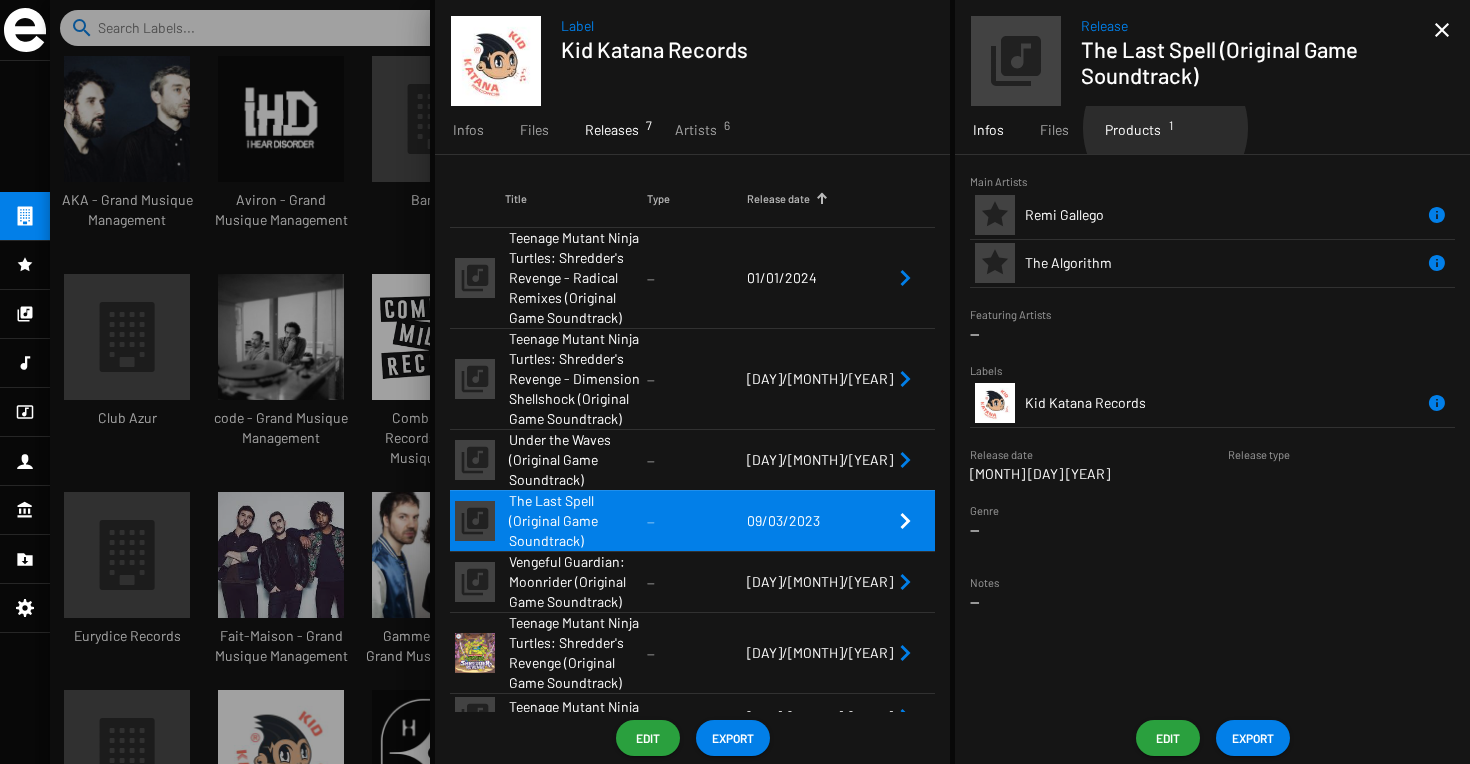 click on "Products  1" at bounding box center (1133, 130) 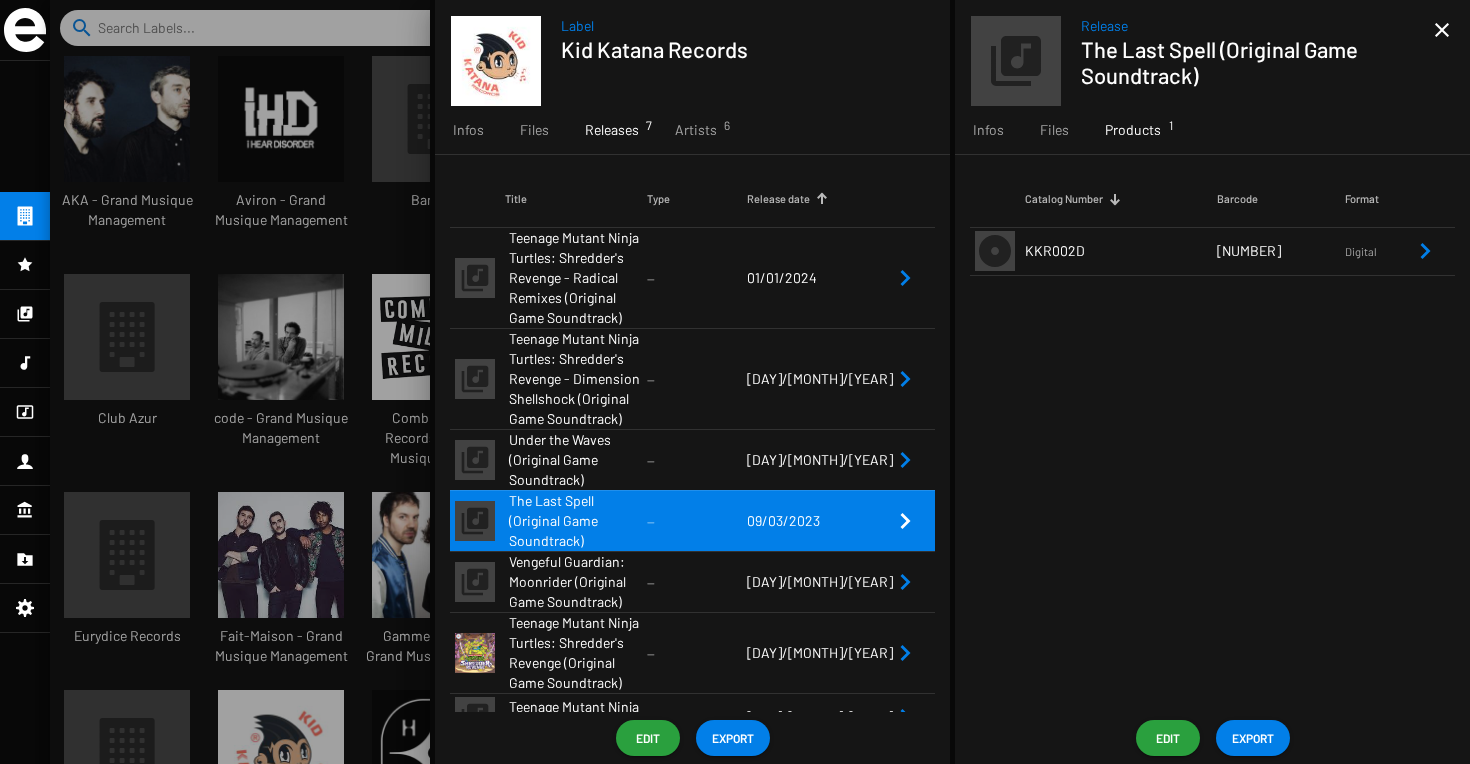 click on "KKR002D" at bounding box center (1121, 251) 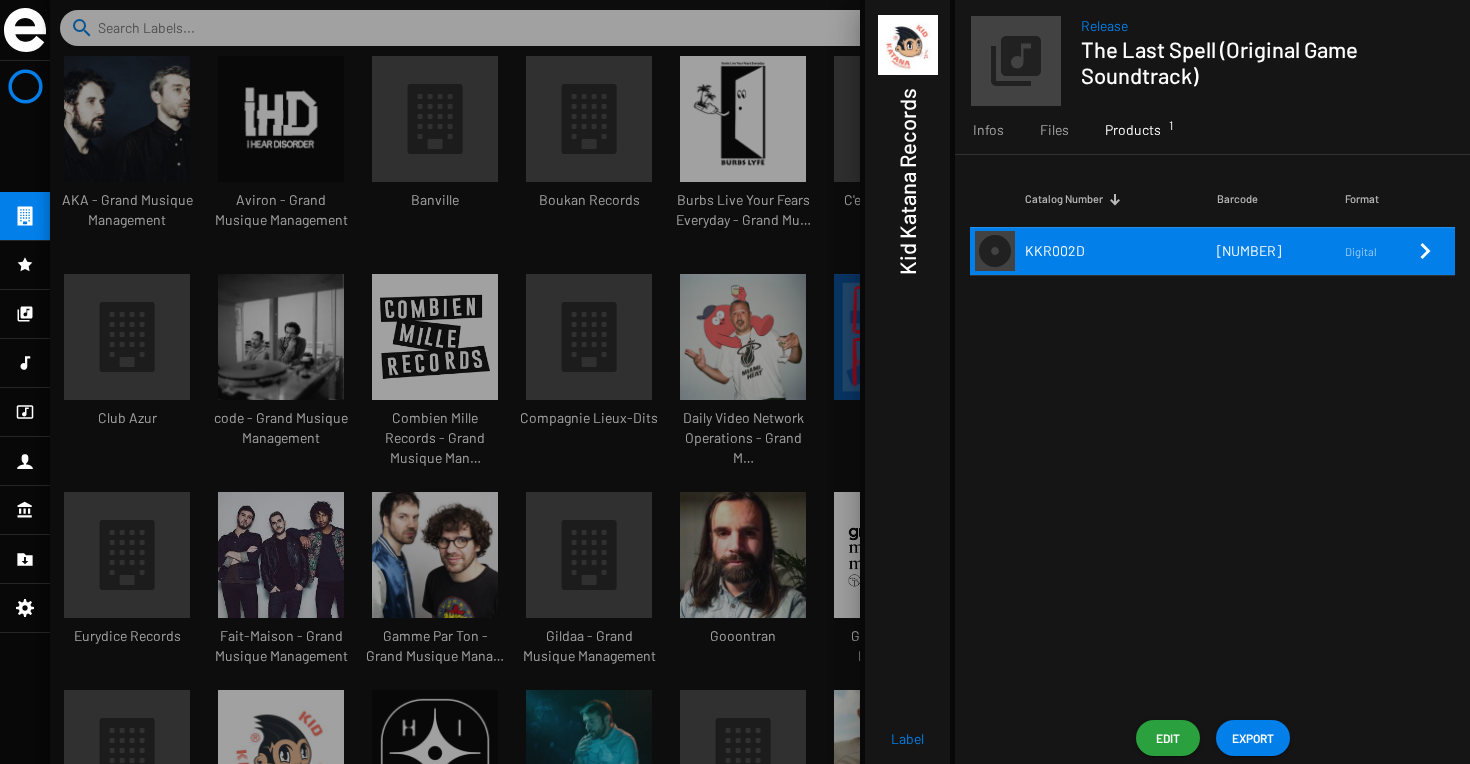 click on "KKR002D" at bounding box center [1121, 251] 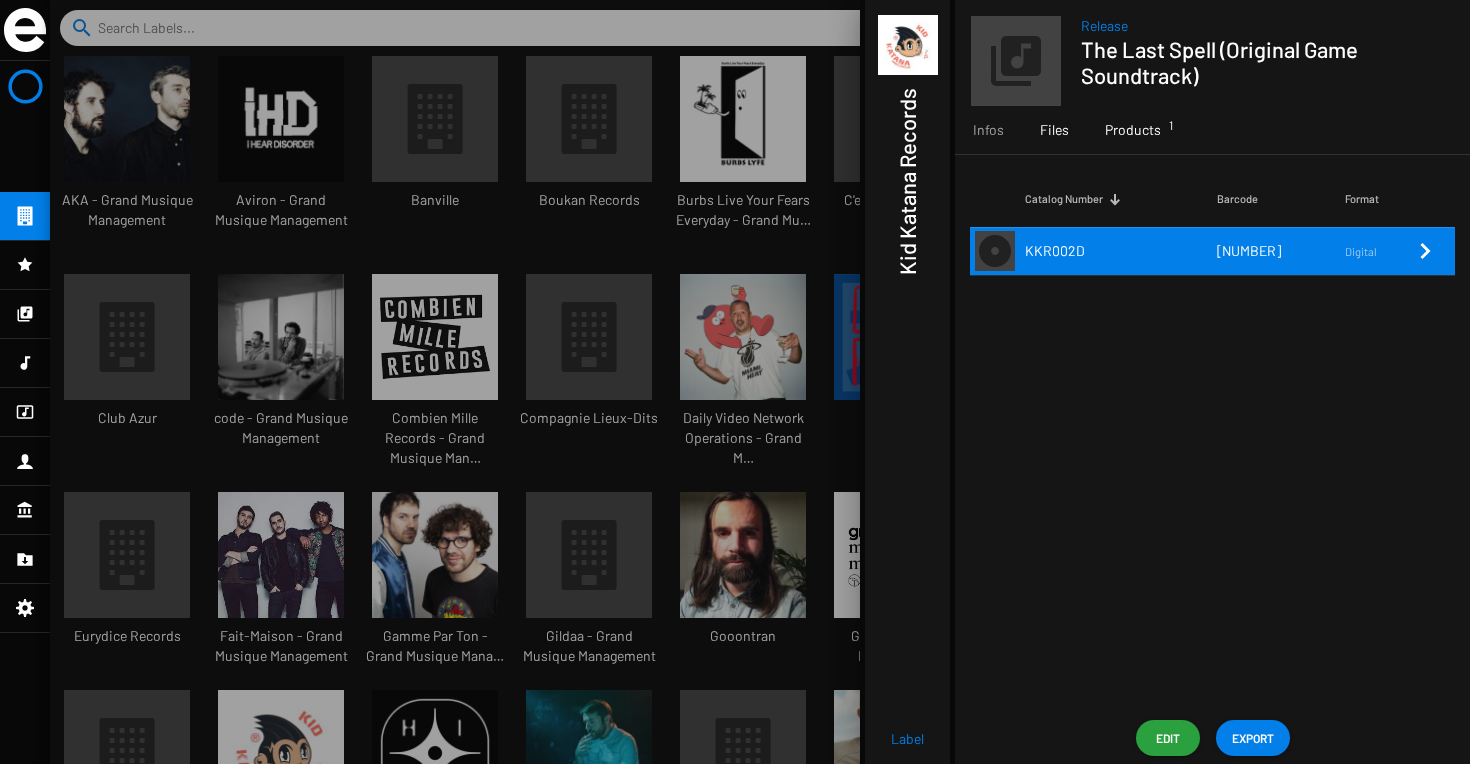 click on "Files" at bounding box center [1054, 130] 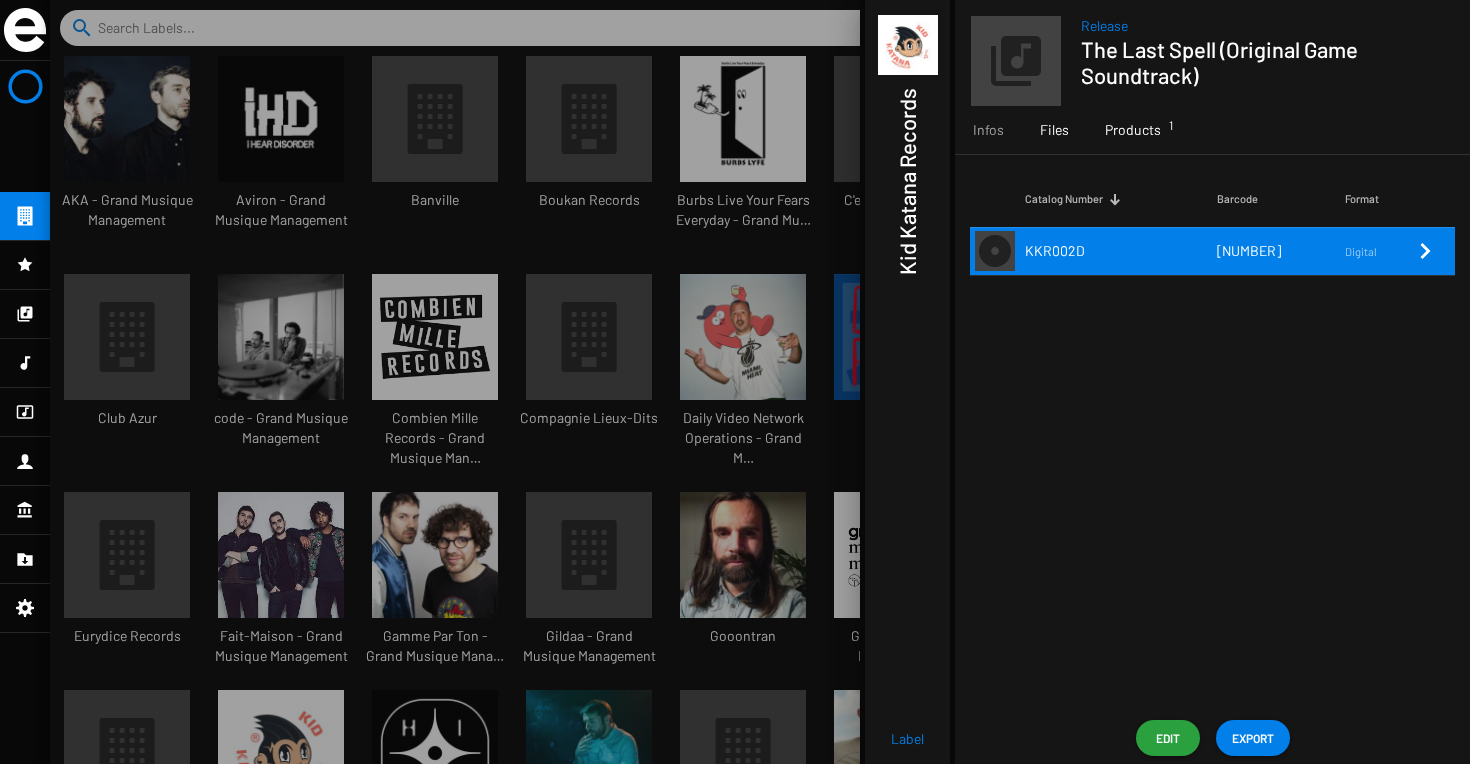click on "Products  1" at bounding box center [1133, 130] 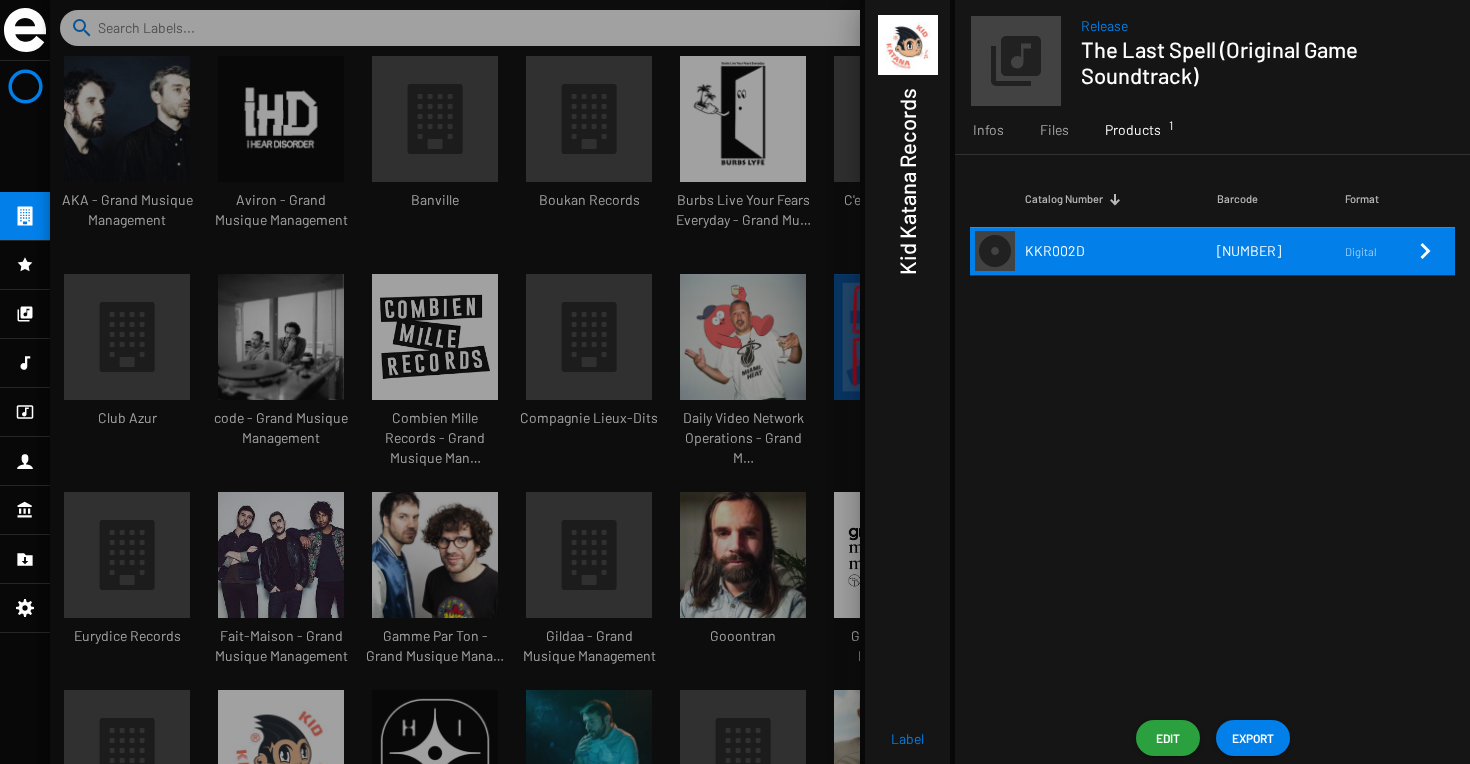 click on "KKR002D" at bounding box center [1121, 251] 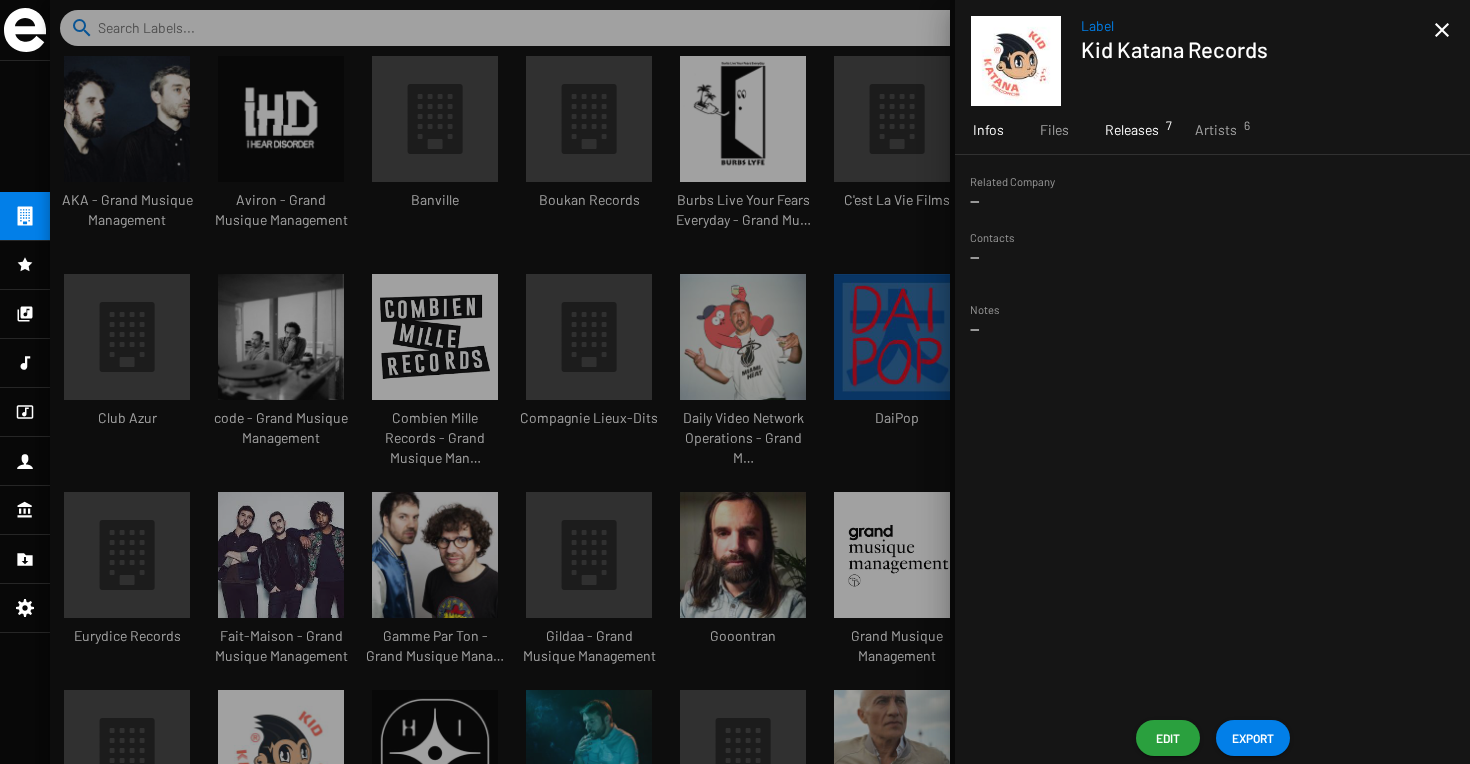click on "Releases  7" at bounding box center (1132, 130) 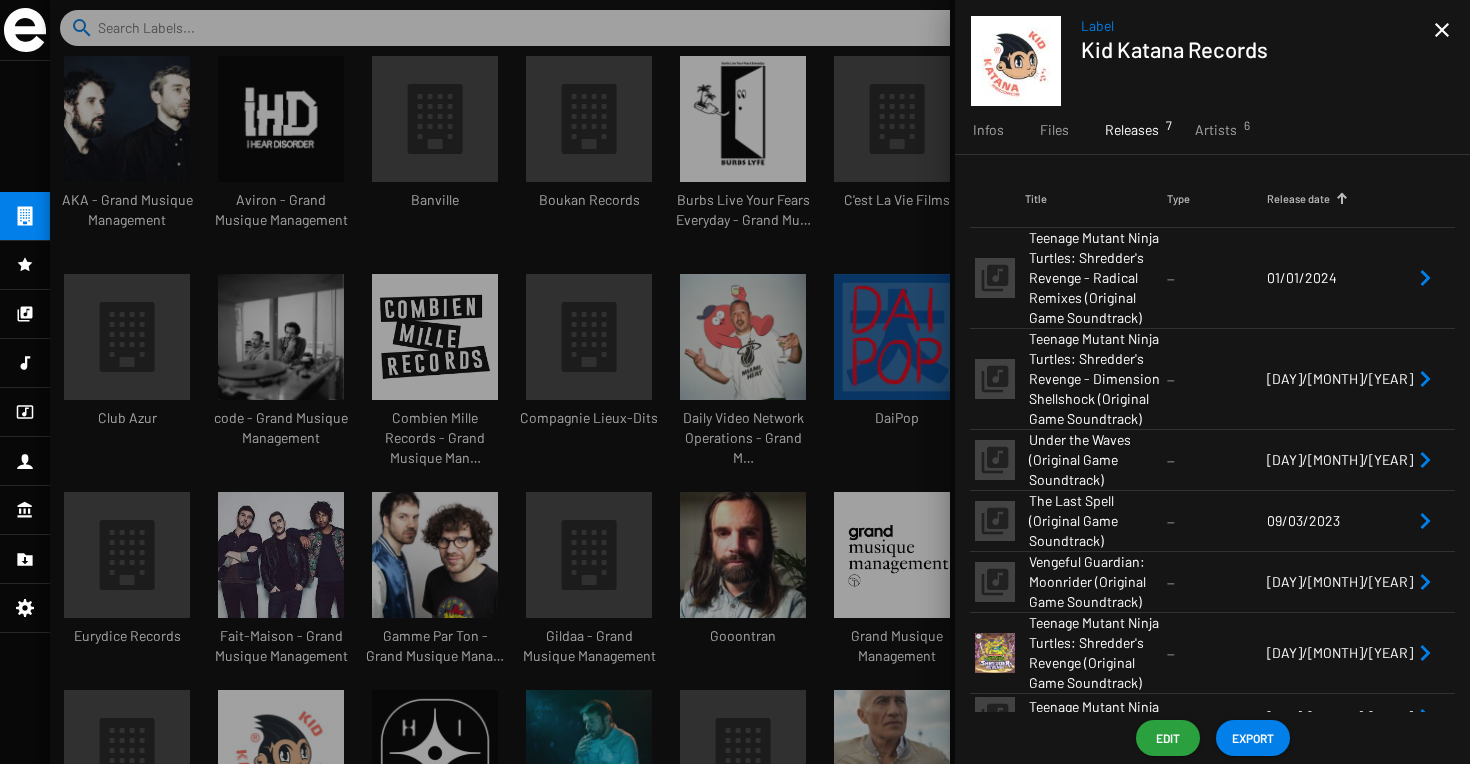 click on "--" at bounding box center (1217, 520) 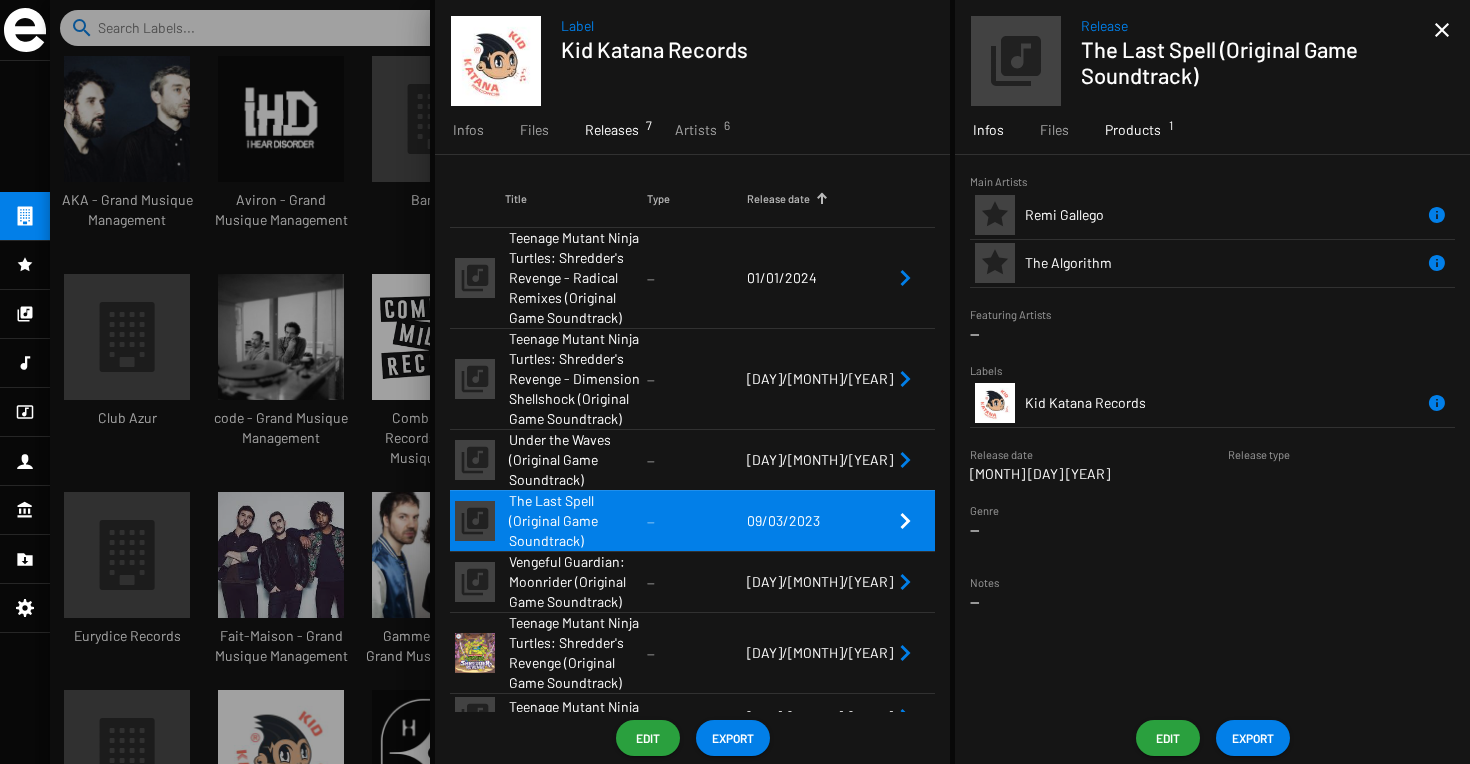 click on "Products  1" at bounding box center [1133, 130] 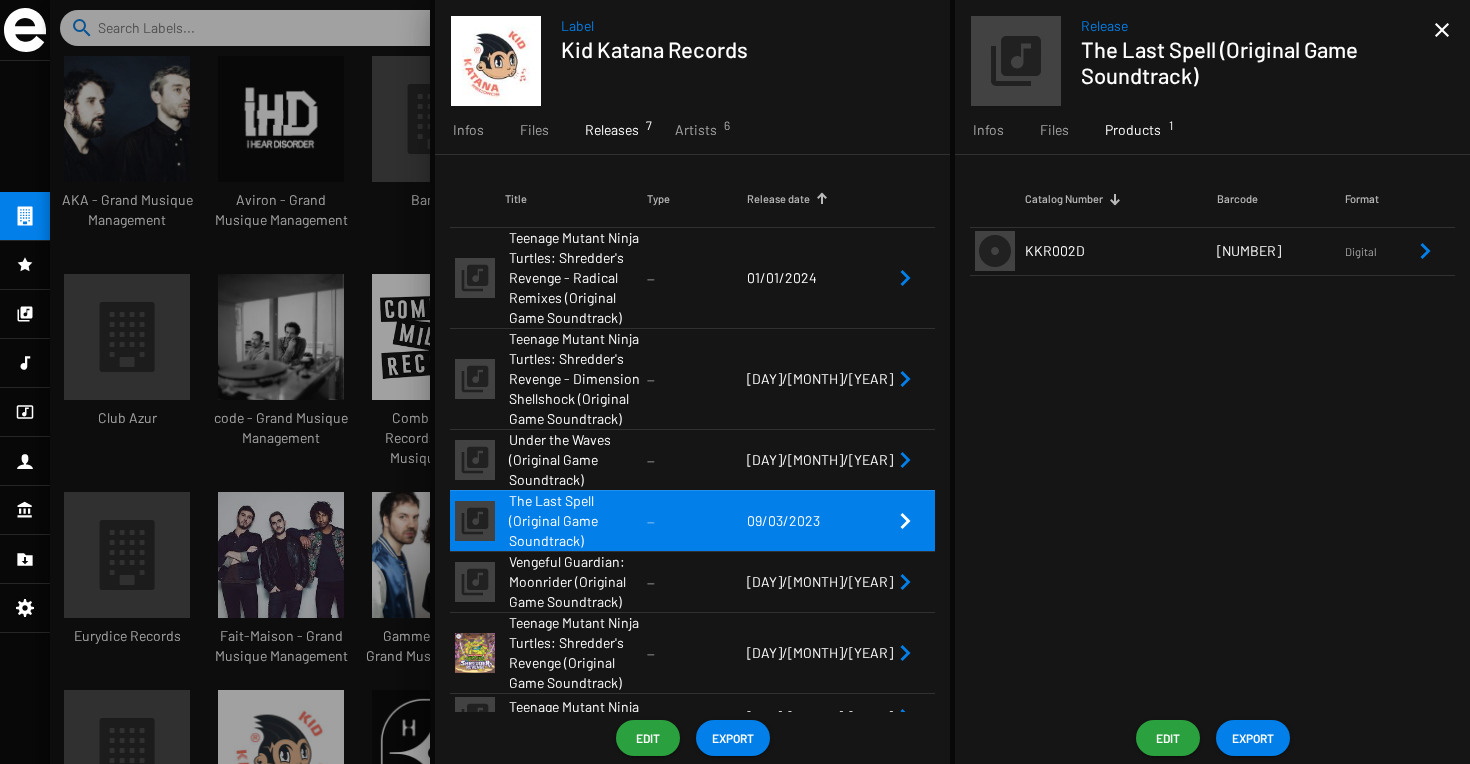 click on "KKR002D" at bounding box center [1121, 251] 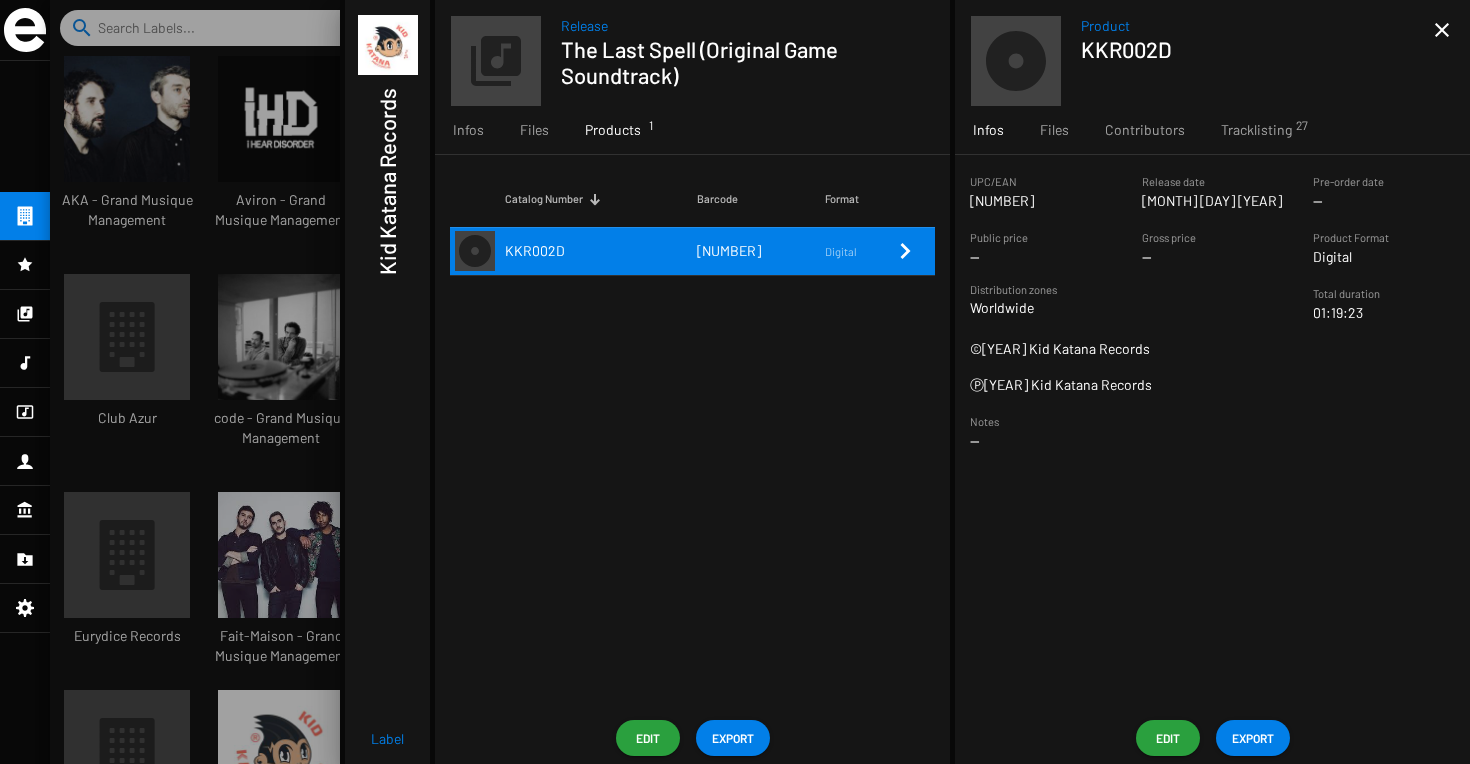 drag, startPoint x: 1069, startPoint y: 203, endPoint x: 970, endPoint y: 206, distance: 99.04544 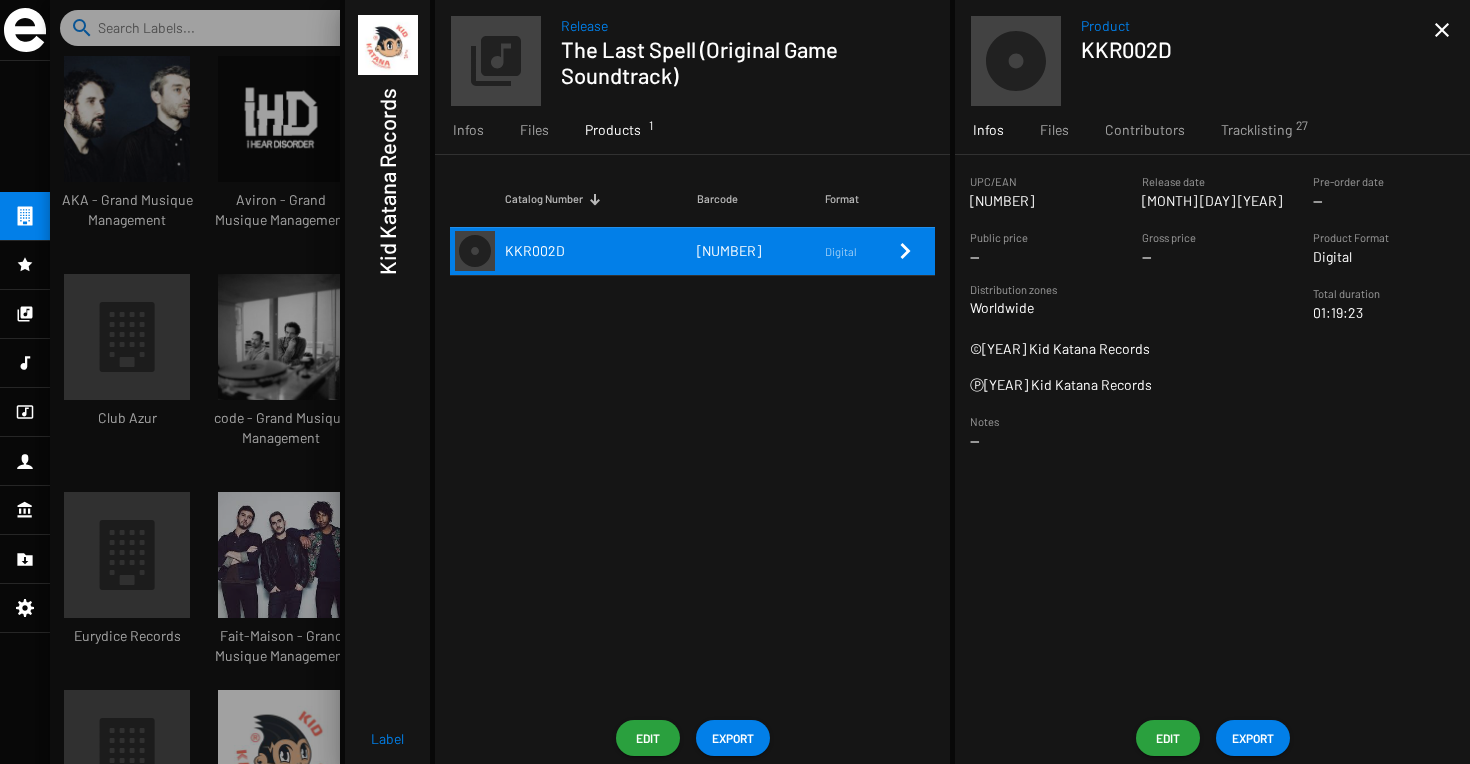 click on "UPC/EAN [NUMBER]" at bounding box center (1041, 191) 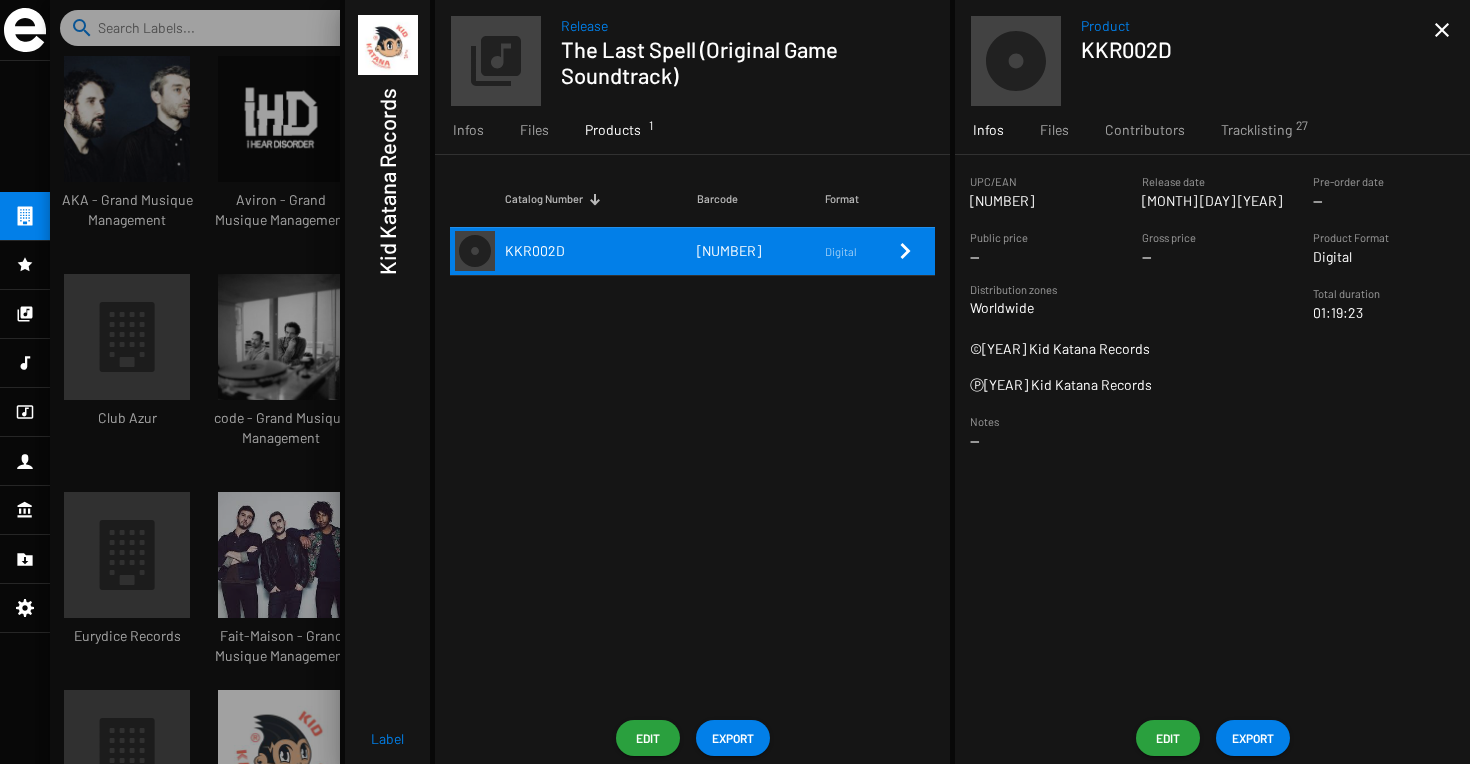 drag, startPoint x: 681, startPoint y: 84, endPoint x: 563, endPoint y: 57, distance: 121.049576 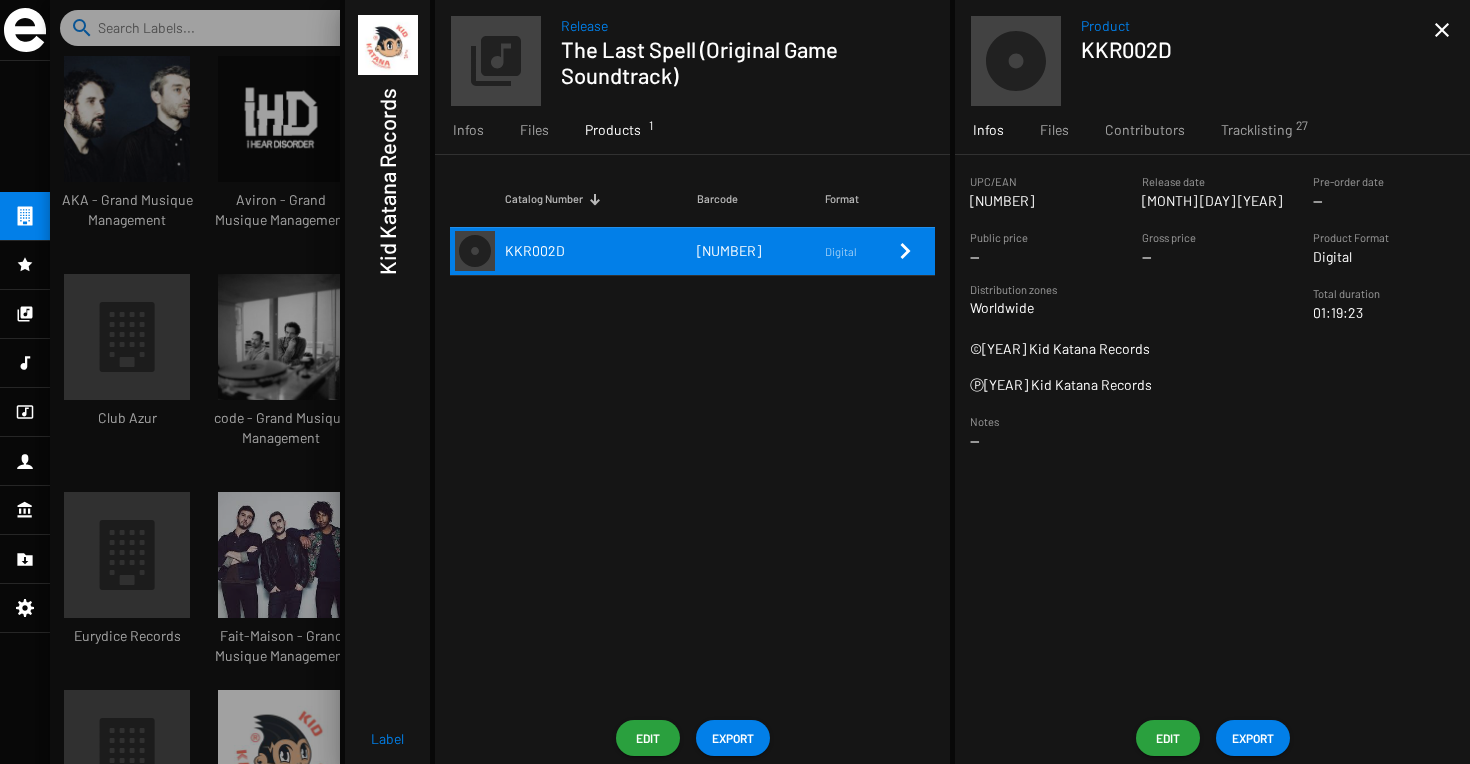 click on "The Last Spell (Original Game Soundtrack)" 